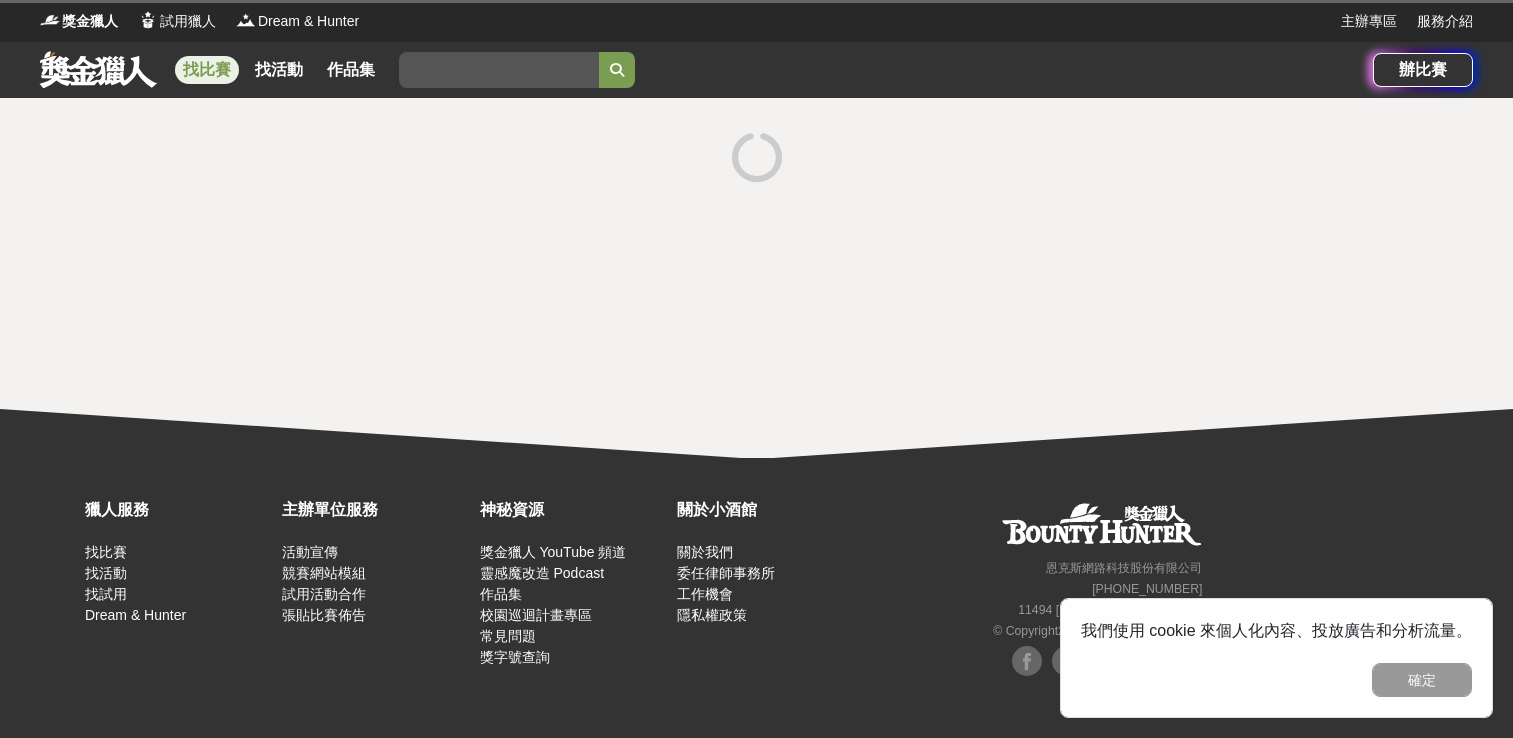 scroll, scrollTop: 0, scrollLeft: 0, axis: both 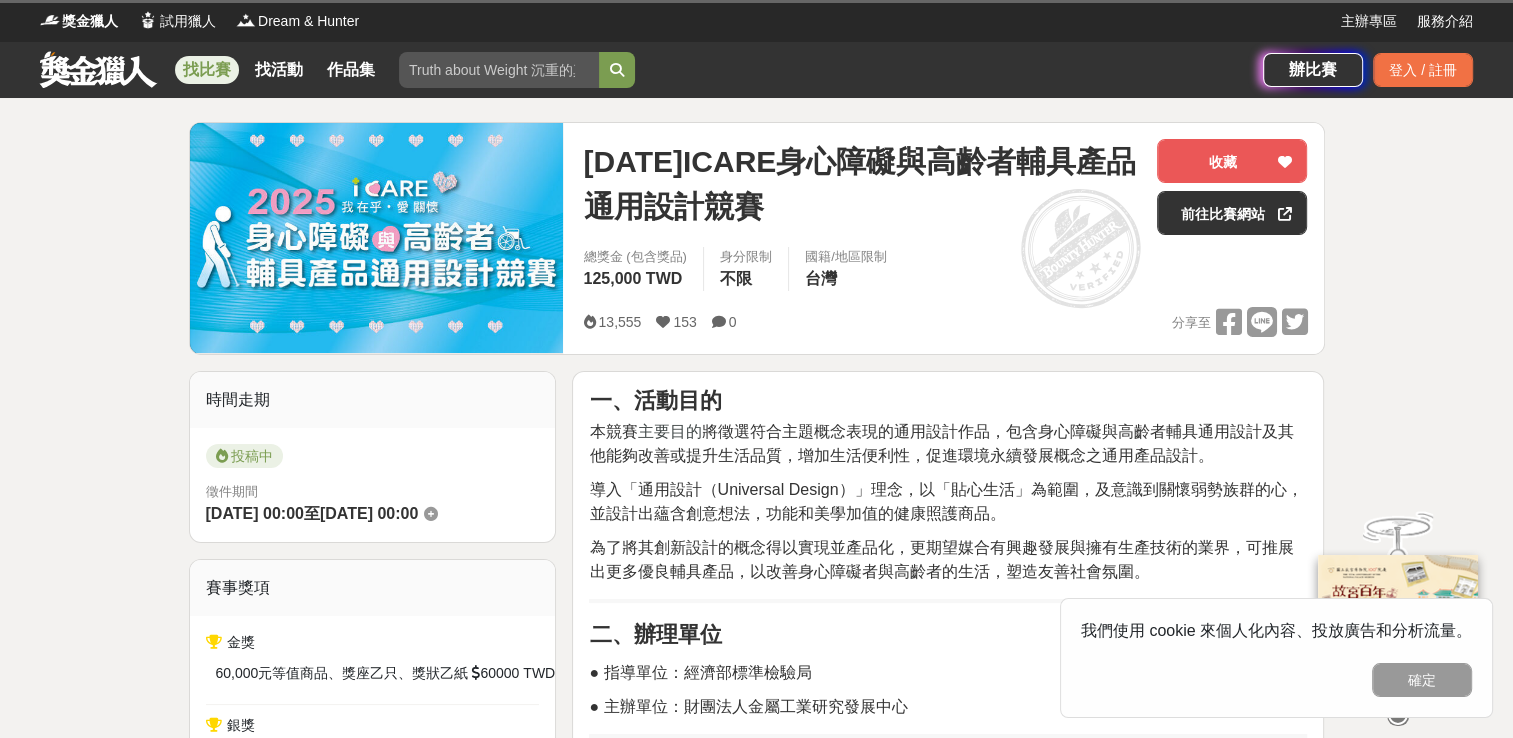 drag, startPoint x: 1430, startPoint y: 678, endPoint x: 1391, endPoint y: 635, distance: 58.0517 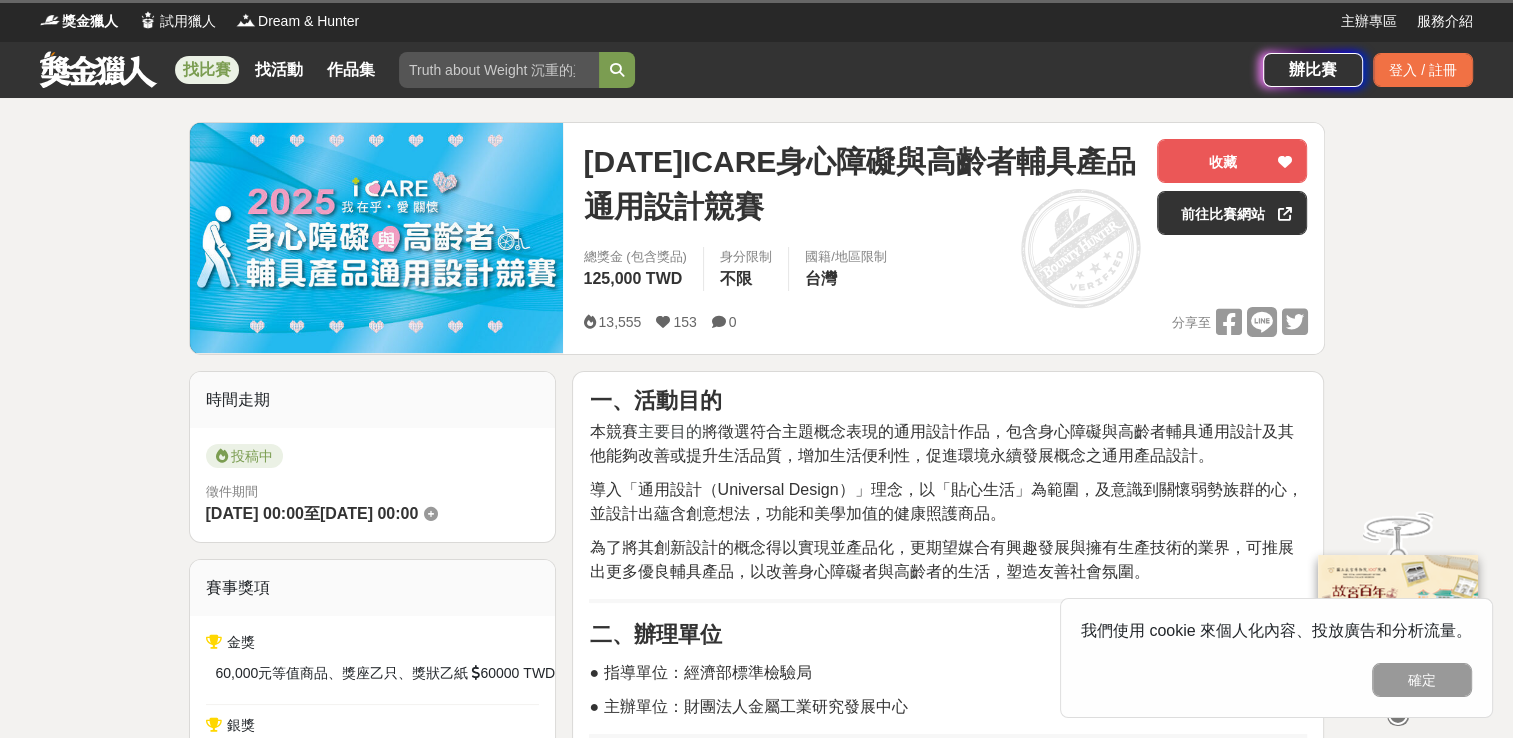 click on "確定" at bounding box center (1422, 680) 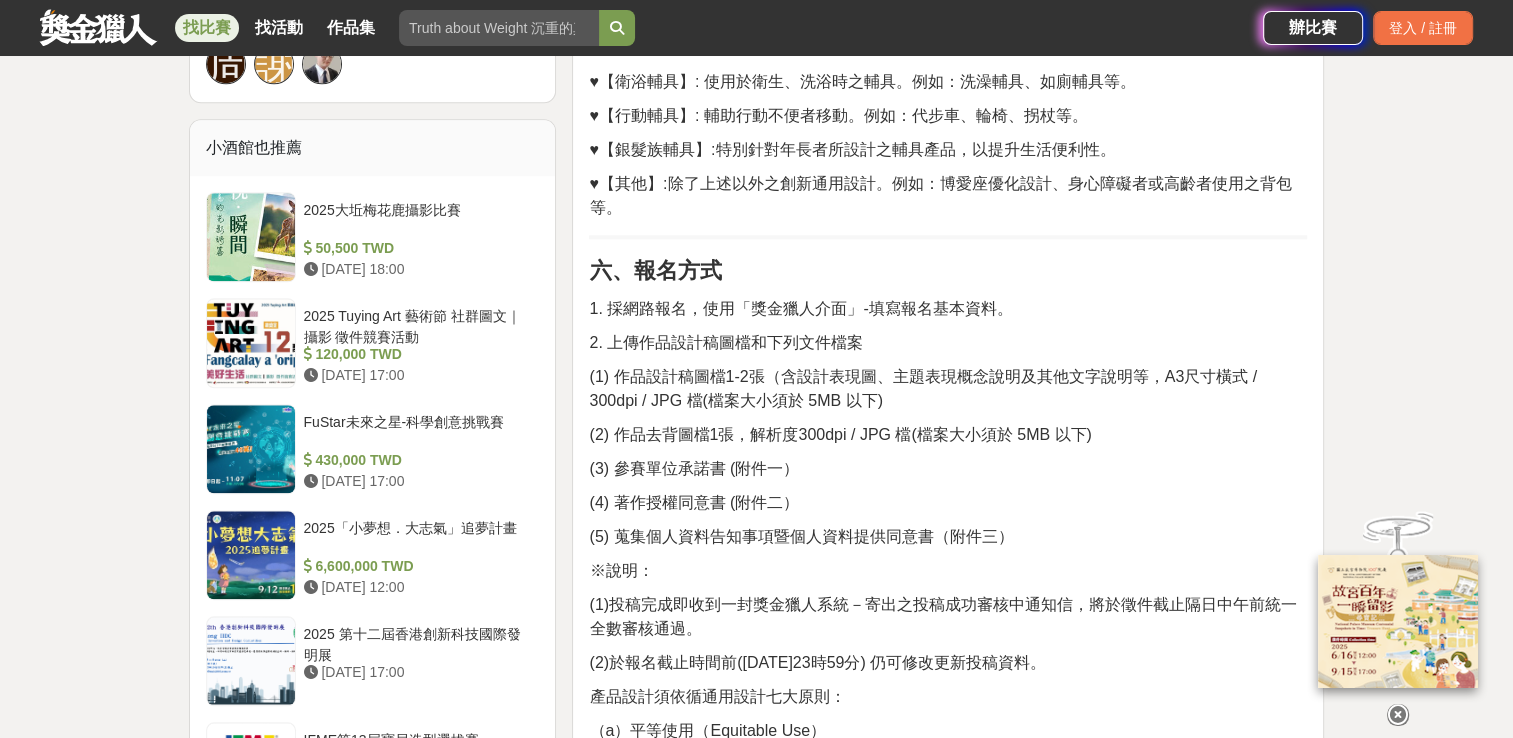 scroll, scrollTop: 2100, scrollLeft: 0, axis: vertical 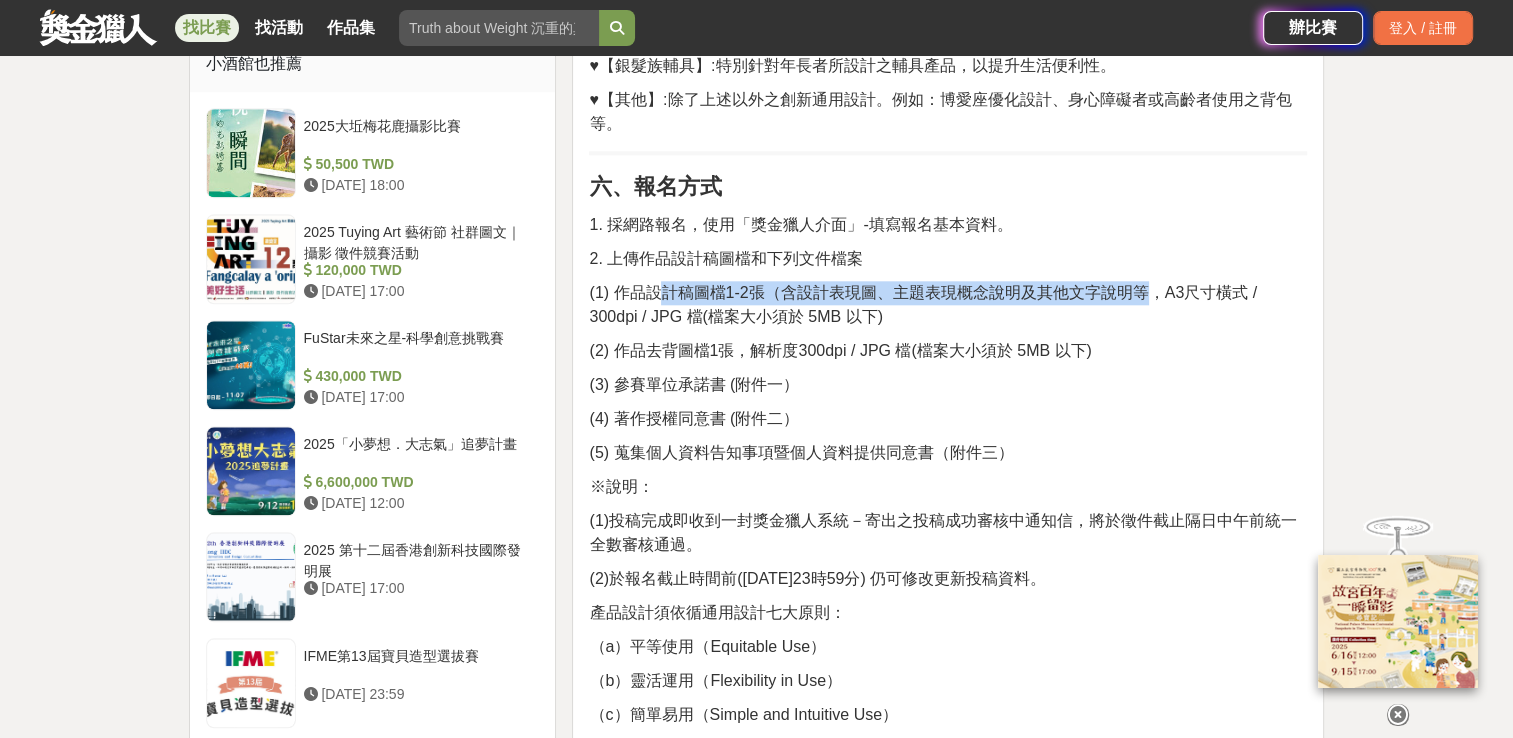 drag, startPoint x: 625, startPoint y: 294, endPoint x: 1120, endPoint y: 275, distance: 495.3645 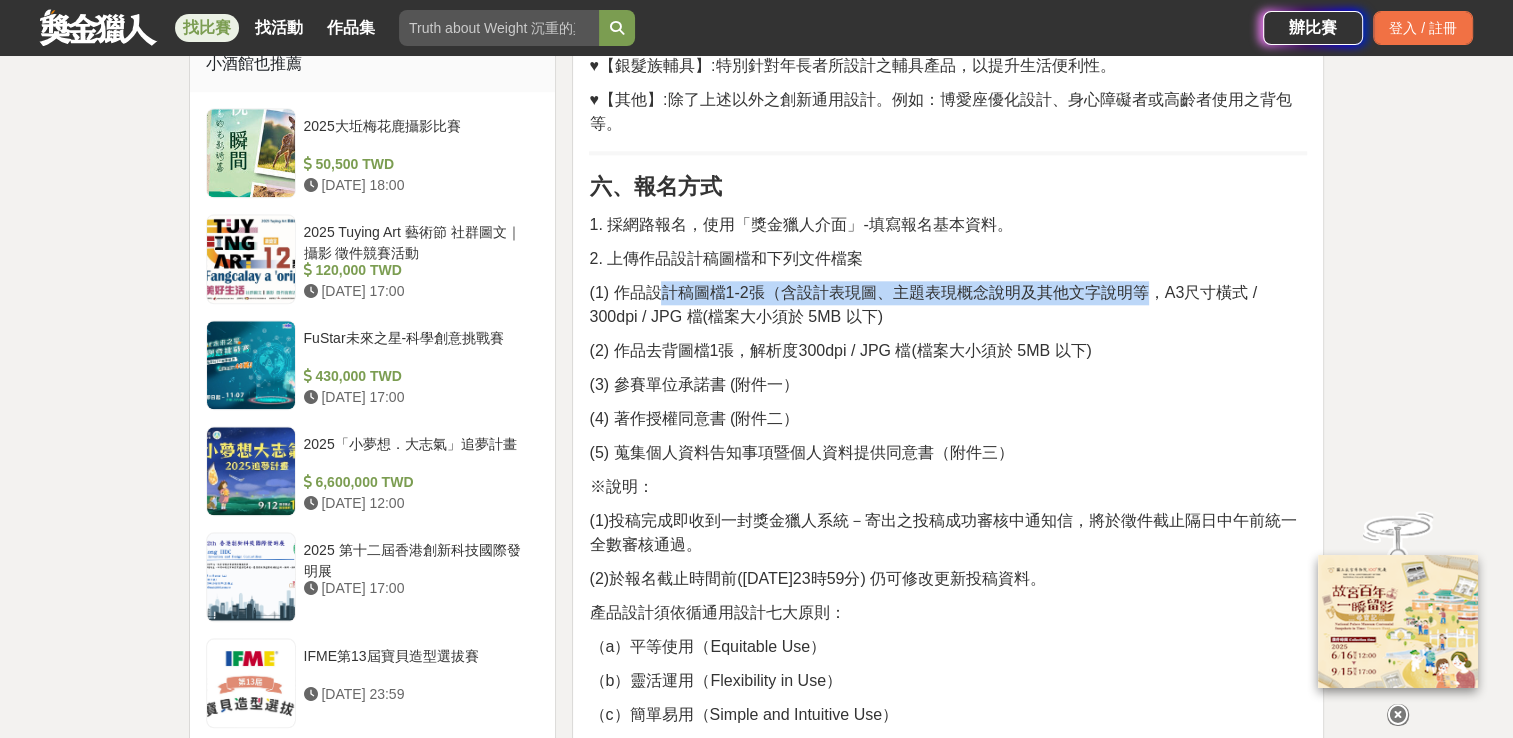 click on "一、活動目的 本競賽 主要目的 將徵選符合主題概念表現的通用設計作品，包含身心障礙與高齡者輔具通用設計及其他能夠改善或提升生活品質，增加生活便利性，促進環境永續發展概念之通用產品設計。 導入「通用設計（Universal Design）」理念，以「貼心生活」為範圍，及意識到關懷弱勢族群的心，並設計出蘊含創意想法，功能和美學加值的健康照護商品。 為了將其創新設計的概念得以實現並產品化，更期望媒合有興趣發展與擁有生產技術的業界，可推展出更多優良輔具產品，以改善身心障礙者與高齡者的生活，塑造友善社會氛圍。 二、辦理單位 ● 指導單位：經濟部標準檢驗局 ● 主辦單位：財團法人金屬工業研究發展中心 三、報名資格 1.、不限身分；對身心障礙或高齡者輔具或通用設計議題有興趣之個人、團體皆可參賽。 四、收件時間 五、徵件主題及說明" at bounding box center [948, 1005] 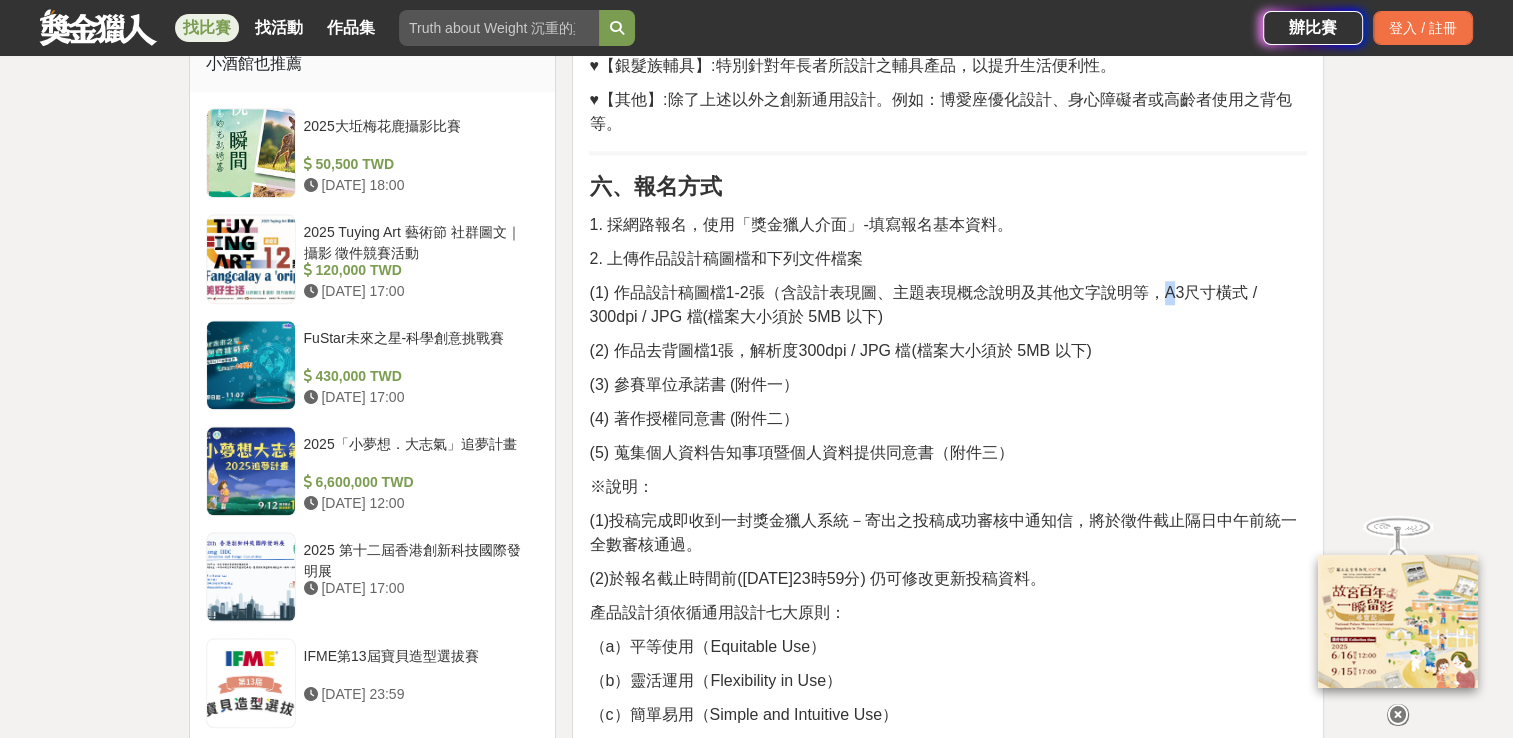 drag, startPoint x: 1138, startPoint y: 279, endPoint x: 1148, endPoint y: 281, distance: 10.198039 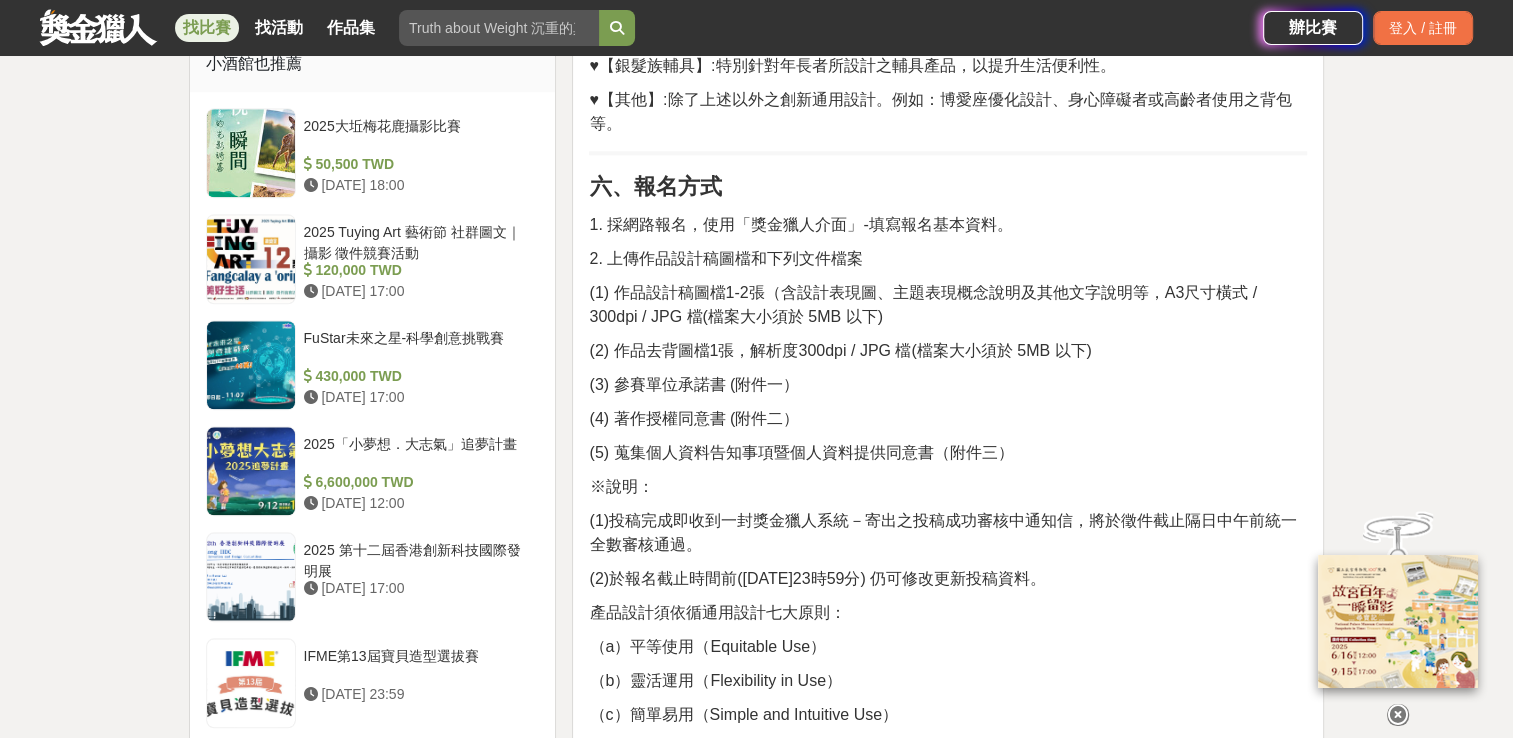 drag, startPoint x: 1156, startPoint y: 281, endPoint x: 1167, endPoint y: 289, distance: 13.601471 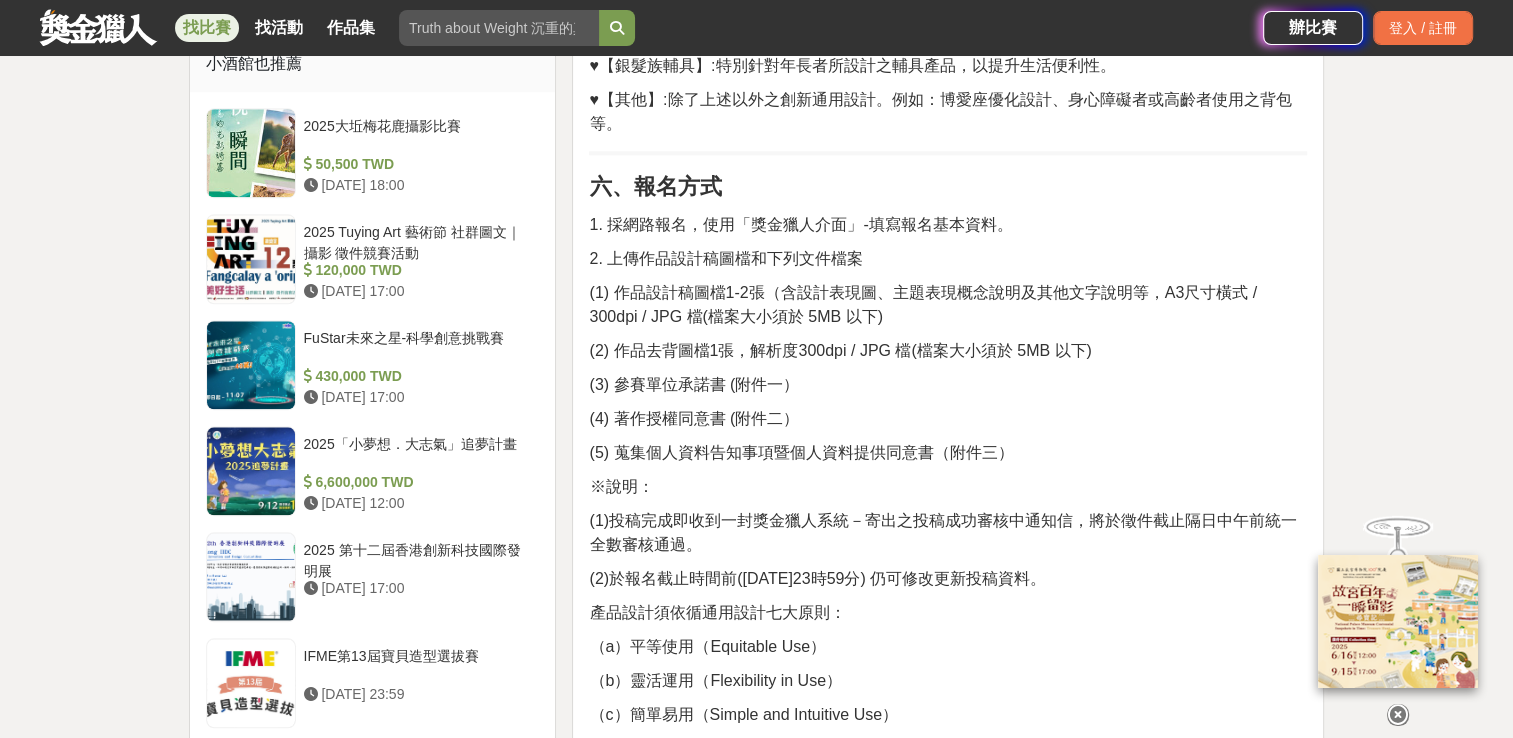 click on "(1) 作品設計稿圖檔1-2張（含設計表現圖、主題表現概念說明及其他文字說明等，A3尺寸橫式 / 300dpi / JPG 檔(檔案大小須於 5MB 以下)" at bounding box center (948, 305) 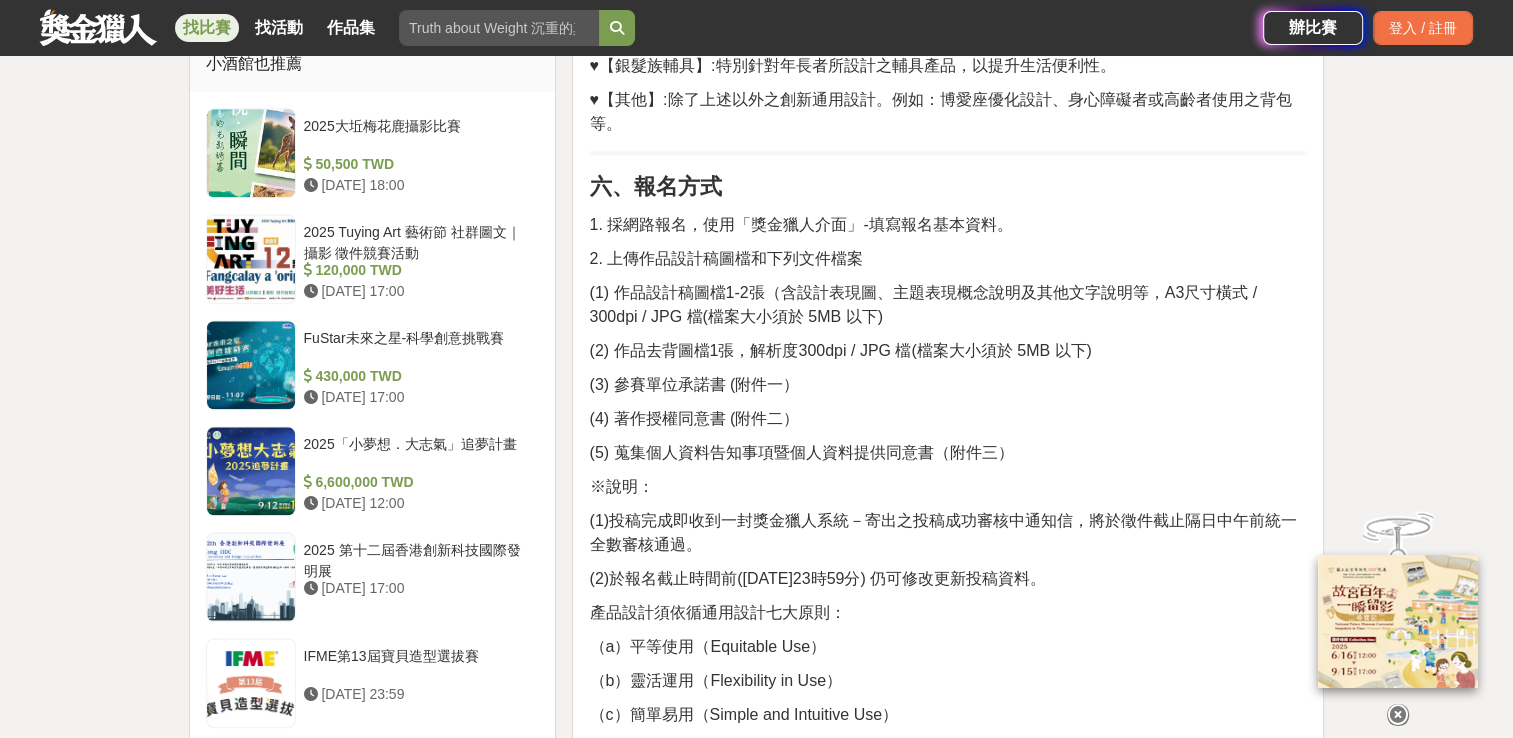 drag, startPoint x: 1167, startPoint y: 289, endPoint x: 1156, endPoint y: 304, distance: 18.601076 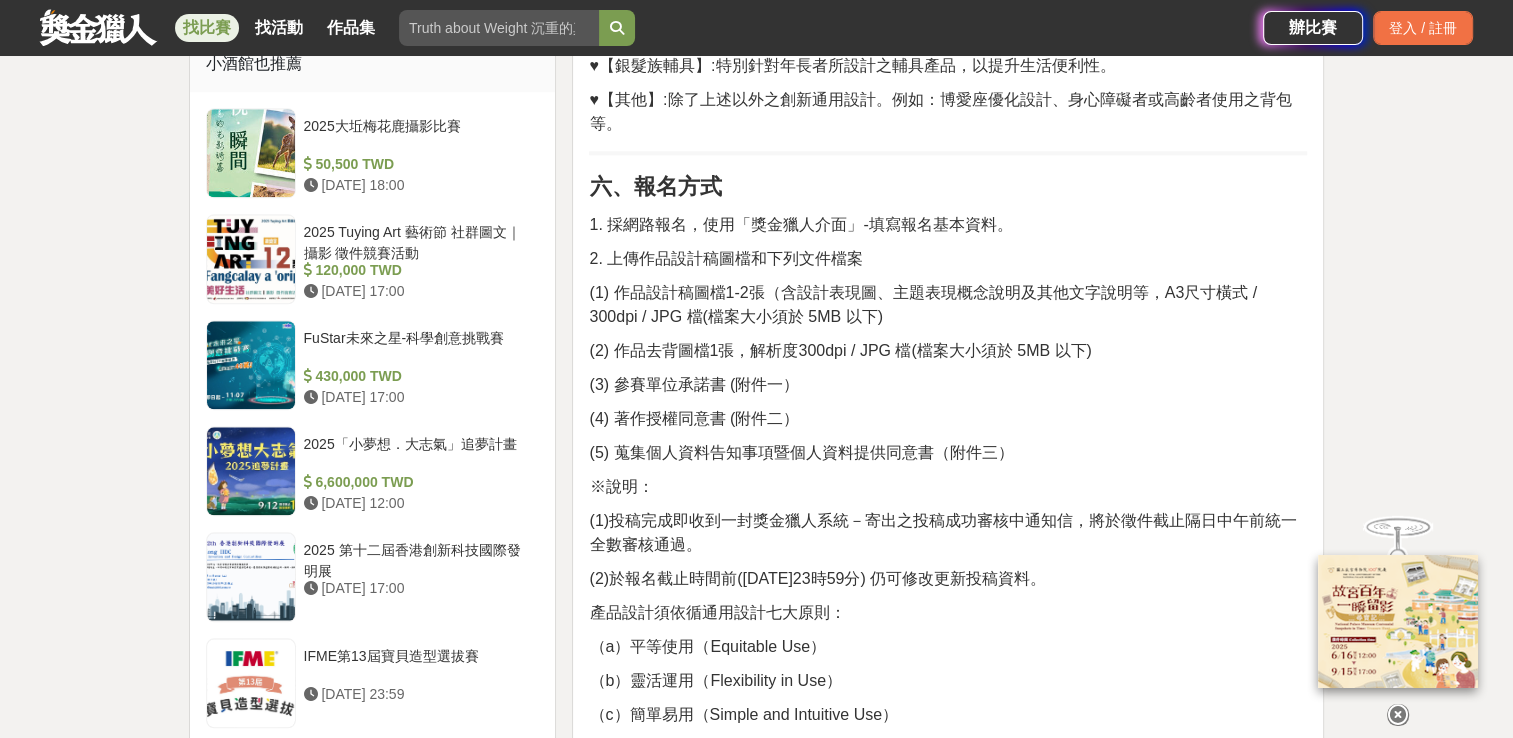 click on "(1) 作品設計稿圖檔1-2張（含設計表現圖、主題表現概念說明及其他文字說明等，A3尺寸橫式 / 300dpi / JPG 檔(檔案大小須於 5MB 以下)" at bounding box center (948, 305) 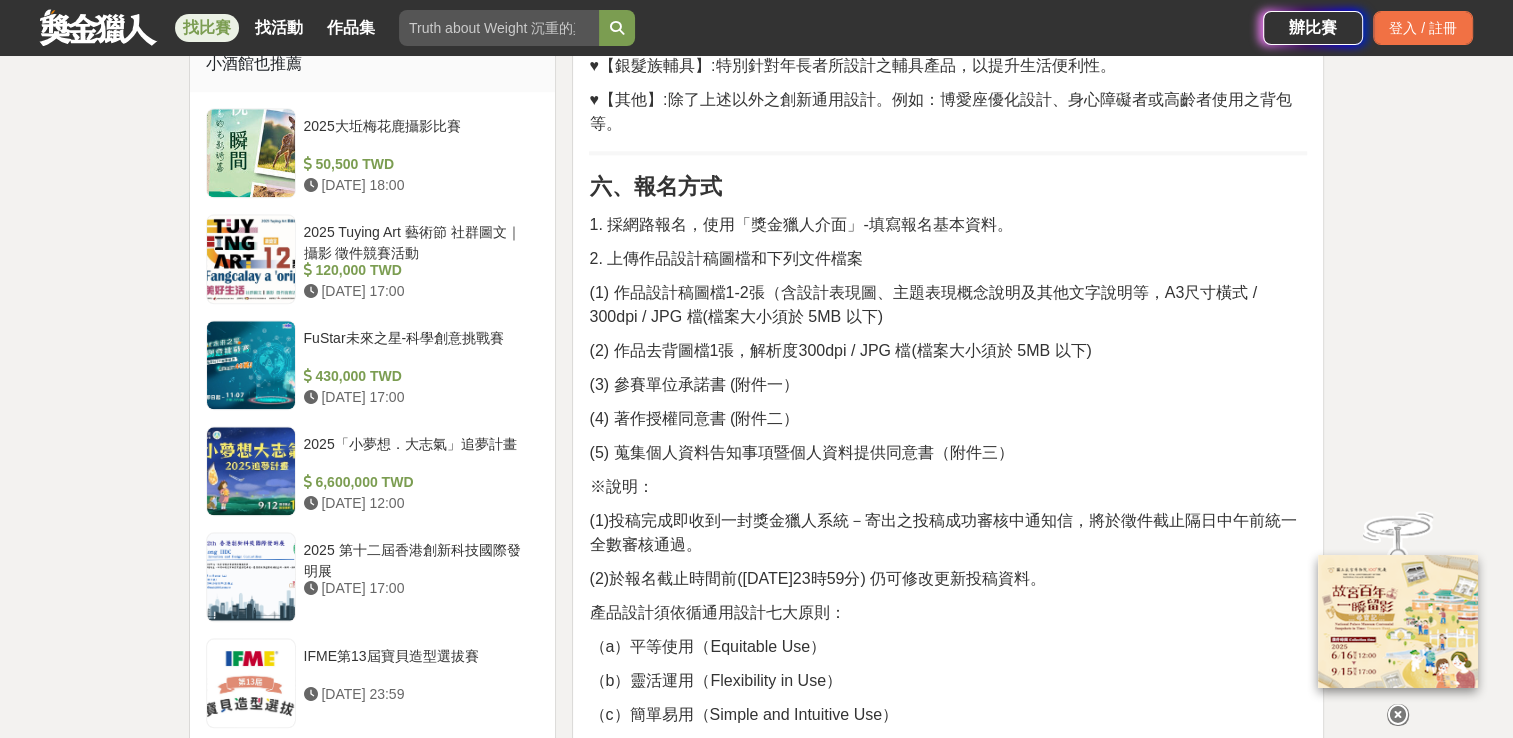 click on "一、活動目的 本競賽 主要目的 將徵選符合主題概念表現的通用設計作品，包含身心障礙與高齡者輔具通用設計及其他能夠改善或提升生活品質，增加生活便利性，促進環境永續發展概念之通用產品設計。 導入「通用設計（Universal Design）」理念，以「貼心生活」為範圍，及意識到關懷弱勢族群的心，並設計出蘊含創意想法，功能和美學加值的健康照護商品。 為了將其創新設計的概念得以實現並產品化，更期望媒合有興趣發展與擁有生產技術的業界，可推展出更多優良輔具產品，以改善身心障礙者與高齡者的生活，塑造友善社會氛圍。 二、辦理單位 ● 指導單位：經濟部標準檢驗局 ● 主辦單位：財團法人金屬工業研究發展中心 三、報名資格 1.、不限身分；對身心障礙或高齡者輔具或通用設計議題有興趣之個人、團體皆可參賽。 四、收件時間 五、徵件主題及說明" at bounding box center [948, 1005] 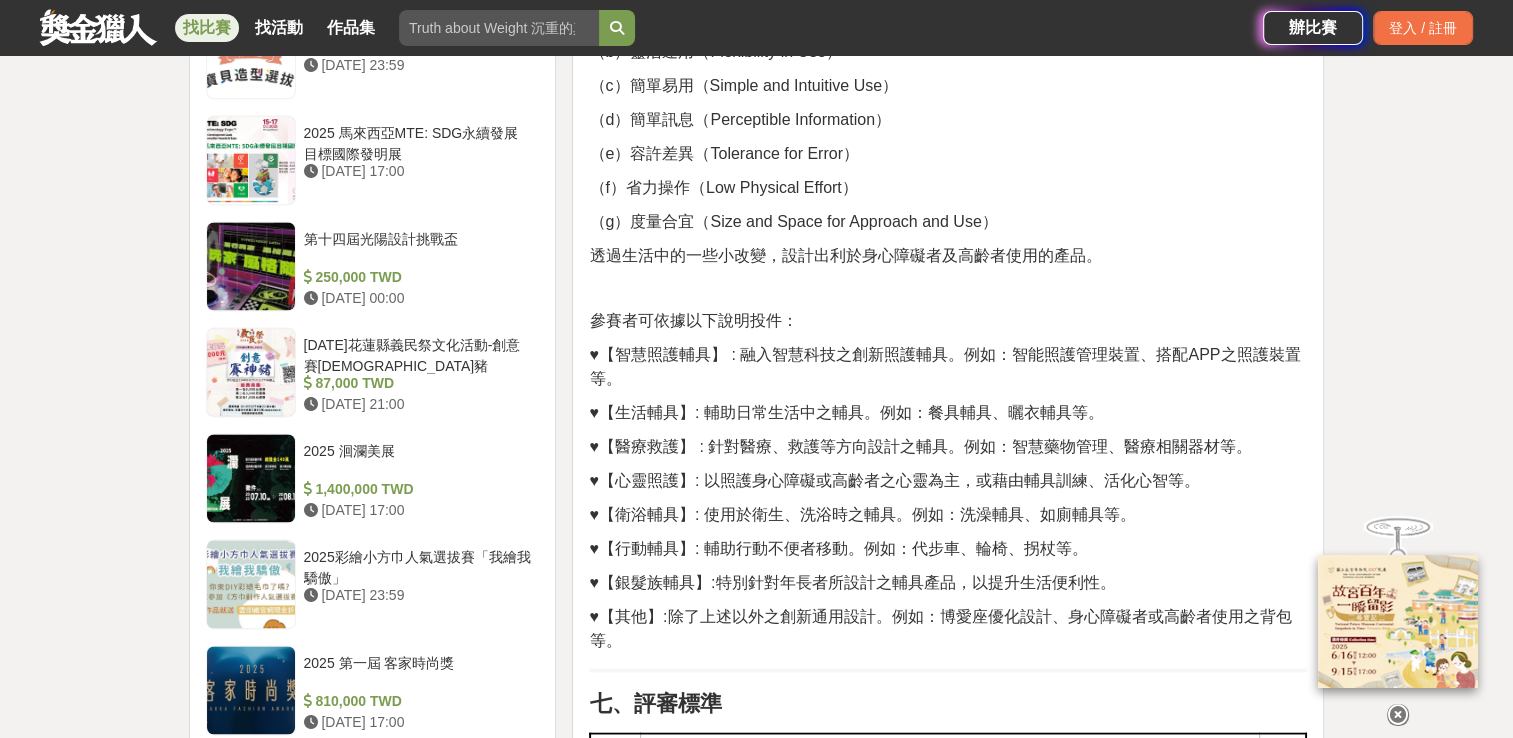 scroll, scrollTop: 2800, scrollLeft: 0, axis: vertical 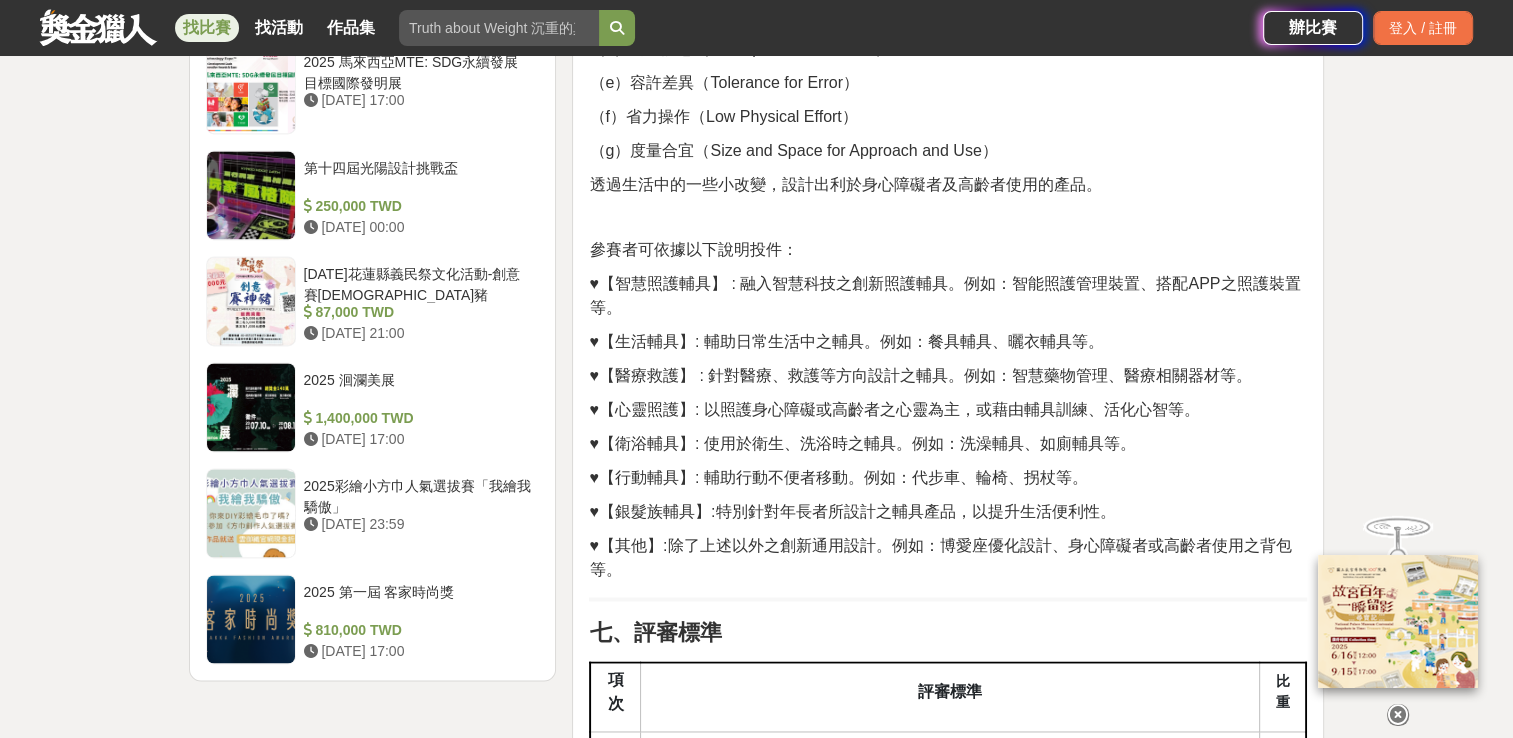 click on "獎金獵人 試用獵人 Dream & Hunter 主辦專區 服務介紹 找比賽 找活動 作品集 辦比賽 登入 / 註冊 大家都在看 2025「Art on Climate」國際繪畫比賽 2025-07-31 00:00 來吧！Show出你的新『泰』度！國泰人壽全國創意行銷提案&圖文競賽 2025-06-27 17:00 2025金匠獎-設計/程式/外語影片競賽 2025-07-28 23:00 2025年ICARE身心障礙與高齡者輔具產品通用設計競賽 收藏 前往比賽網站 總獎金 (包含獎品) 125,000   TWD 身分限制 不限 國籍/地區限制 台灣 13,555 153 0 分享至 收藏 前往比賽網站 時間走期 投稿中 徵件期間 2025-05-15 00:00  至  2025-09-10 00:00 賽事獎項 金獎 60,000元等值商品、獎座乙只、獎狀乙紙 60000 TWD 1 銀獎 30,000元等值商品、獎座乙只、獎狀乙紙 30000 TWD 1 銅獎 10,000元等值商品、獎座乙只、獎狀乙紙 10000 TWD 1 佳作 5,000元等值商品、獎狀乙紙 5000 TWD 5 入圍 獎狀乙紙 0 TWD 12 主辦單位 協辦/執行：   T" at bounding box center (756, 551) 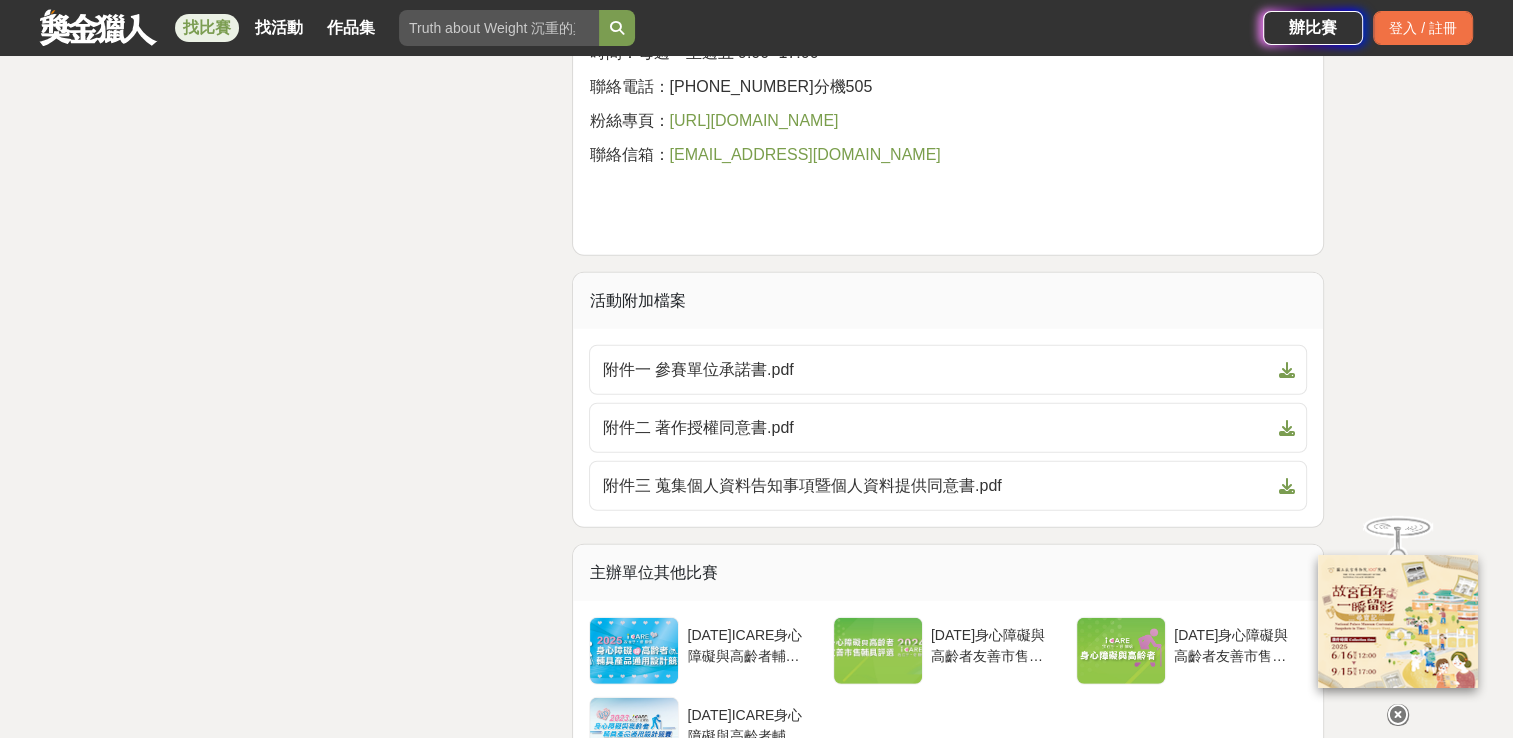 scroll, scrollTop: 5300, scrollLeft: 0, axis: vertical 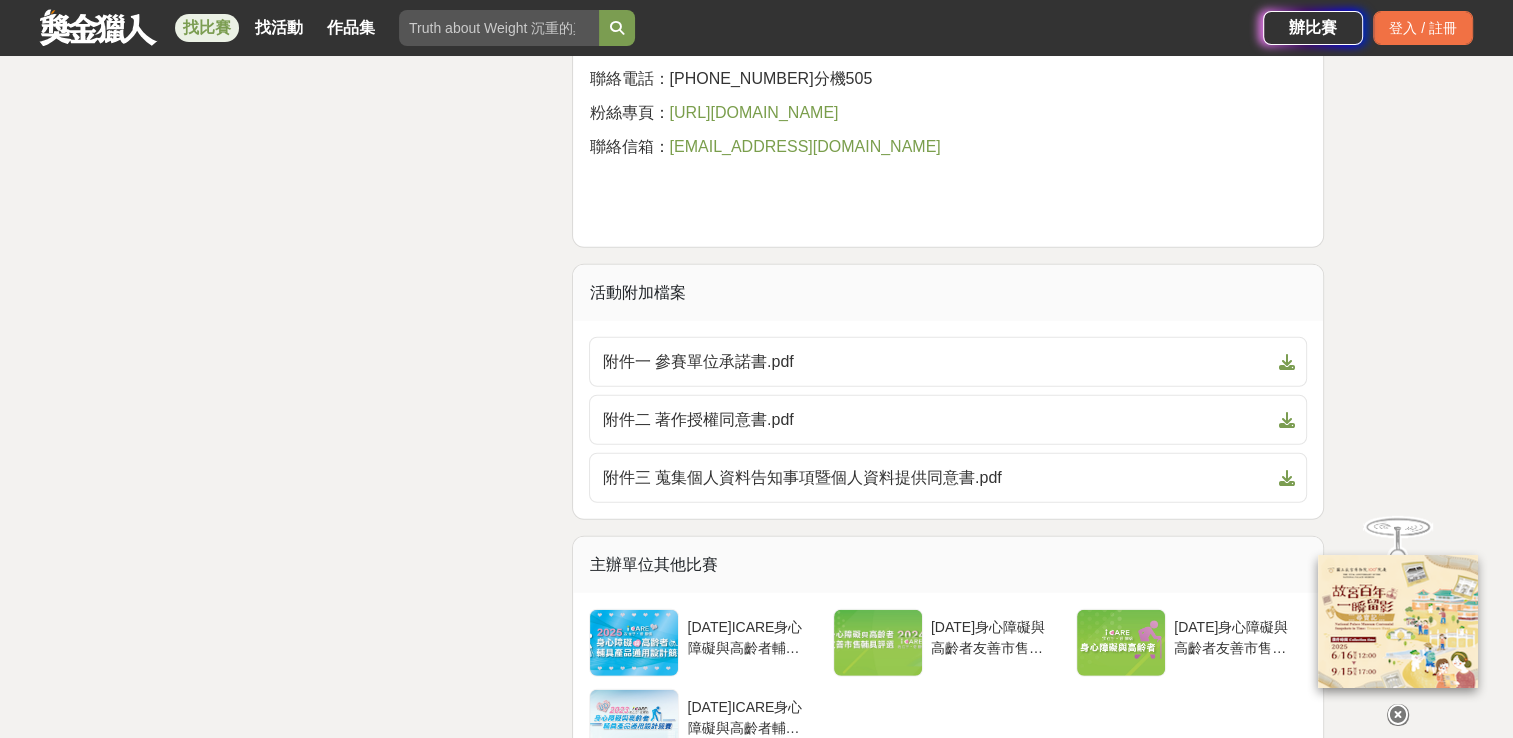 click at bounding box center (1398, 715) 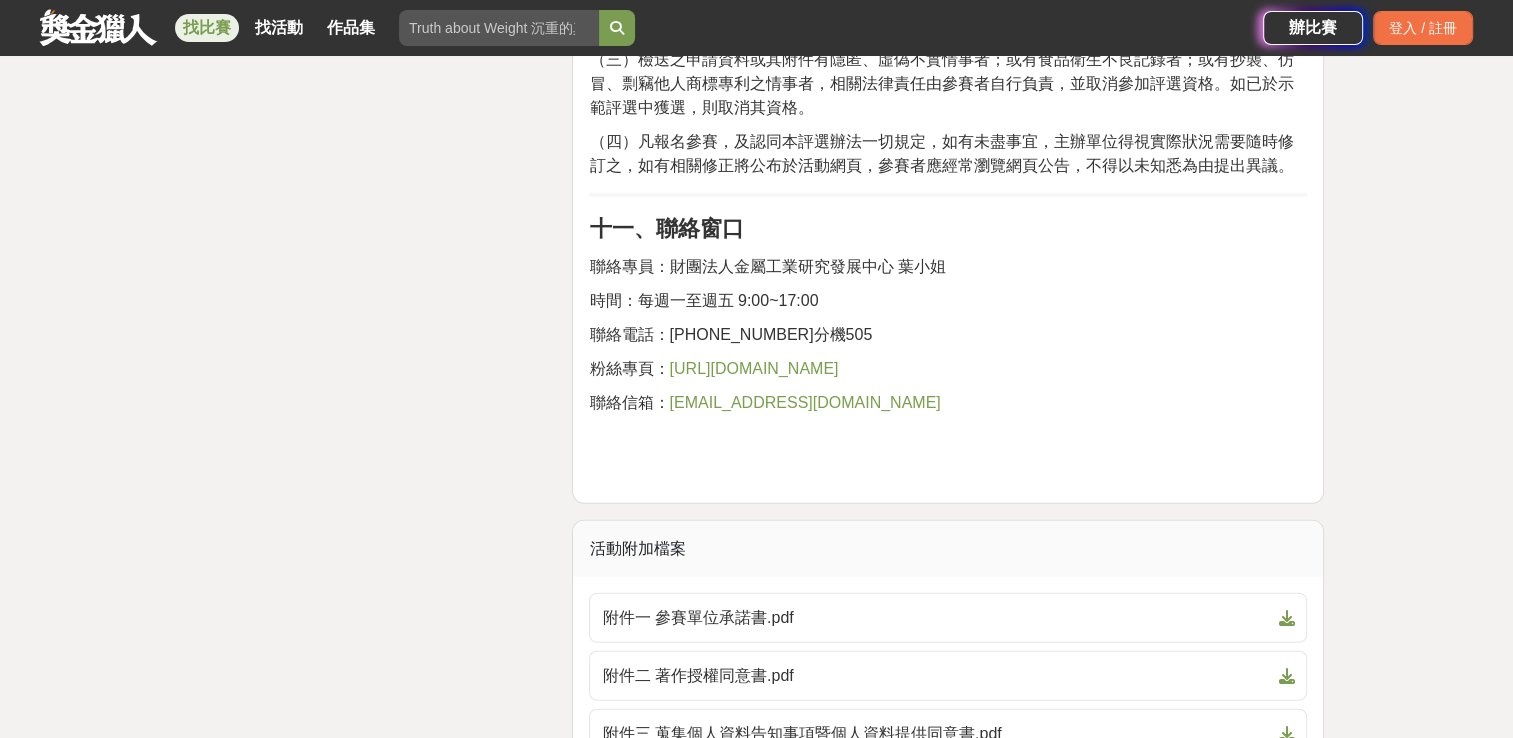 scroll, scrollTop: 5000, scrollLeft: 0, axis: vertical 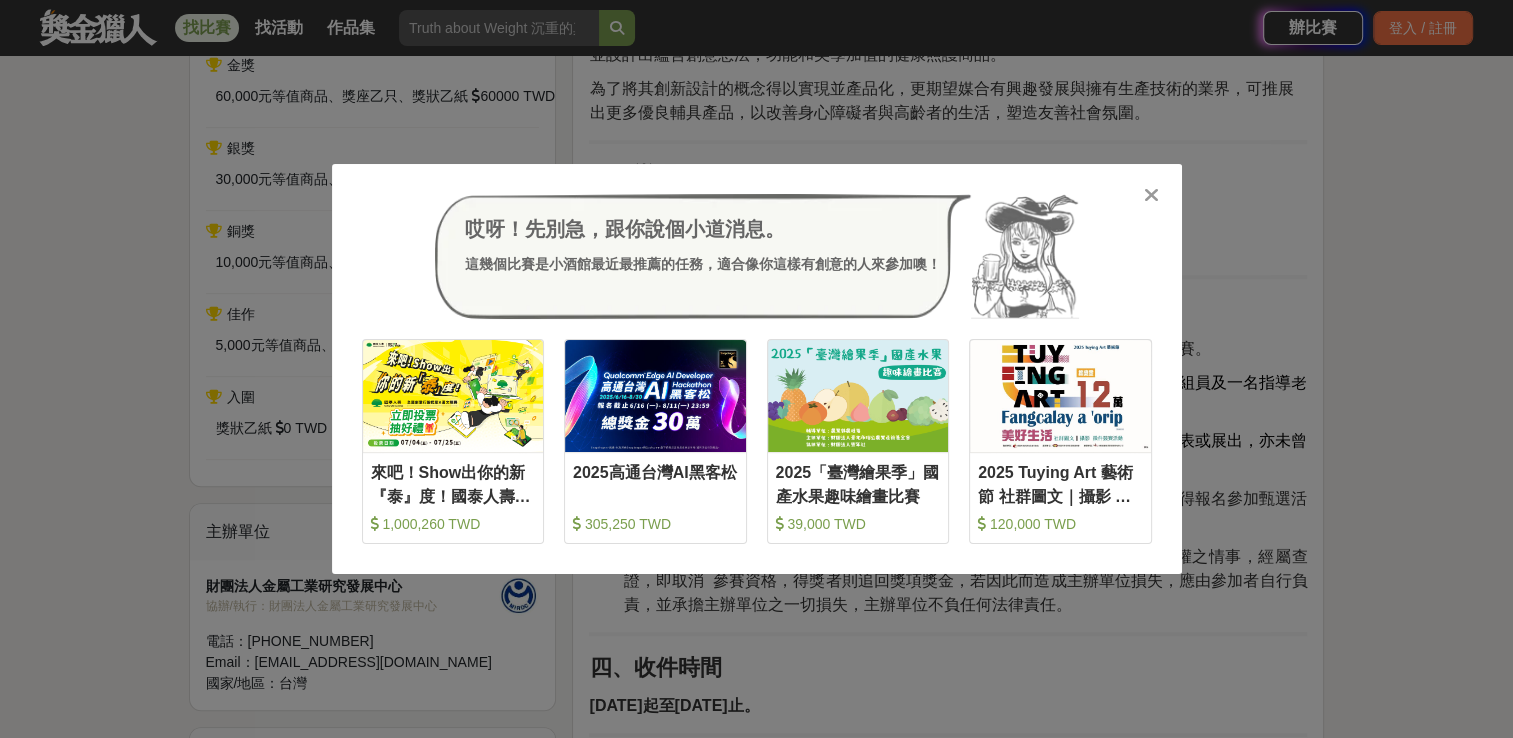 click at bounding box center [1151, 195] 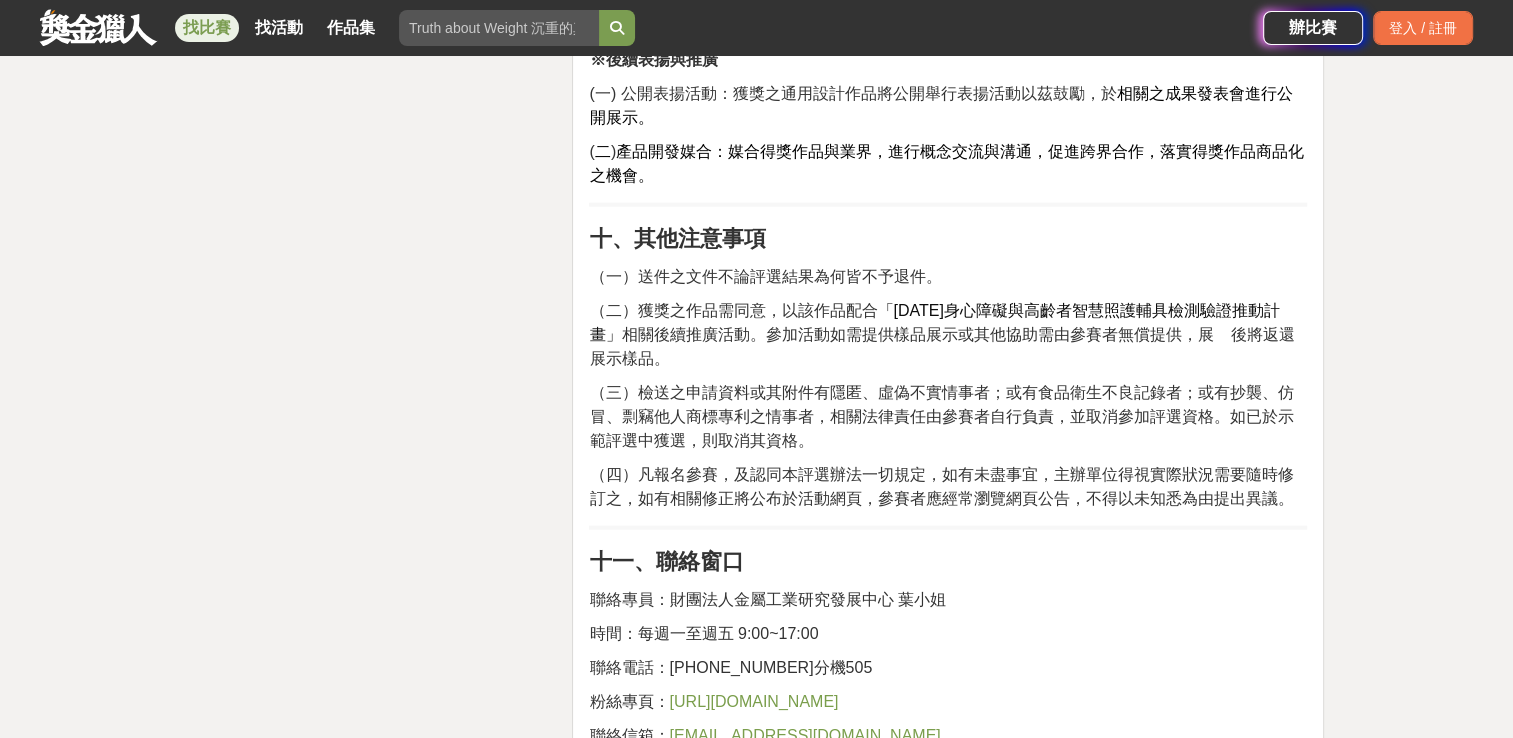 scroll, scrollTop: 4760, scrollLeft: 0, axis: vertical 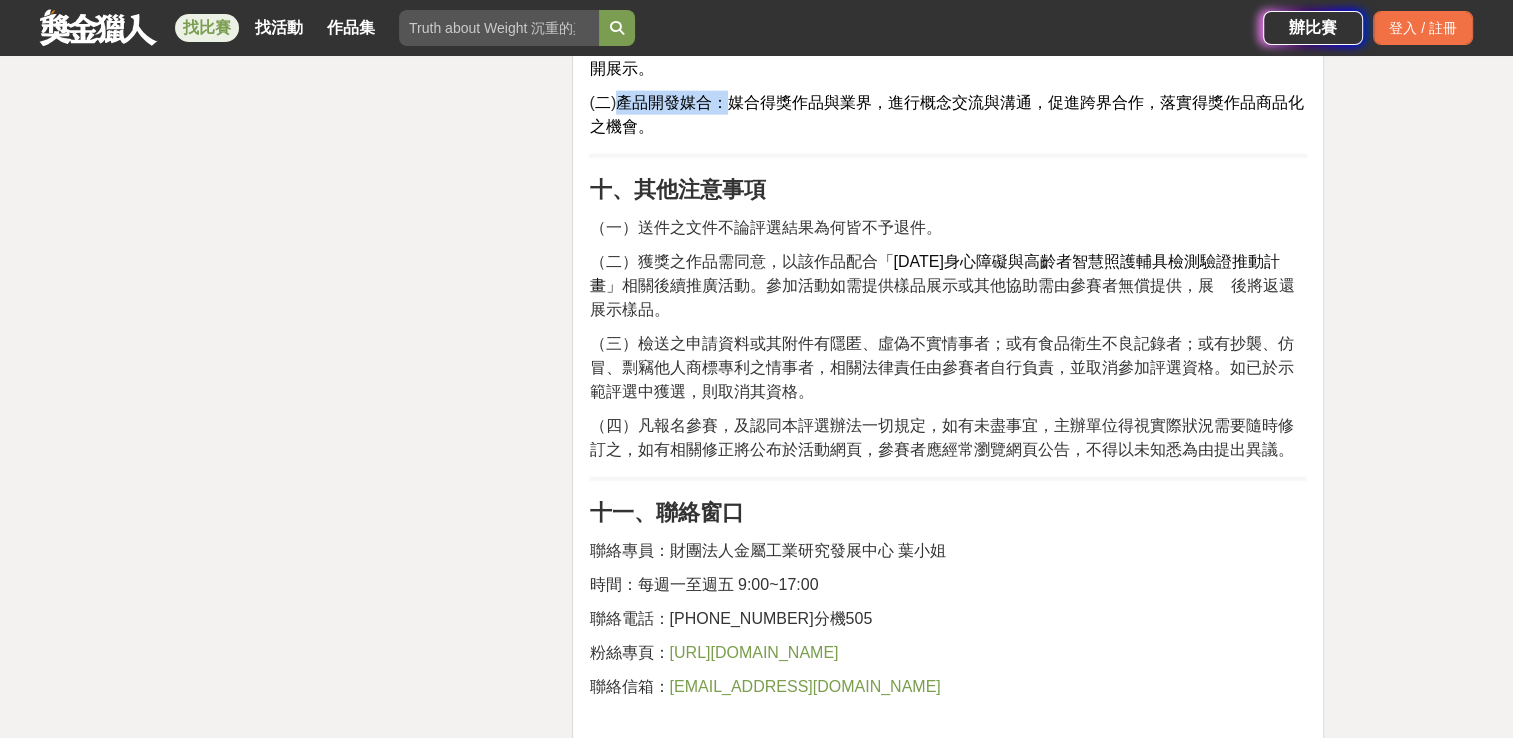 drag, startPoint x: 632, startPoint y: 98, endPoint x: 728, endPoint y: 97, distance: 96.00521 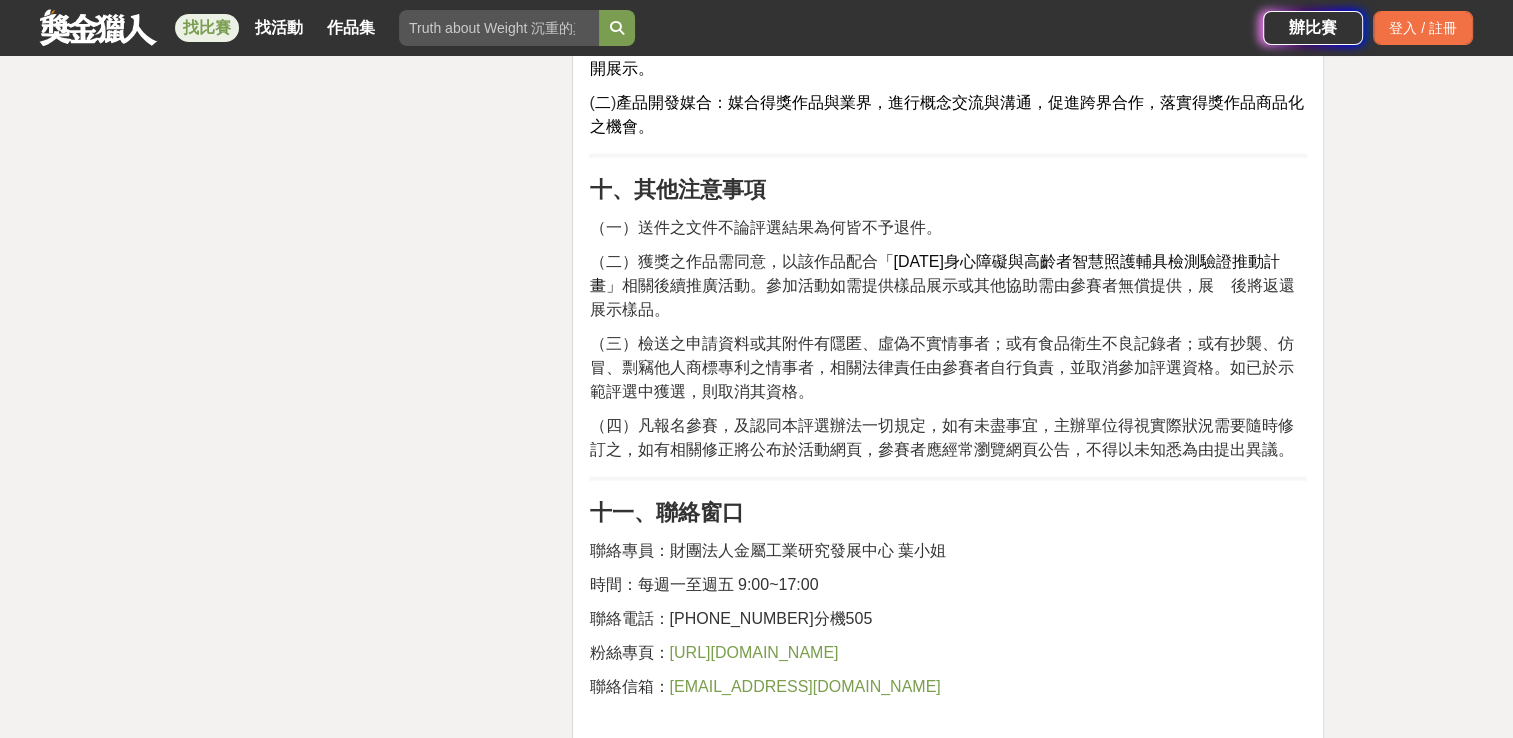 drag, startPoint x: 728, startPoint y: 97, endPoint x: 811, endPoint y: 178, distance: 115.97414 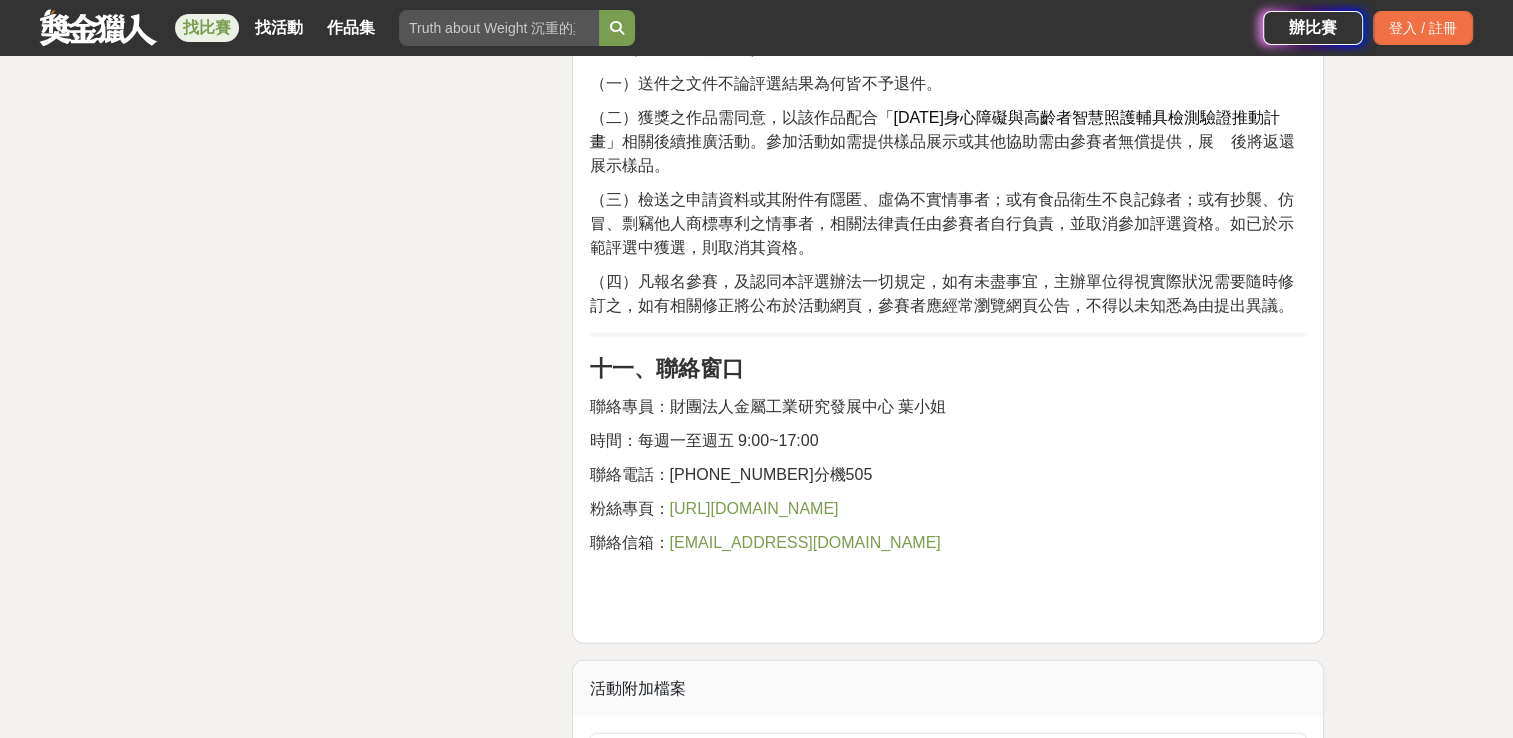 scroll, scrollTop: 4960, scrollLeft: 0, axis: vertical 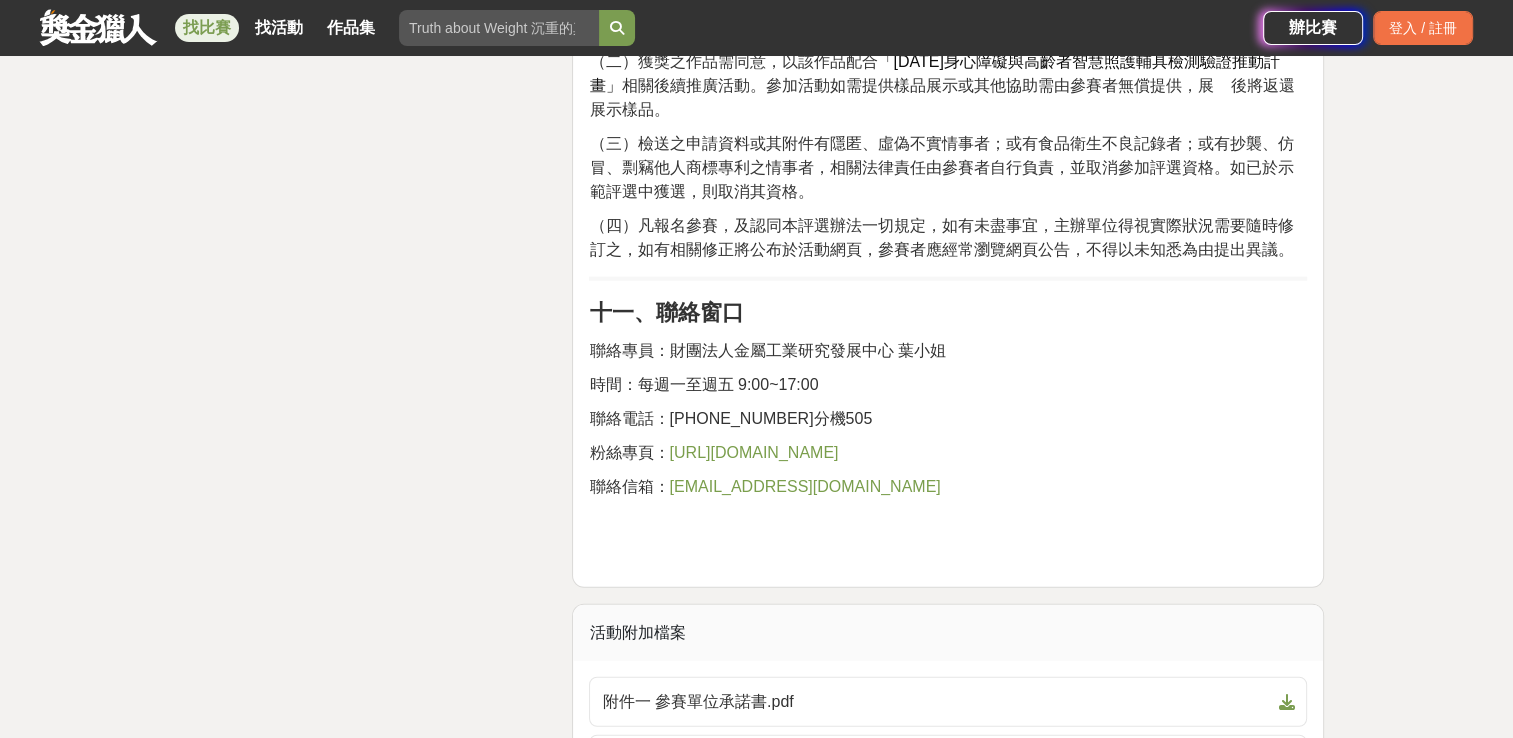 click on "[URL][DOMAIN_NAME]" at bounding box center [753, 452] 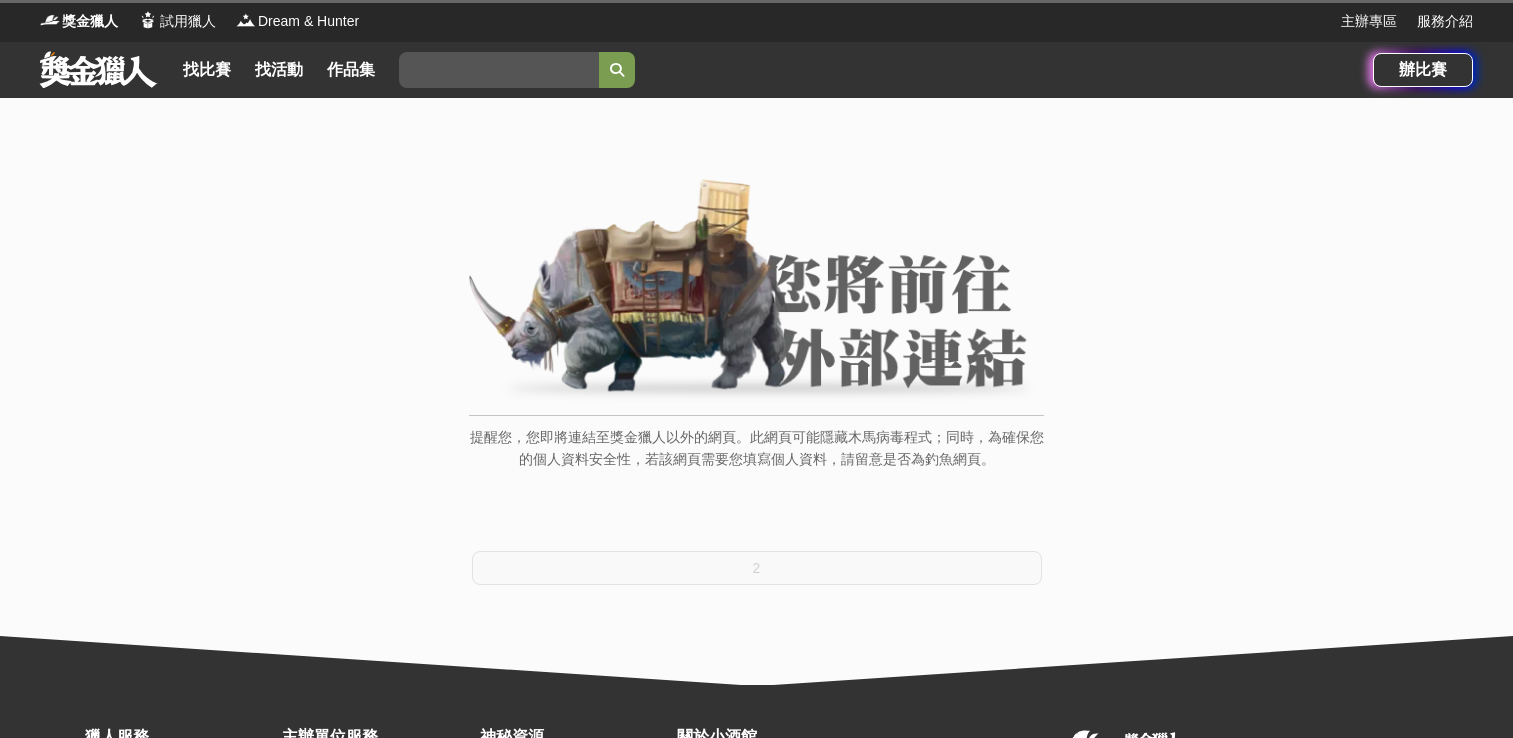 scroll, scrollTop: 0, scrollLeft: 0, axis: both 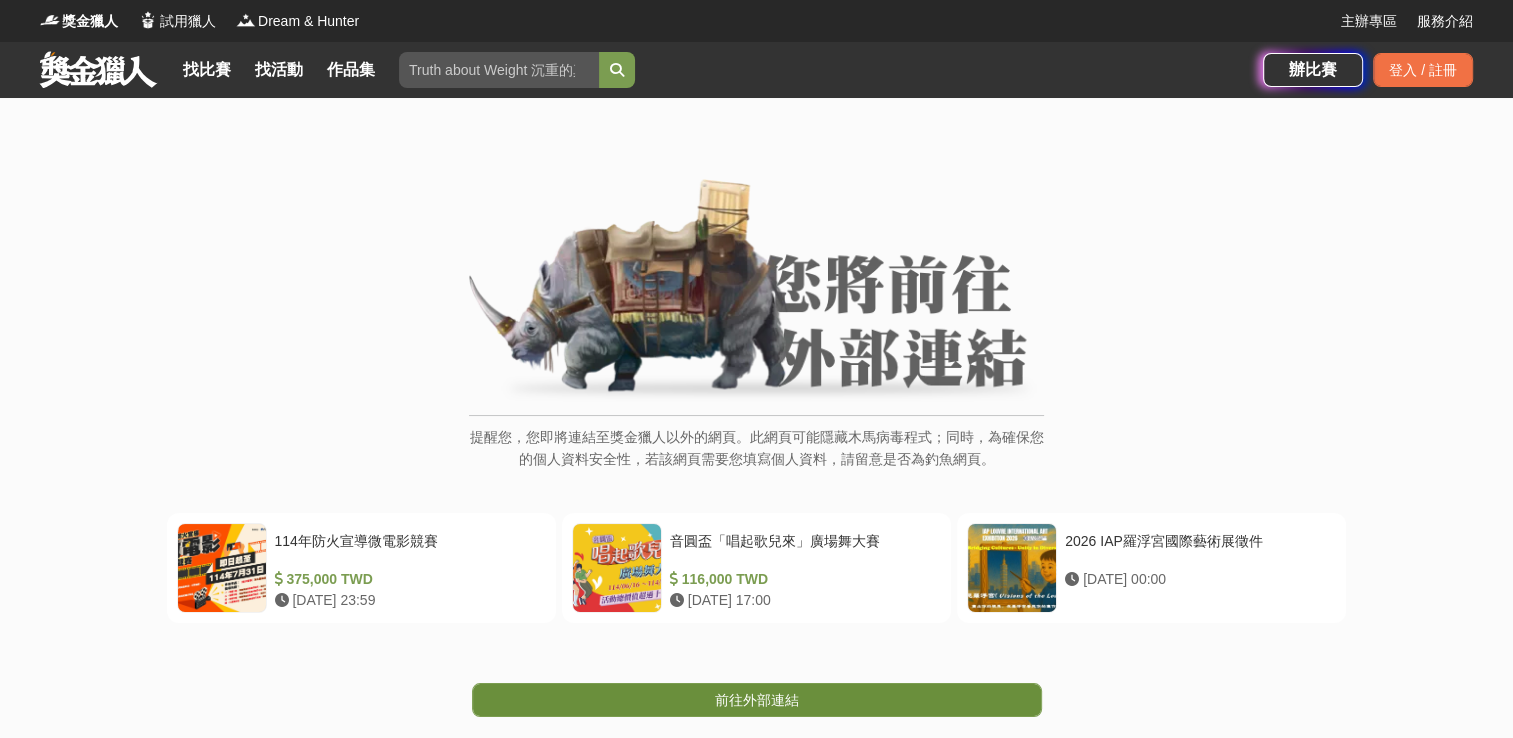 click on "前往外部連結" at bounding box center (757, 700) 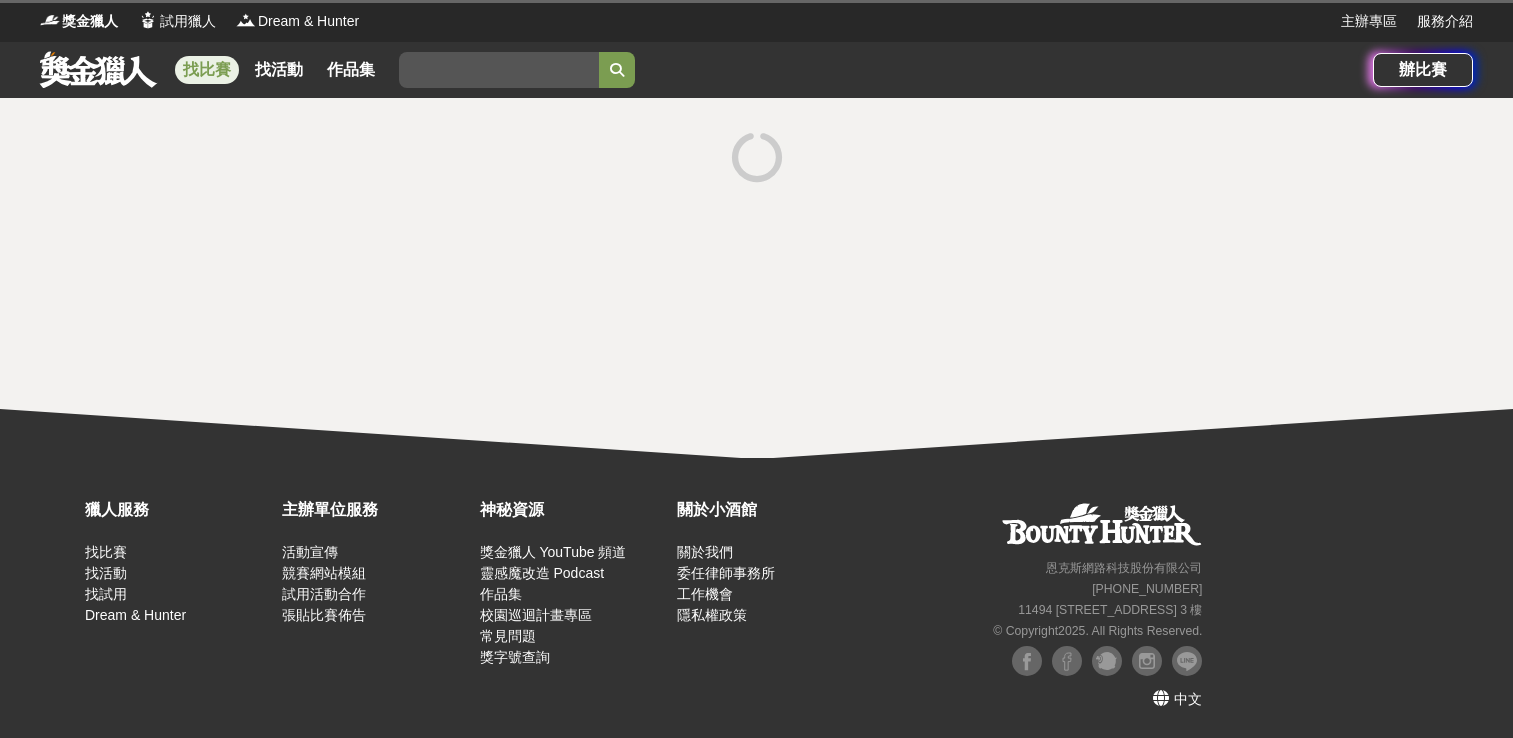 scroll, scrollTop: 0, scrollLeft: 0, axis: both 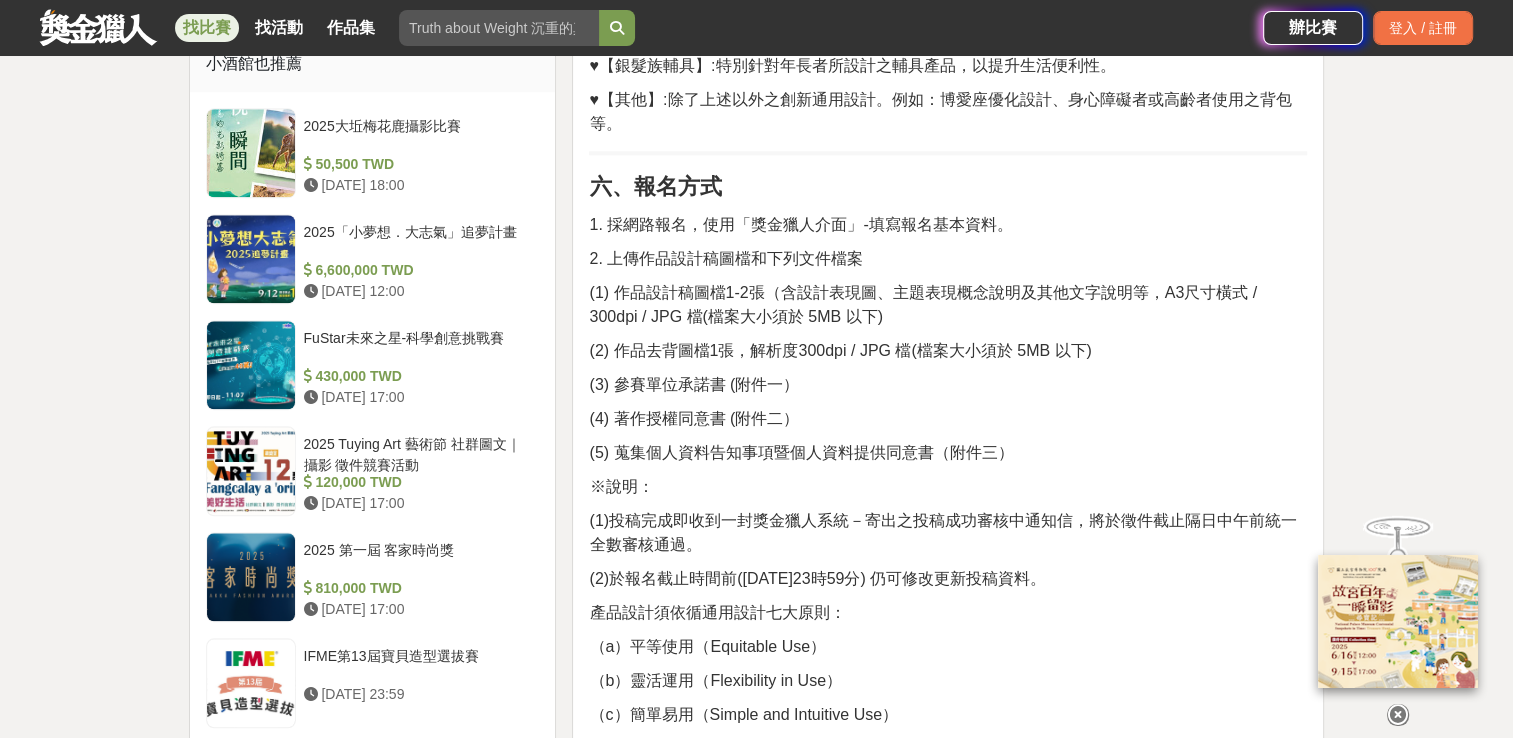 drag, startPoint x: 781, startPoint y: 394, endPoint x: 600, endPoint y: 366, distance: 183.15294 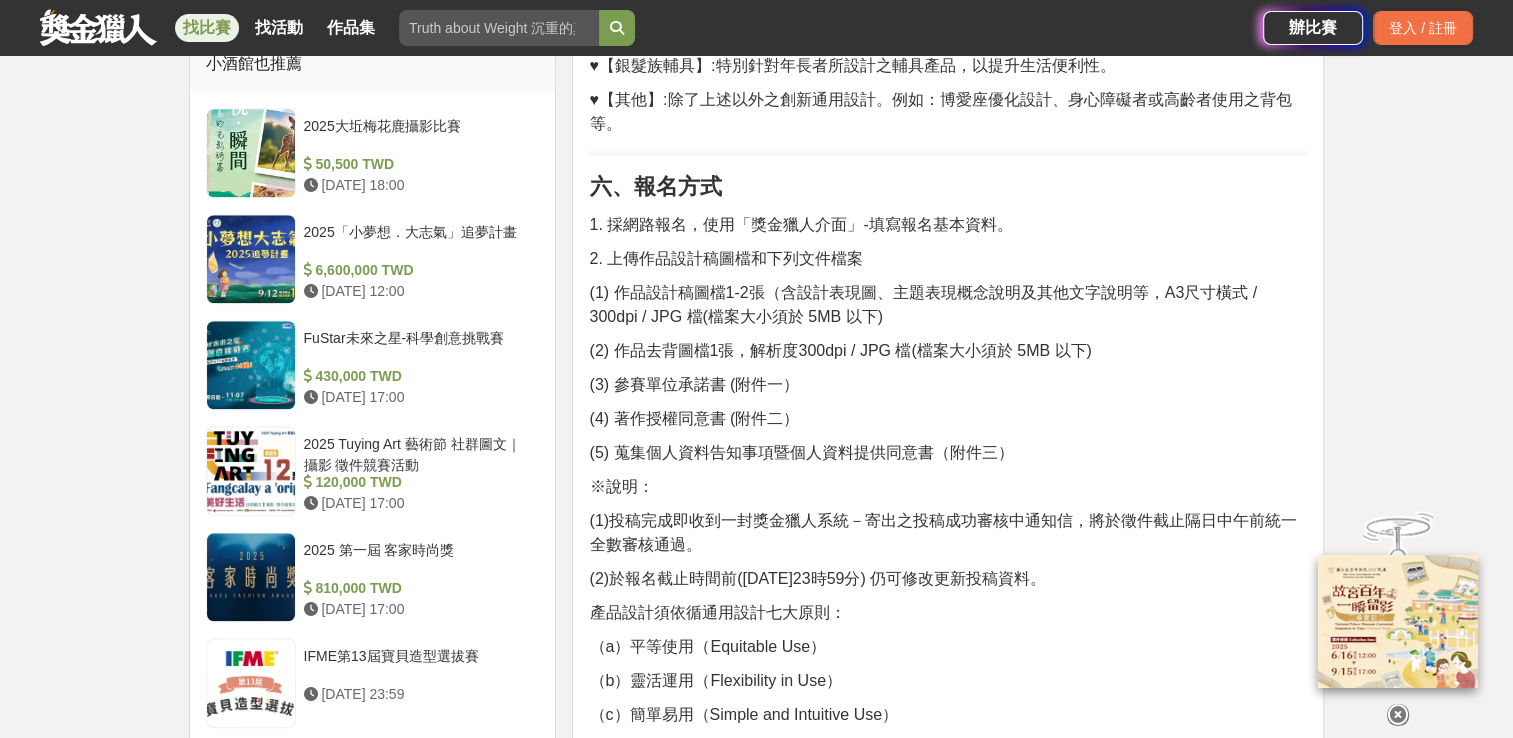 drag, startPoint x: 600, startPoint y: 366, endPoint x: 806, endPoint y: 308, distance: 214.00934 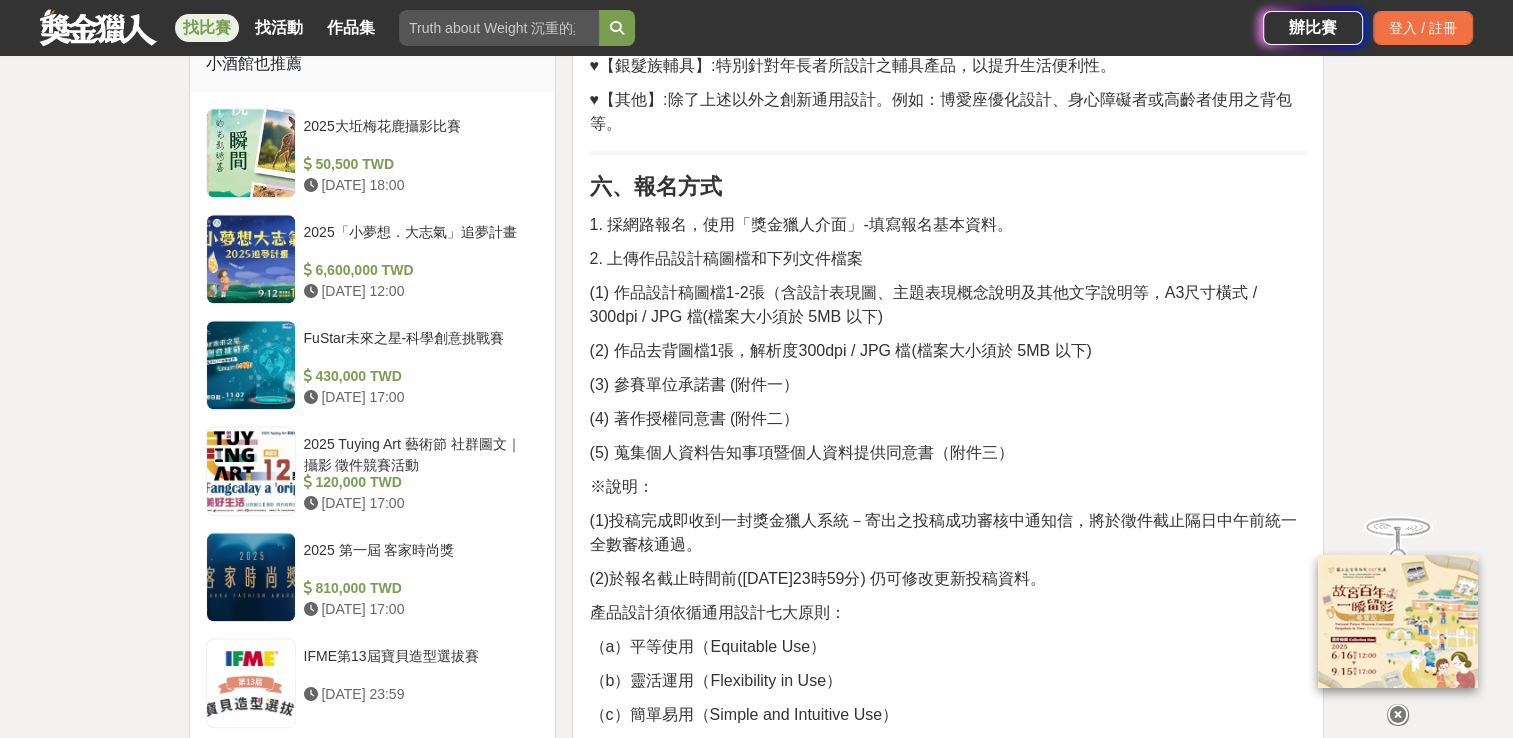 click on "(1) 作品設計稿圖檔1-2張（含設計表現圖、主題表現概念說明及其他文字說明等，A3尺寸橫式 / 300dpi / JPG 檔(檔案大小須於 5MB 以下)" at bounding box center [923, 304] 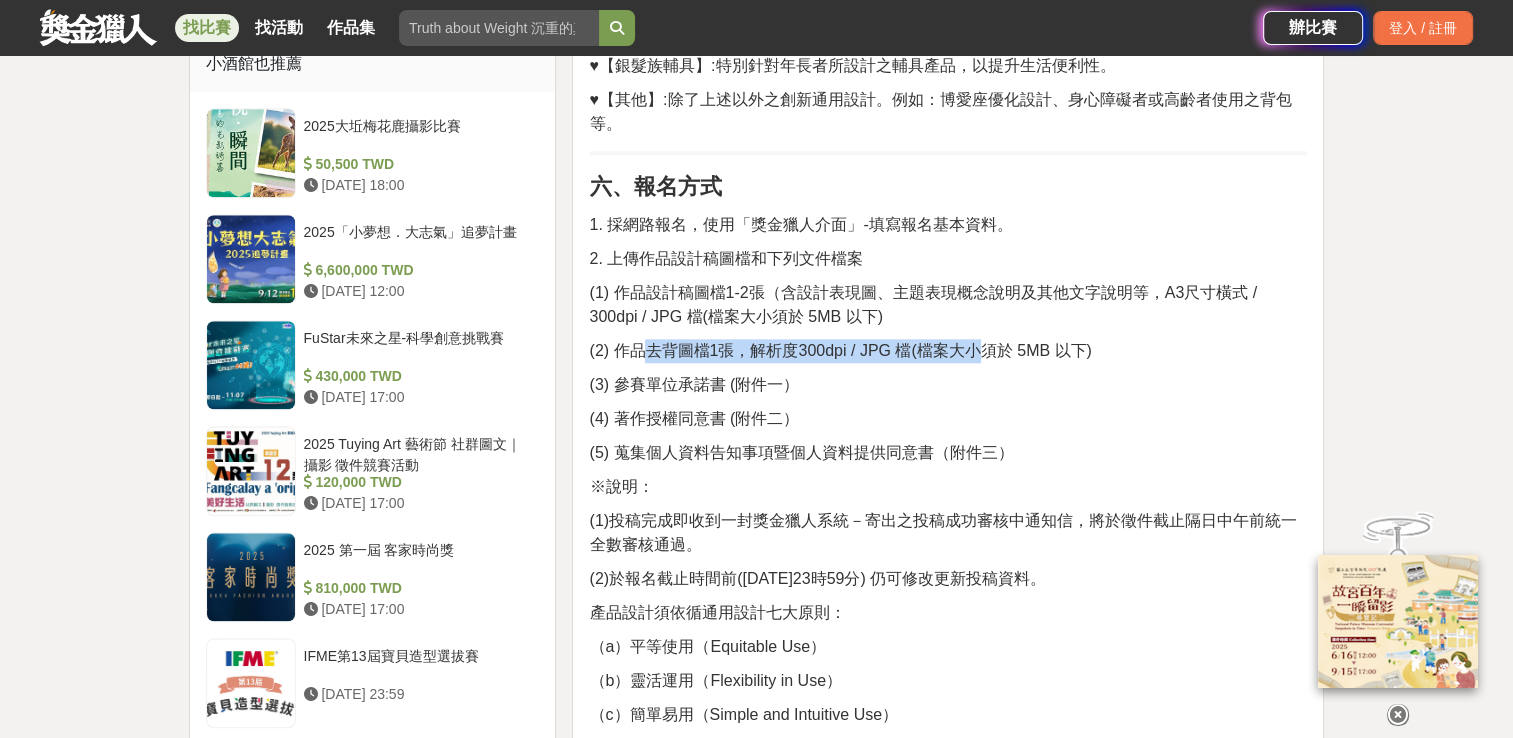 drag, startPoint x: 621, startPoint y: 350, endPoint x: 948, endPoint y: 339, distance: 327.18497 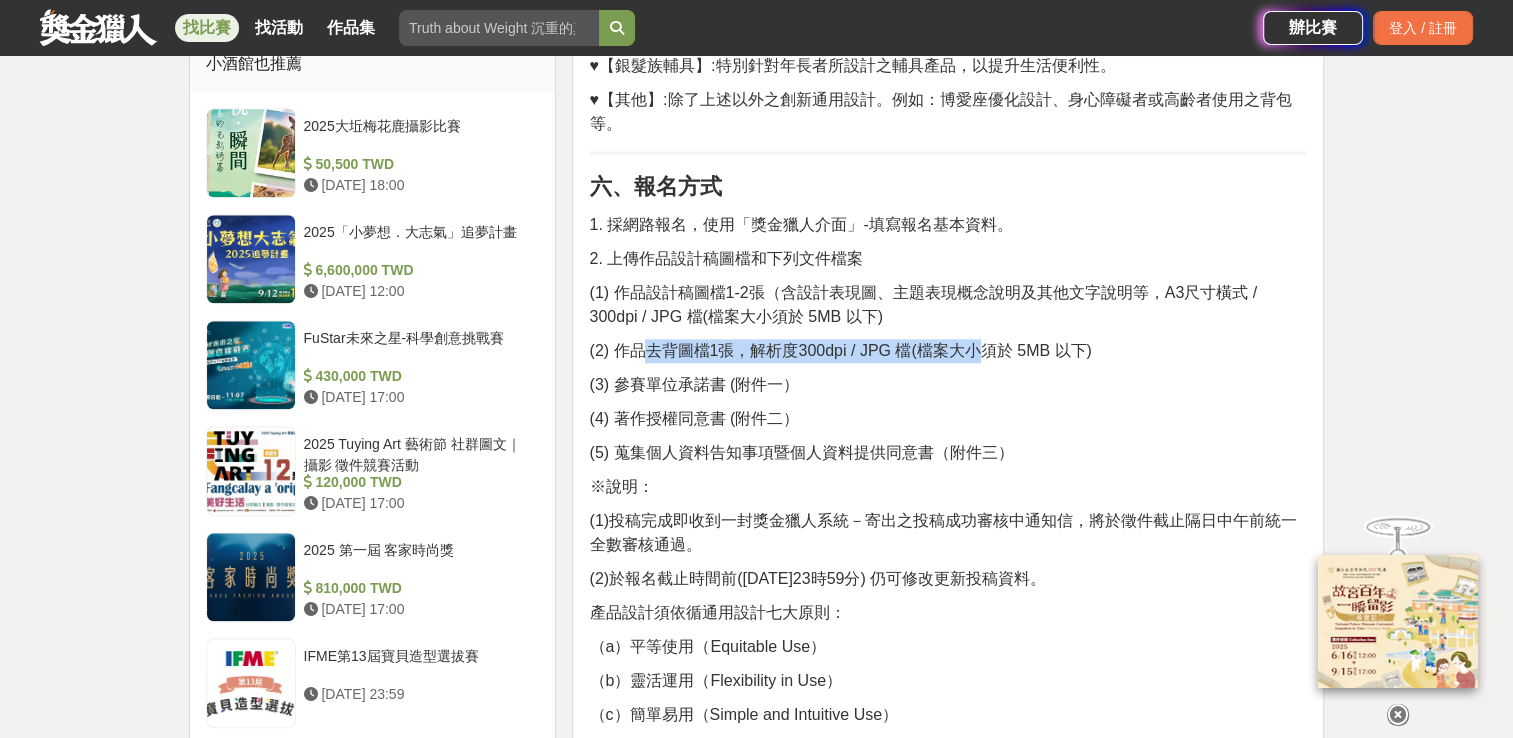 click on "(2) 作品去背圖檔1張，解析度300dpi / JPG 檔(檔案大小須於 5MB 以下)" at bounding box center (840, 350) 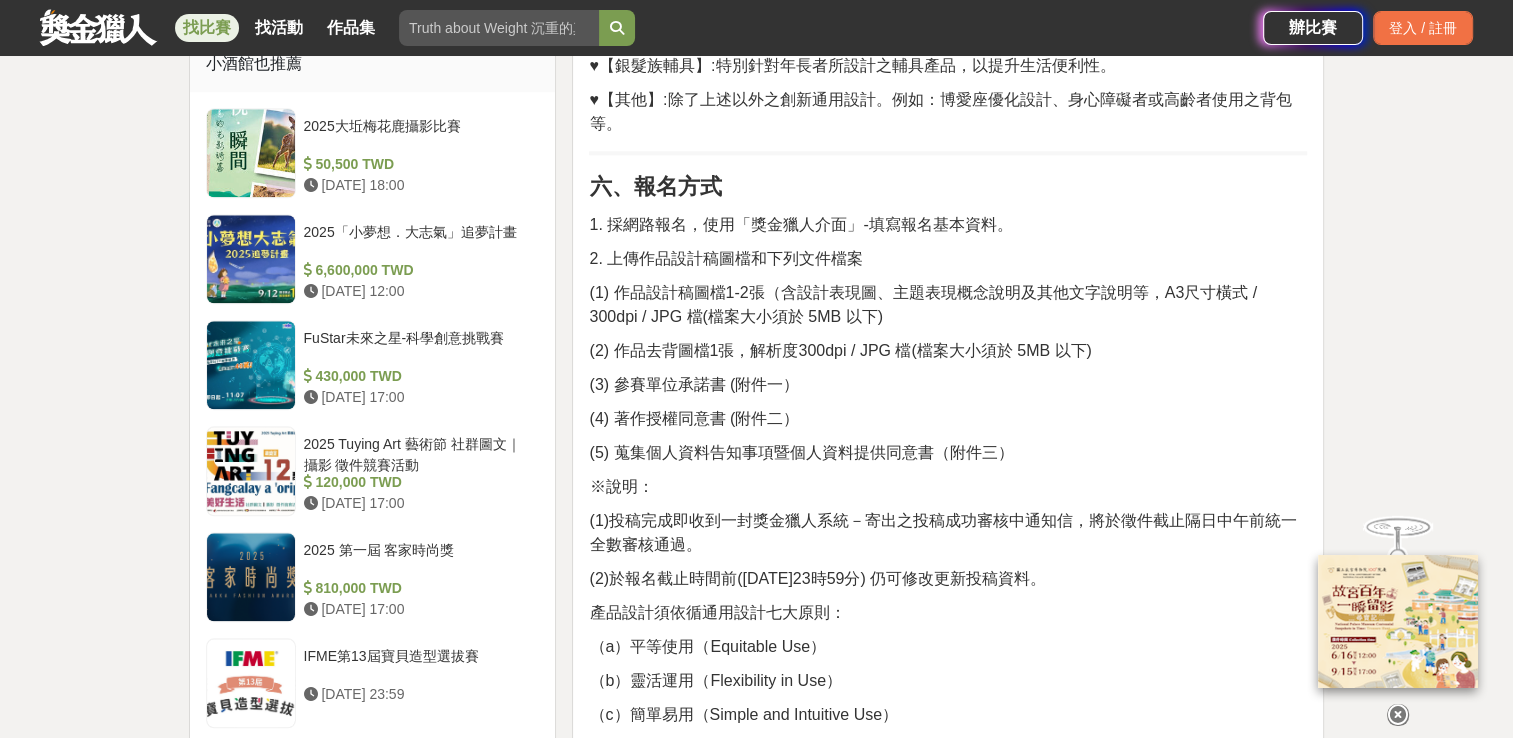 click on "(2) 作品去背圖檔1張，解析度300dpi / JPG 檔(檔案大小須於 5MB 以下)" at bounding box center [948, 351] 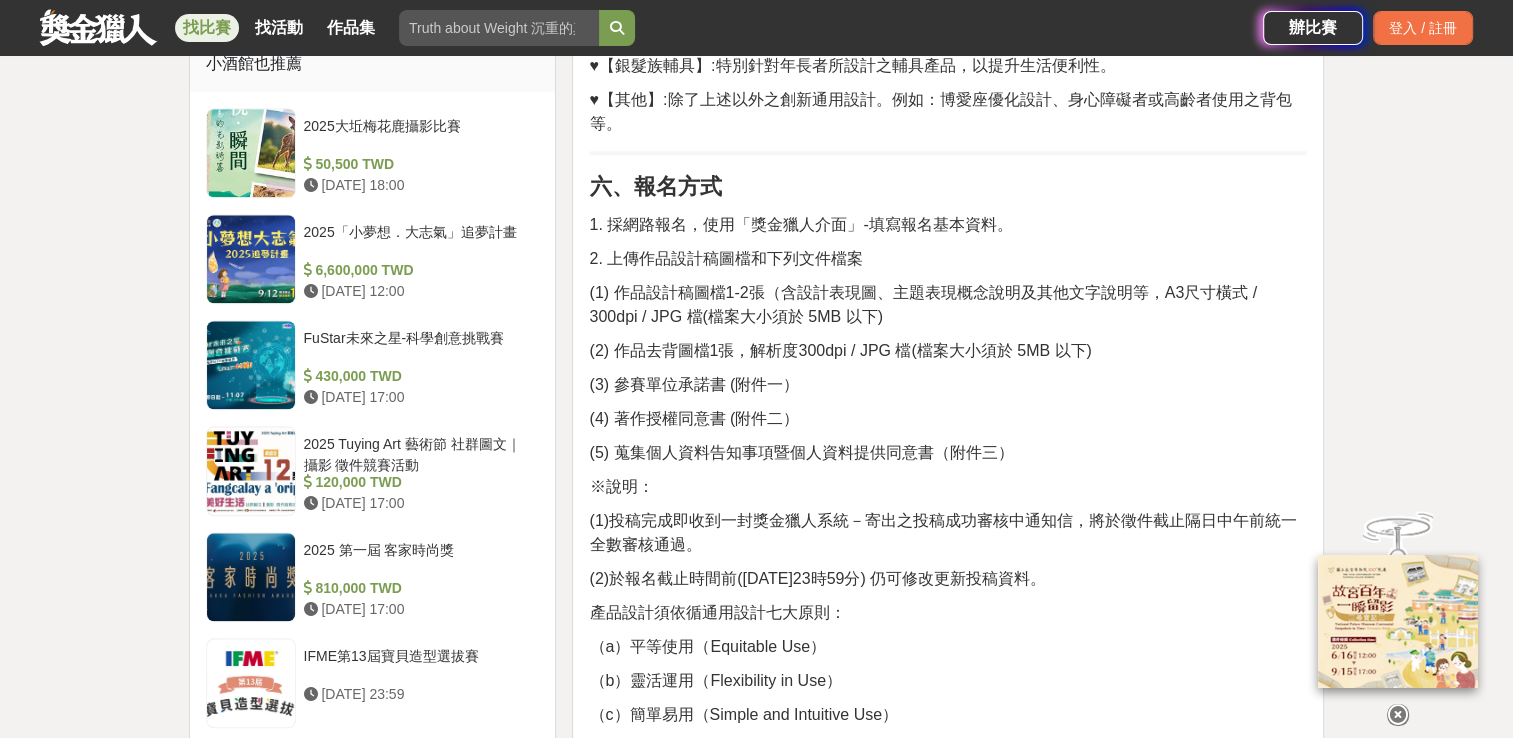 click on "(1) 作品設計稿圖檔1-2張（含設計表現圖、主題表現概念說明及其他文字說明等，A3尺寸橫式 / 300dpi / JPG 檔(檔案大小須於 5MB 以下)" at bounding box center (948, 305) 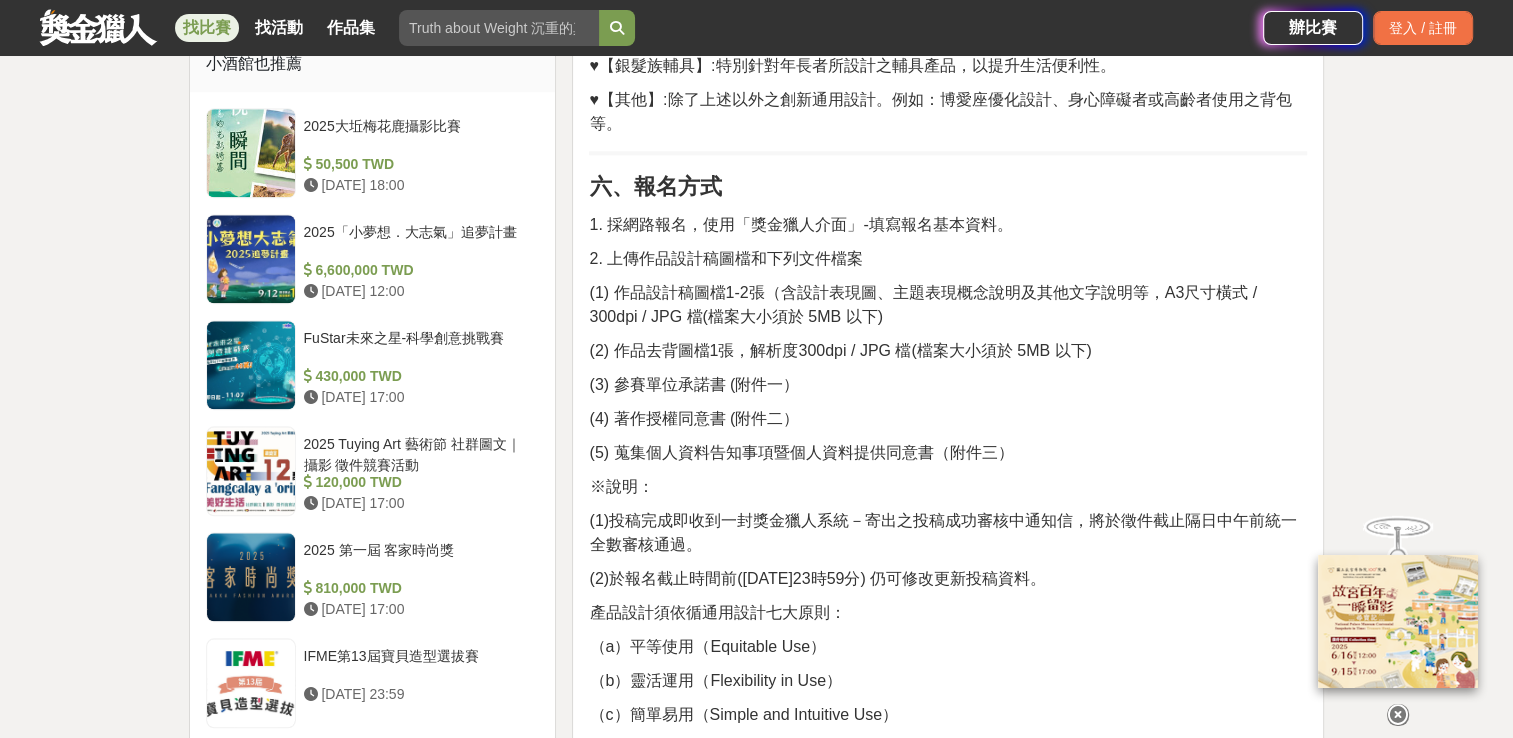 drag, startPoint x: 944, startPoint y: 243, endPoint x: 874, endPoint y: 280, distance: 79.17702 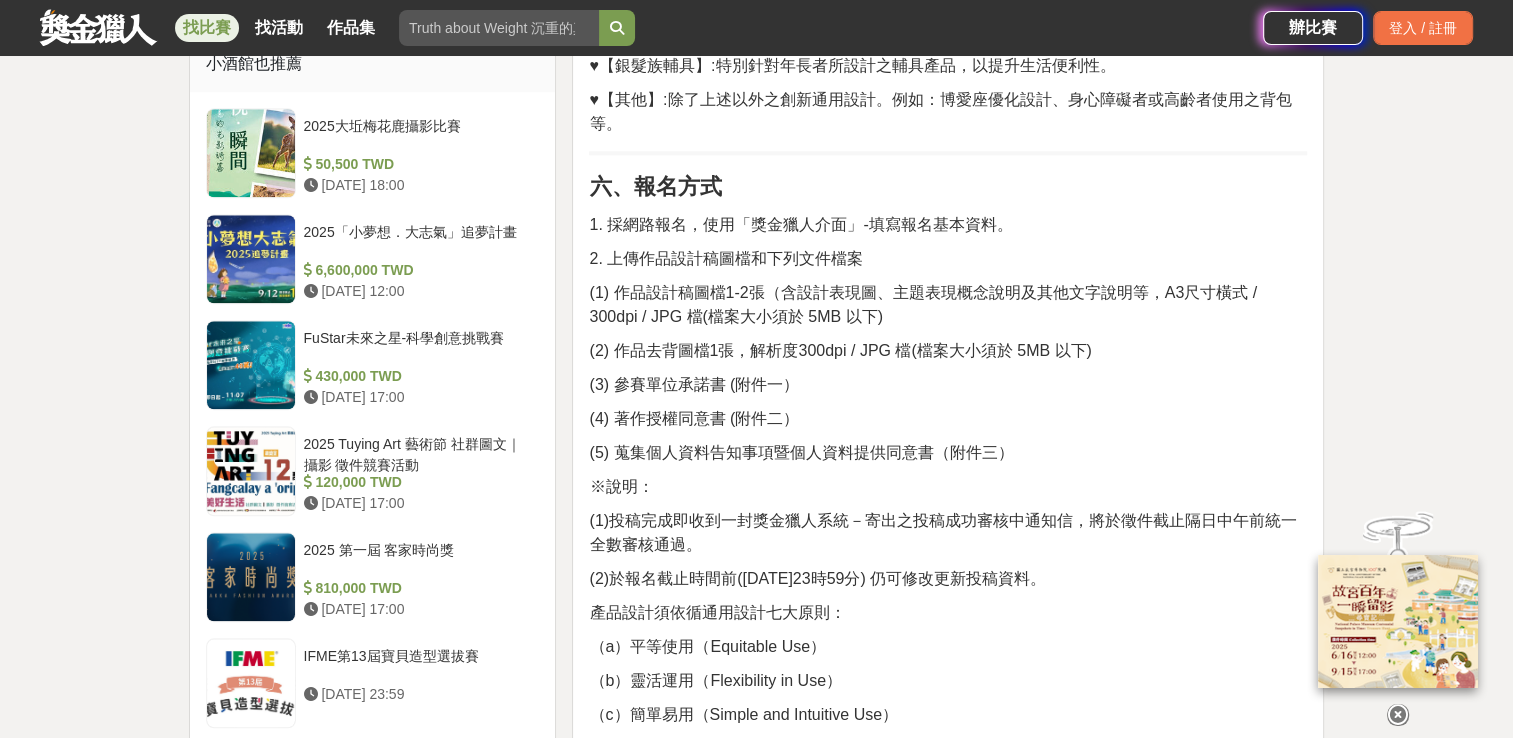 click on "一、活動目的 本競賽 主要目的 將徵選符合主題概念表現的通用設計作品，包含身心障礙與高齡者輔具通用設計及其他能夠改善或提升生活品質，增加生活便利性，促進環境永續發展概念之通用產品設計。 導入「通用設計（Universal Design）」理念，以「貼心生活」為範圍，及意識到關懷弱勢族群的心，並設計出蘊含創意想法，功能和美學加值的健康照護商品。 為了將其創新設計的概念得以實現並產品化，更期望媒合有興趣發展與擁有生產技術的業界，可推展出更多優良輔具產品，以改善身心障礙者與高齡者的生活，塑造友善社會氛圍。 二、辦理單位 ● 指導單位：經濟部標準檢驗局 ● 主辦單位：財團法人金屬工業研究發展中心 三、報名資格 1.、不限身分；對身心障礙或高齡者輔具或通用設計議題有興趣之個人、團體皆可參賽。 四、收件時間 五、徵件主題及說明" at bounding box center [948, 1005] 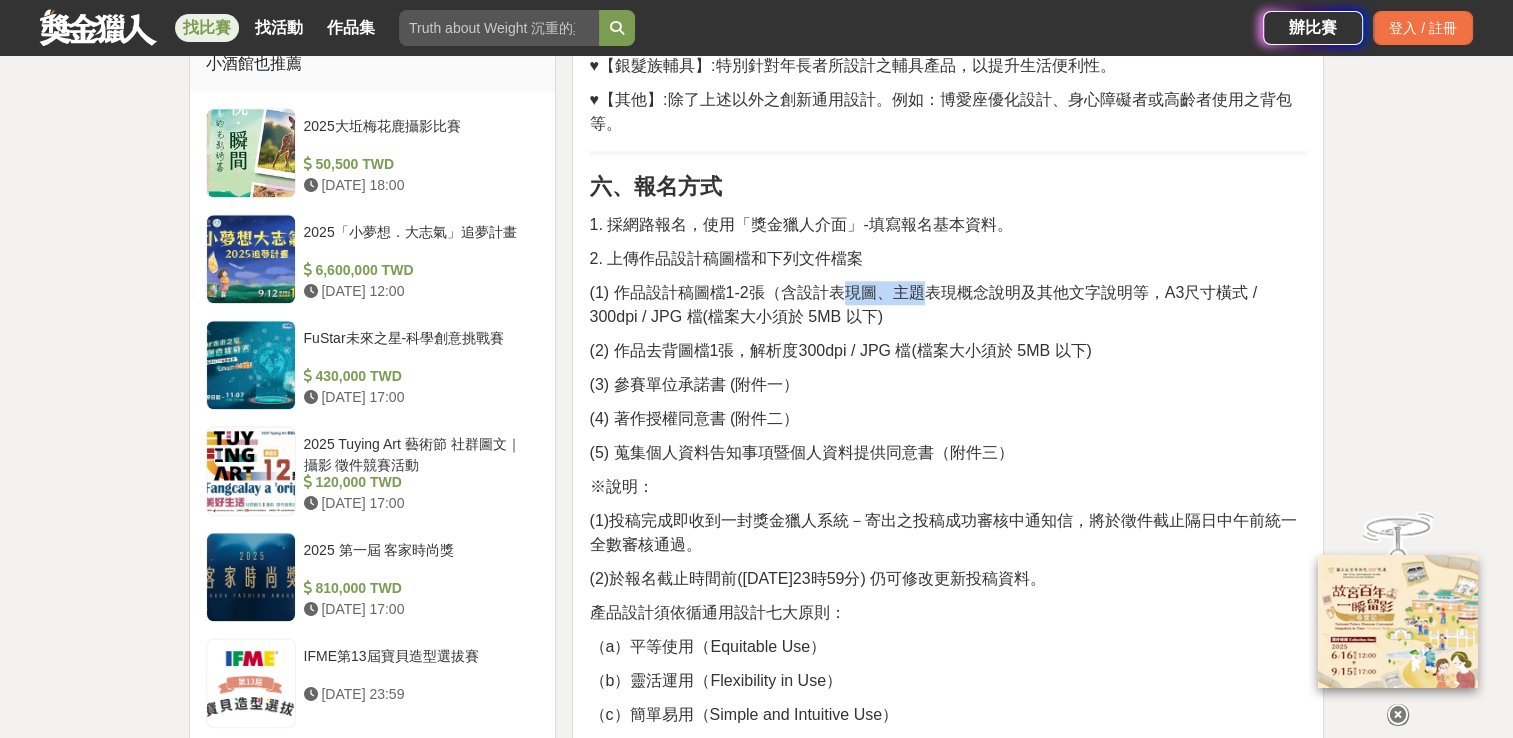 drag, startPoint x: 880, startPoint y: 290, endPoint x: 809, endPoint y: 289, distance: 71.00704 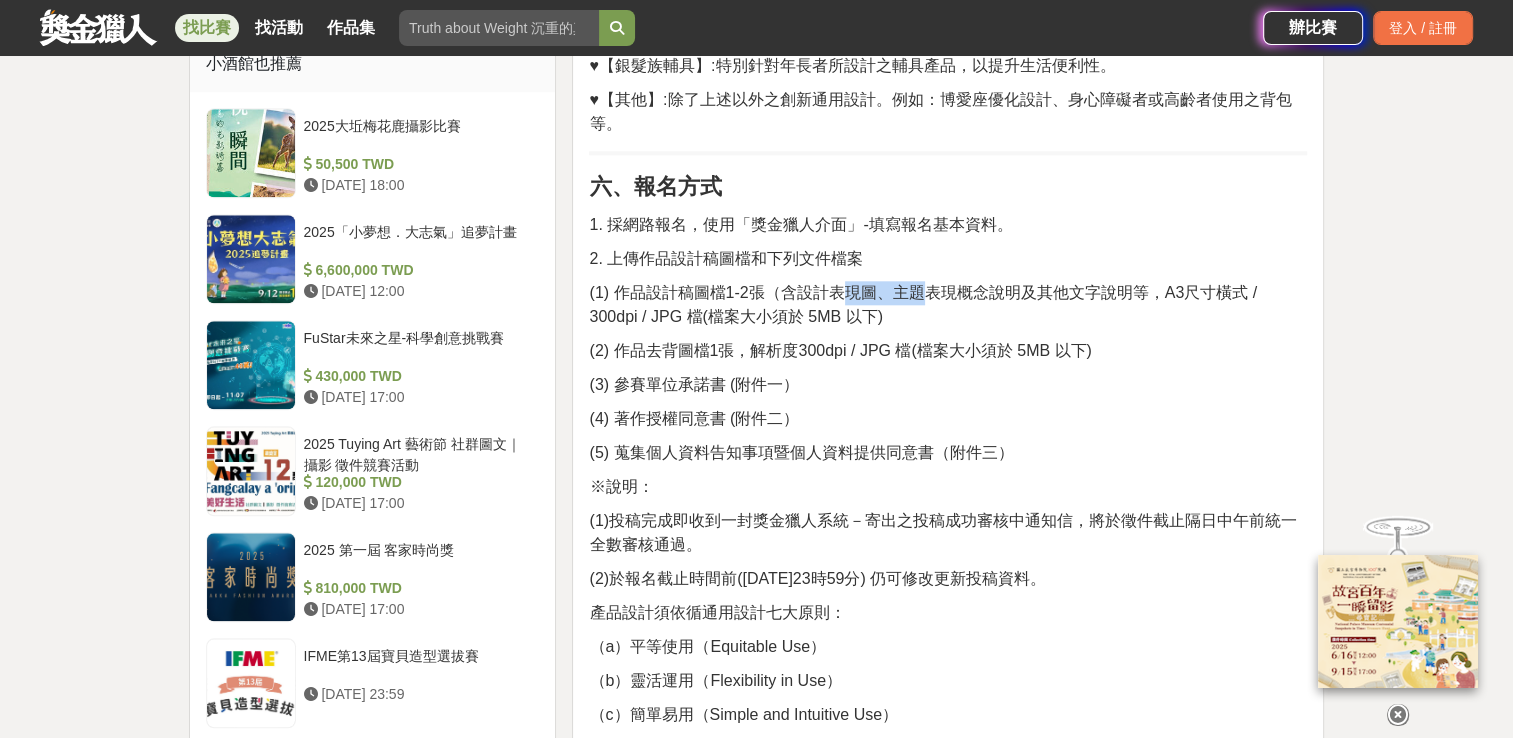 click on "(1) 作品設計稿圖檔1-2張（含設計表現圖、主題表現概念說明及其他文字說明等，A3尺寸橫式 / 300dpi / JPG 檔(檔案大小須於 5MB 以下)" at bounding box center (923, 304) 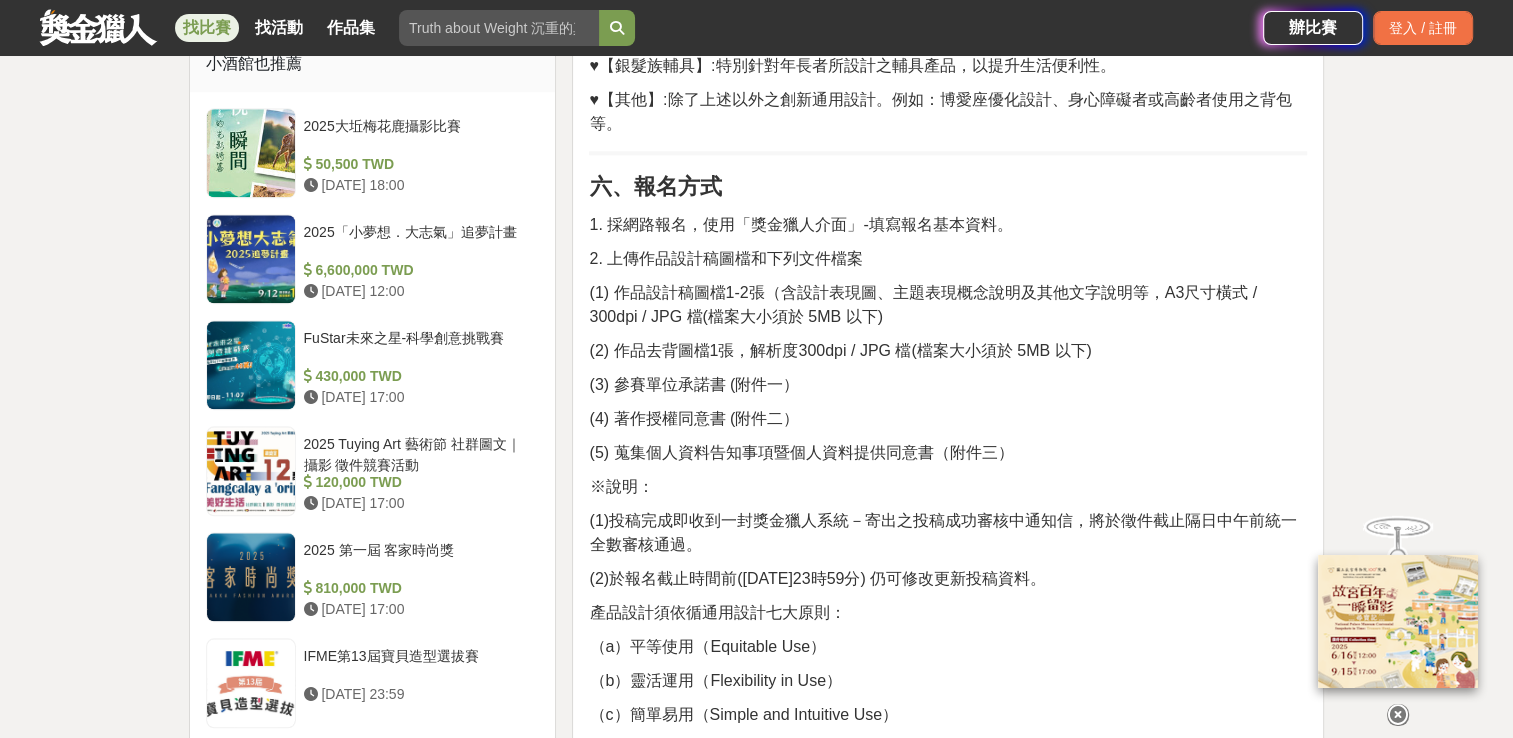 click on "(1) 作品設計稿圖檔1-2張（含設計表現圖、主題表現概念說明及其他文字說明等，A3尺寸橫式 / 300dpi / JPG 檔(檔案大小須於 5MB 以下)" at bounding box center (923, 304) 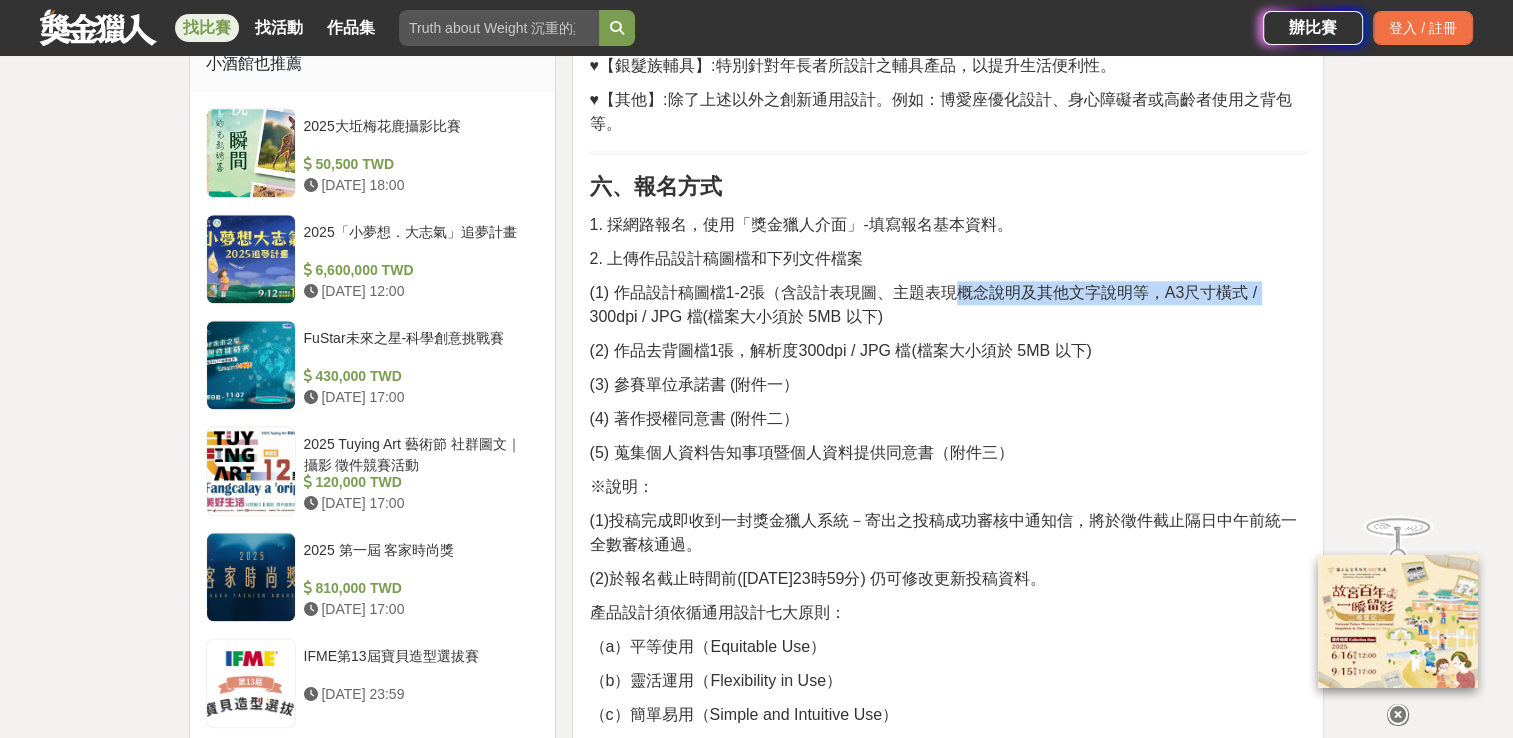 drag, startPoint x: 912, startPoint y: 290, endPoint x: 1251, endPoint y: 294, distance: 339.0236 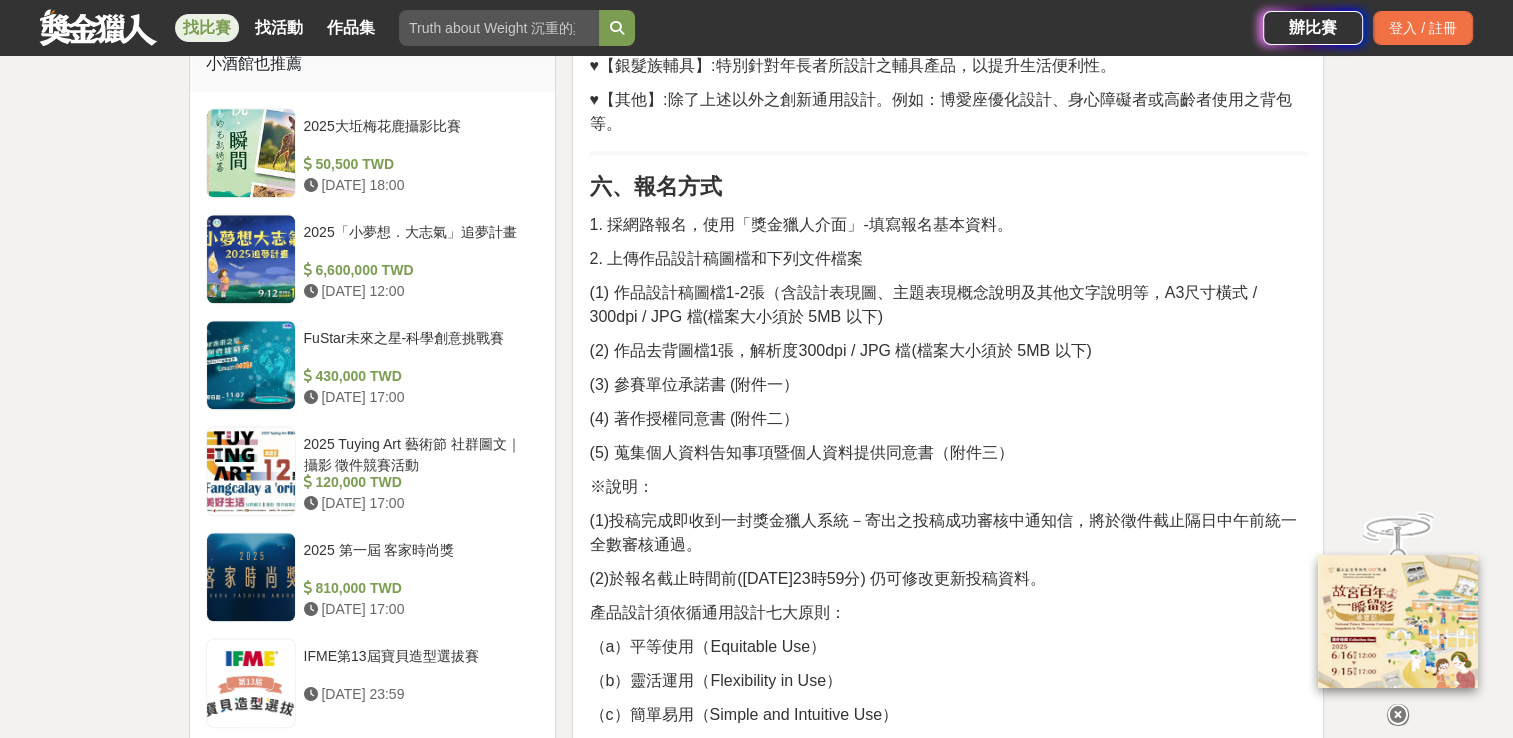 click on "(1) 作品設計稿圖檔1-2張（含設計表現圖、主題表現概念說明及其他文字說明等，A3尺寸橫式 / 300dpi / JPG 檔(檔案大小須於 5MB 以下)" at bounding box center [948, 305] 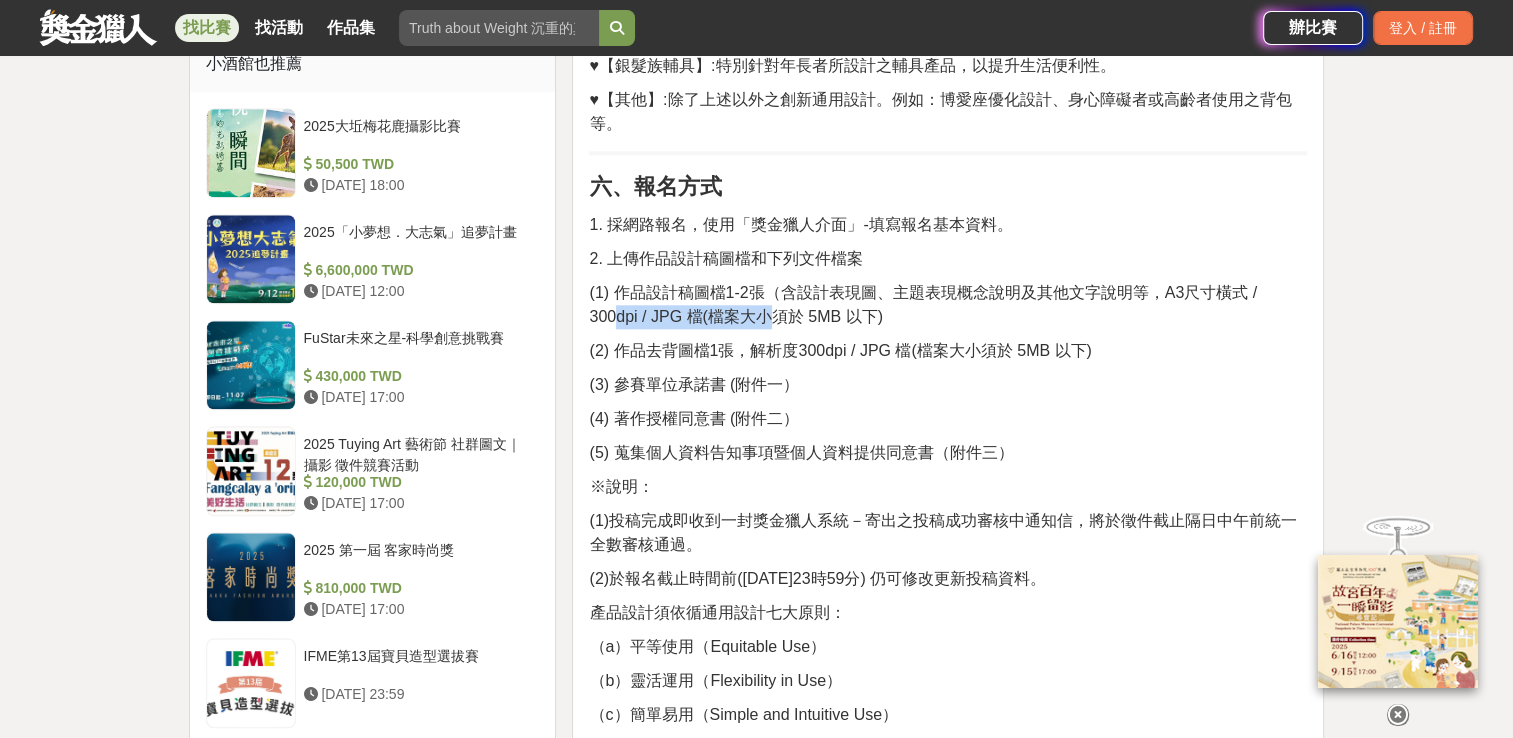 drag, startPoint x: 588, startPoint y: 307, endPoint x: 717, endPoint y: 316, distance: 129.31357 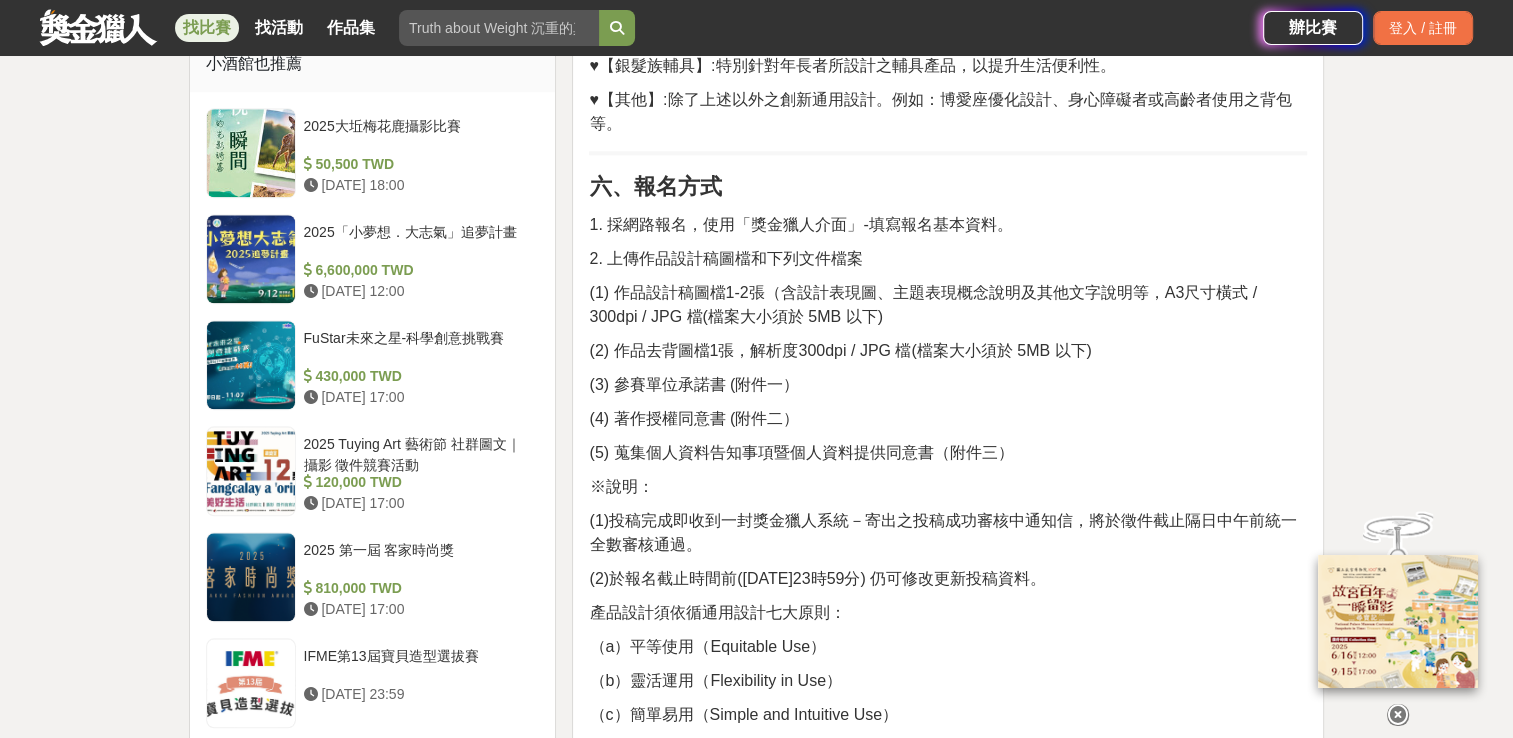 click on "(1) 作品設計稿圖檔1-2張（含設計表現圖、主題表現概念說明及其他文字說明等，A3尺寸橫式 / 300dpi / JPG 檔(檔案大小須於 5MB 以下)" at bounding box center (948, 305) 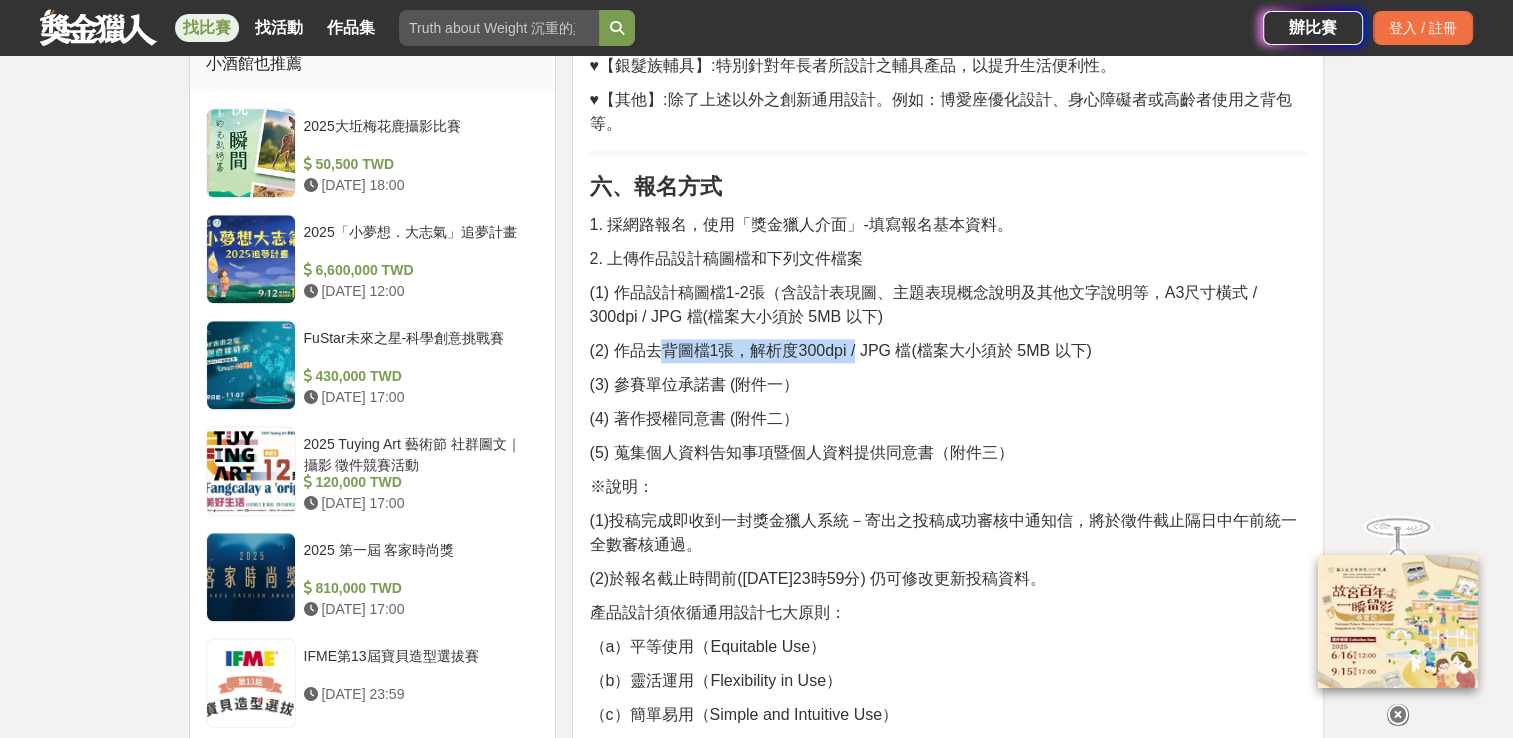 drag, startPoint x: 628, startPoint y: 351, endPoint x: 856, endPoint y: 363, distance: 228.31557 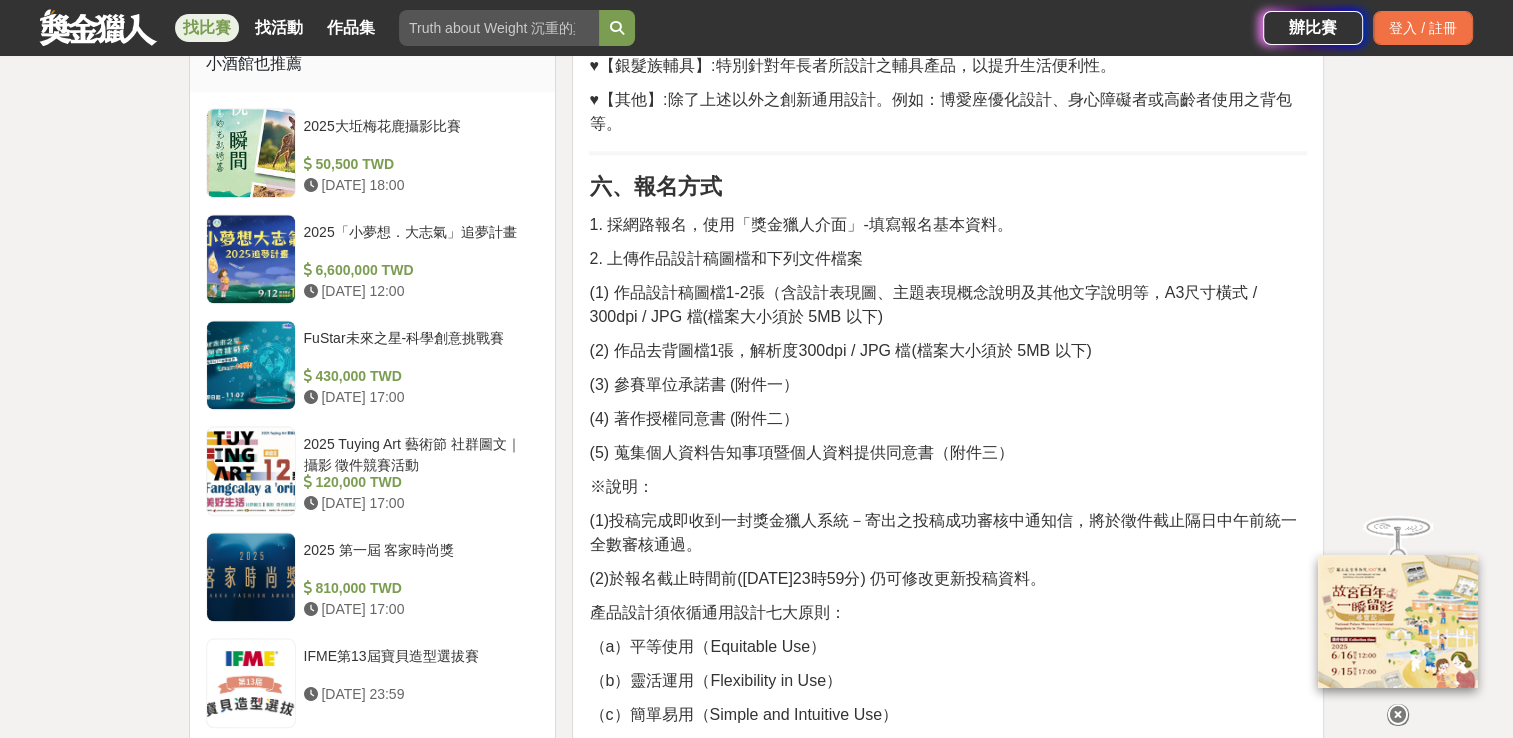 drag, startPoint x: 856, startPoint y: 363, endPoint x: 910, endPoint y: 402, distance: 66.61081 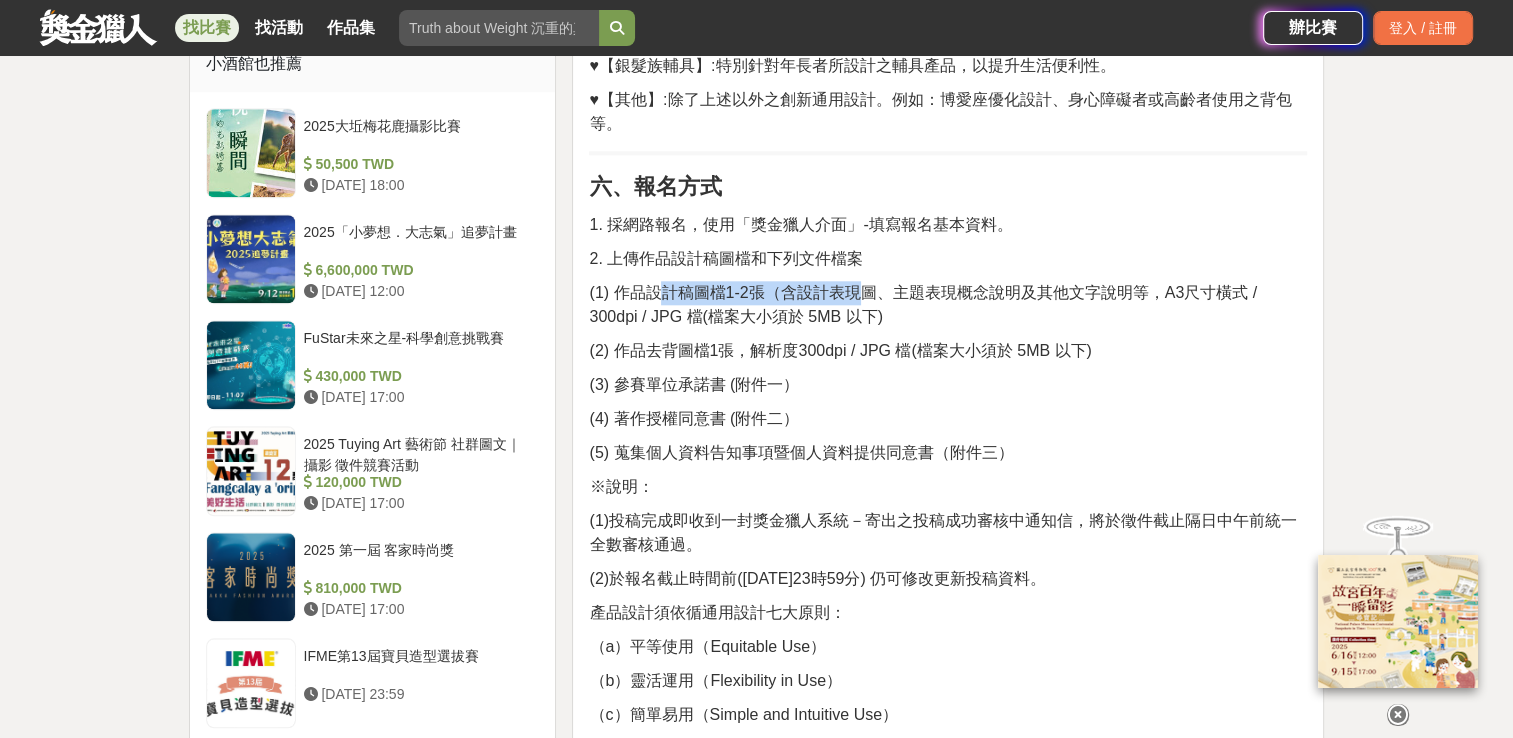 drag, startPoint x: 629, startPoint y: 297, endPoint x: 827, endPoint y: 301, distance: 198.0404 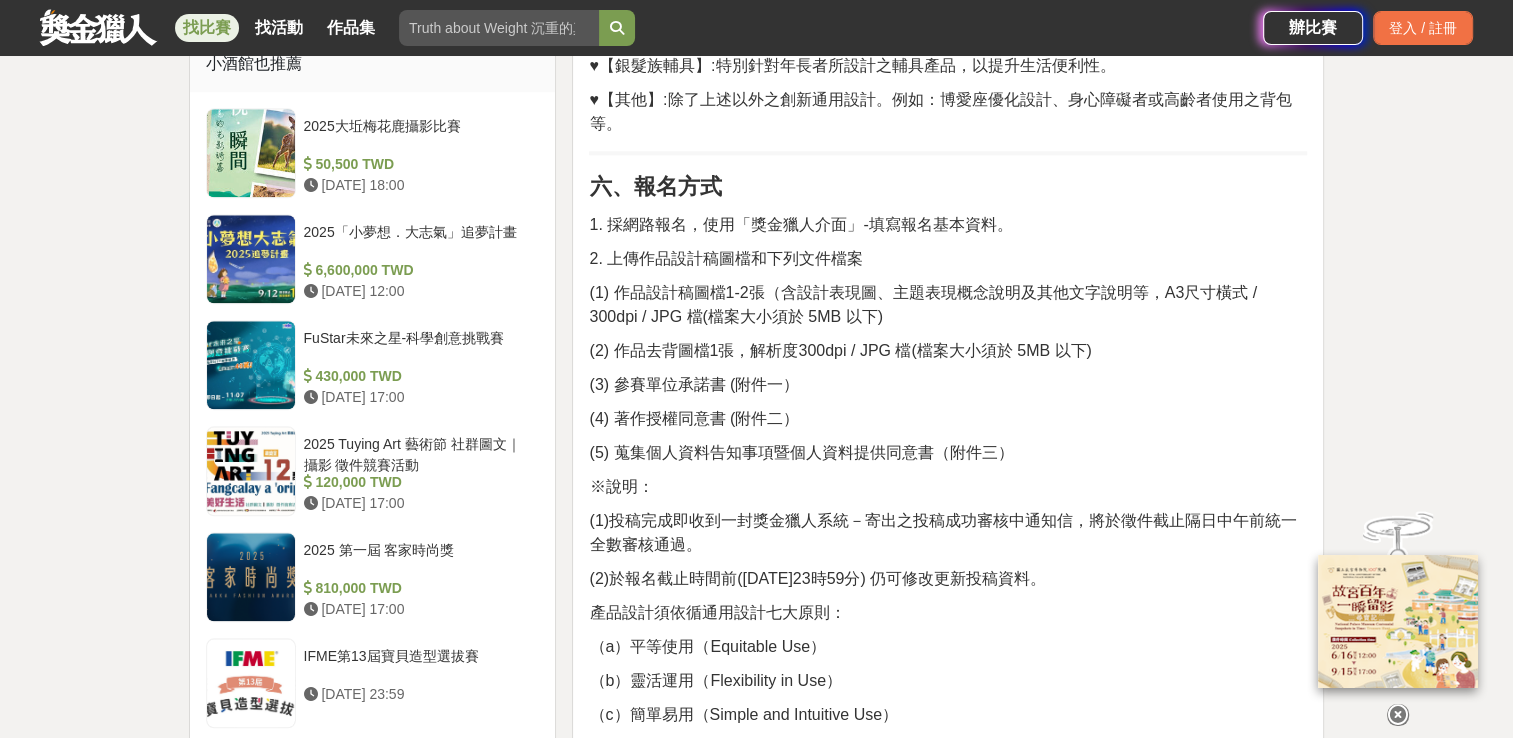 drag, startPoint x: 827, startPoint y: 301, endPoint x: 940, endPoint y: 314, distance: 113.74533 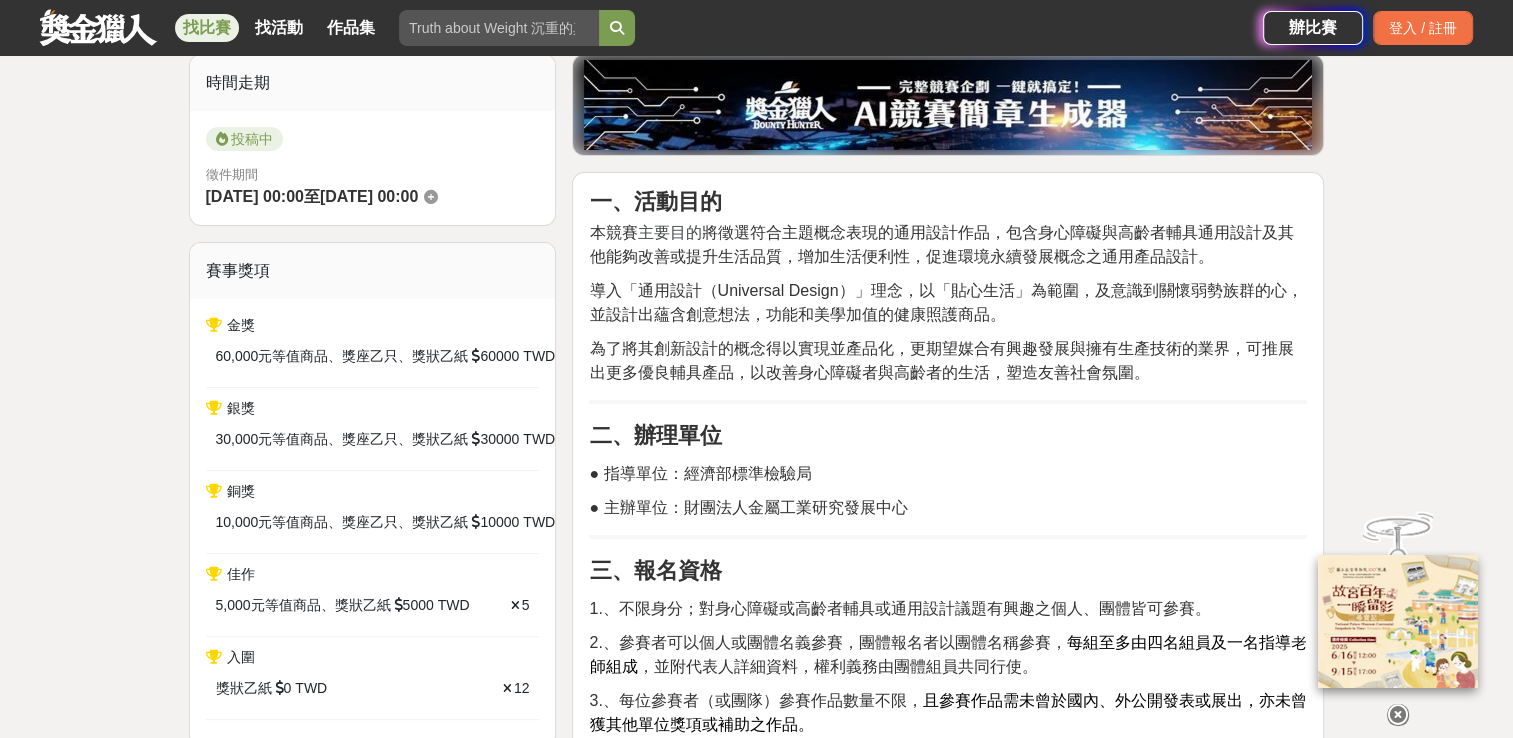 scroll, scrollTop: 0, scrollLeft: 0, axis: both 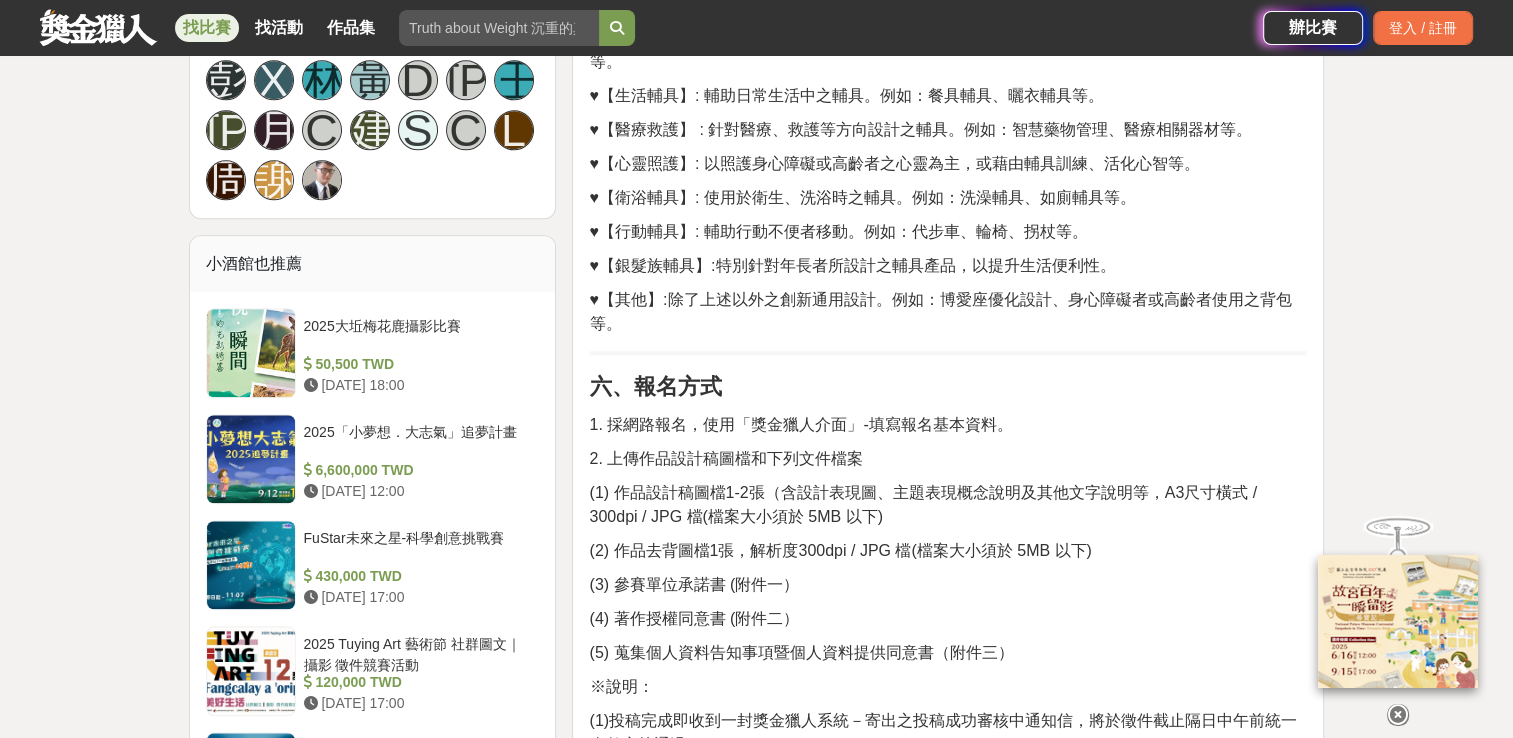 click on "大家都在看 來吧！Show出你的新『泰』度！國泰人壽全國創意行銷提案&圖文競賽 [DATE] 17:00 2025「Art on Climate」國際繪畫比賽 [DATE] 00:00 2025金匠獎-設計/程式/外語影片競賽 [DATE] 23:00 [DATE]ICARE身心障礙與高齡者輔具產品通用設計競賽 收藏 前往比賽網站 總獎金 (包含獎品) 125,000   TWD 身分限制 不限 國籍/地區限制 台灣 13,555 153 0 分享至 收藏 前往比賽網站 時間走期 投稿中 徵件期間 [DATE] 00:00  至  [DATE] 00:00 賽事獎項 金獎 60,000元等值商品、獎座乙只、獎狀乙紙 60000 TWD 1 銀獎 30,000元等值商品、獎座乙只、獎狀乙紙 30000 TWD 1 銅獎 10,000元等值商品、獎座乙只、獎狀乙紙 10000 TWD 1 佳作 5,000元等值商品、獎狀乙紙 5000 TWD 5 入圍 獎狀乙紙 0 TWD 12 主辦單位 財團法人金屬工業研究發展中心 協辦/執行： 財團法人金屬工業研究發展中心 電話： [PHONE_NUMBER] Email： 台灣   T S" at bounding box center [756, 1360] 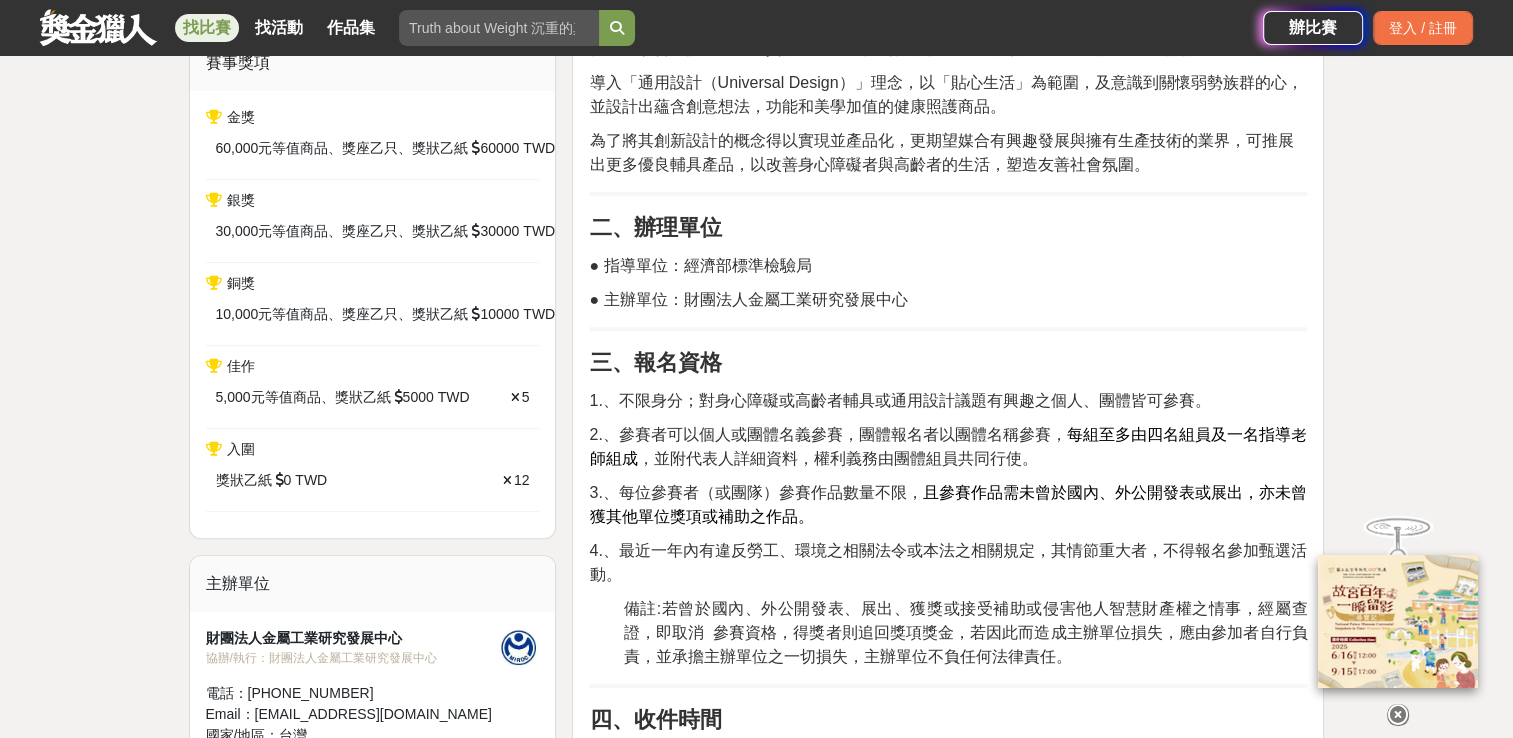 scroll, scrollTop: 700, scrollLeft: 0, axis: vertical 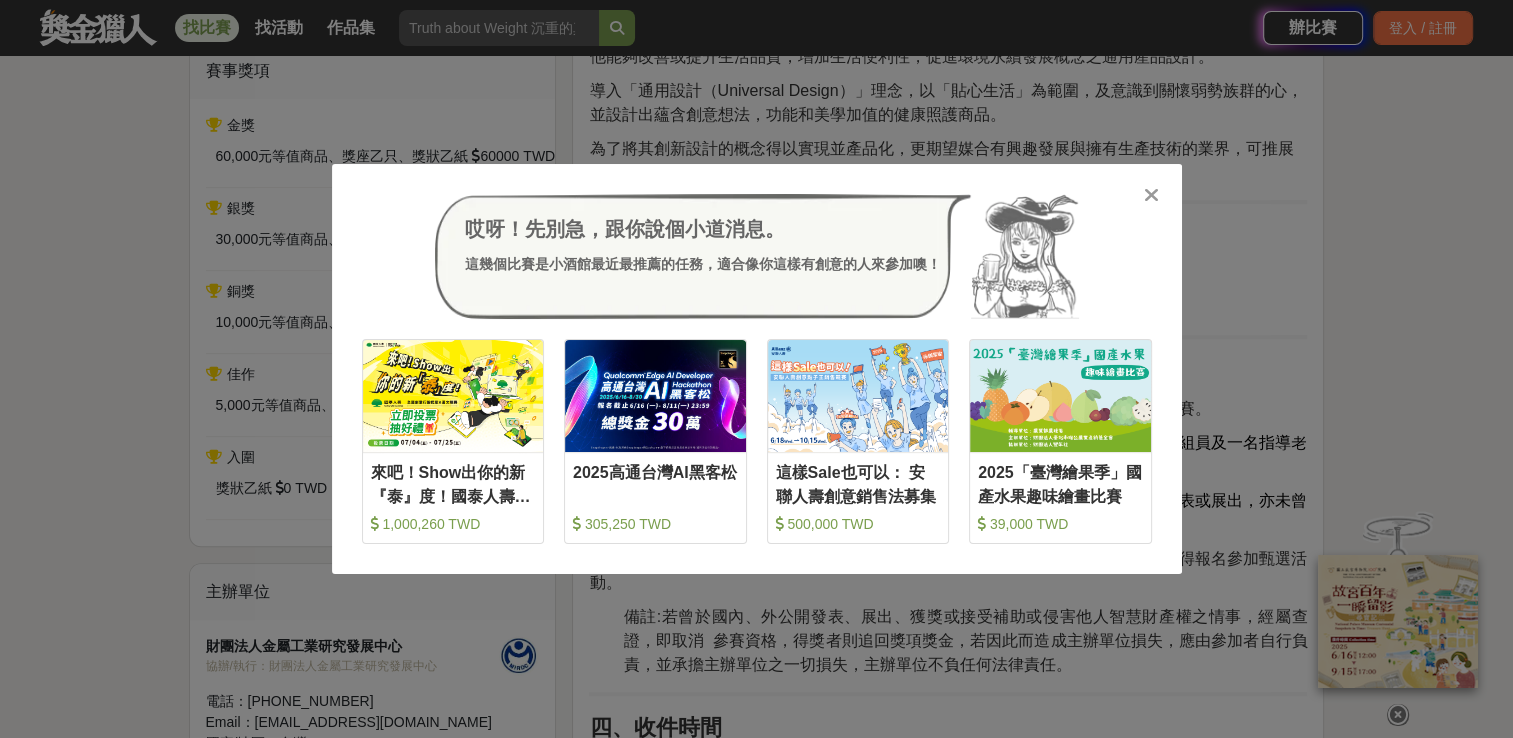 click on "哎呀！先別急，跟你說個小道消息。 這幾個比賽是小酒館最近最推薦的任務，適合像你這樣有創意的人來參加噢！   收藏 來吧！Show出你的新『泰』度！國泰人壽全國創意行銷提案&圖文競賽   1,000,260 TWD   收藏 2025高通台灣AI黑客松   305,250 TWD   收藏 這樣Sale也可以： 安聯人壽創意銷售法募集   500,000 TWD   收藏 2025「臺灣繪果季」國產水果趣味繪畫比賽   39,000 TWD" at bounding box center (756, 369) 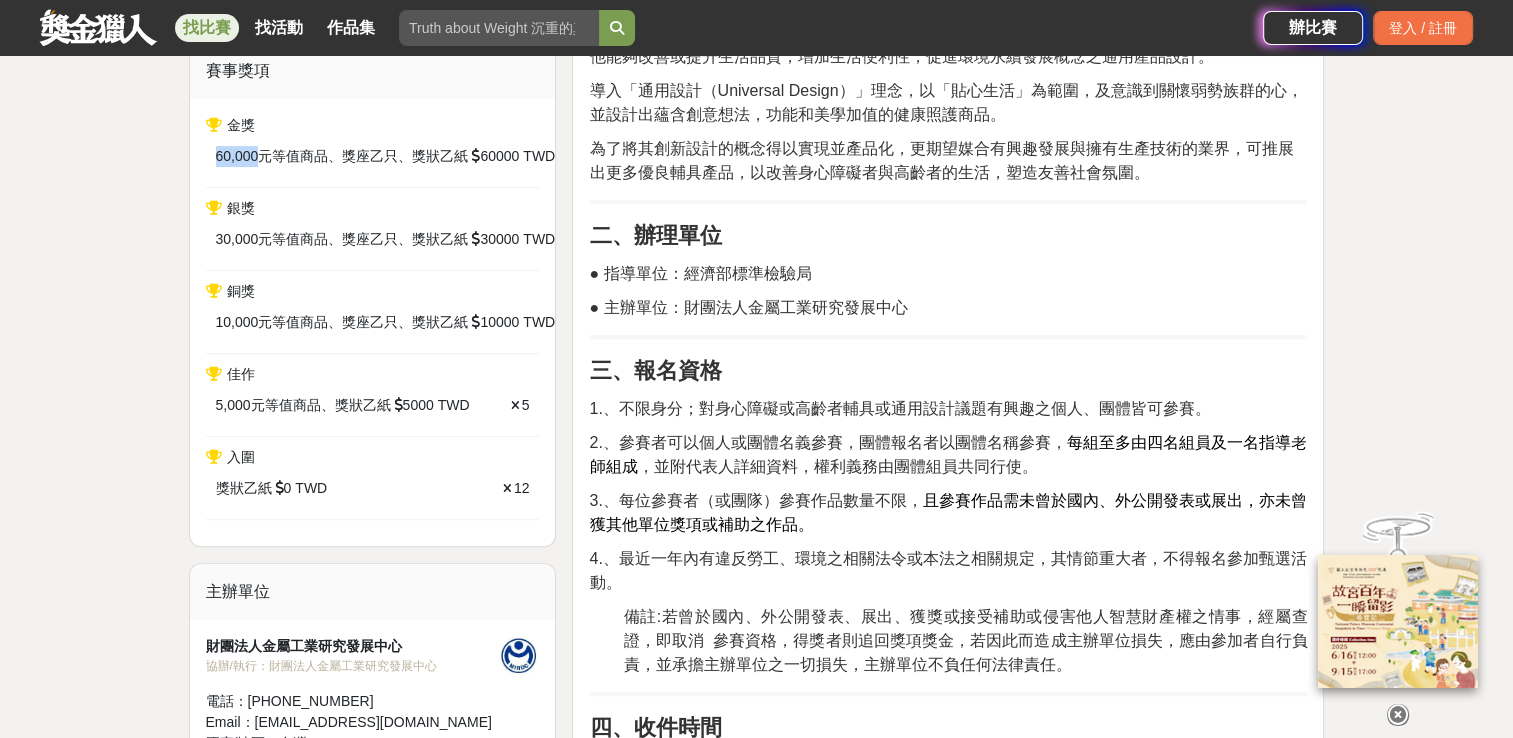 drag, startPoint x: 213, startPoint y: 149, endPoint x: 257, endPoint y: 150, distance: 44.011364 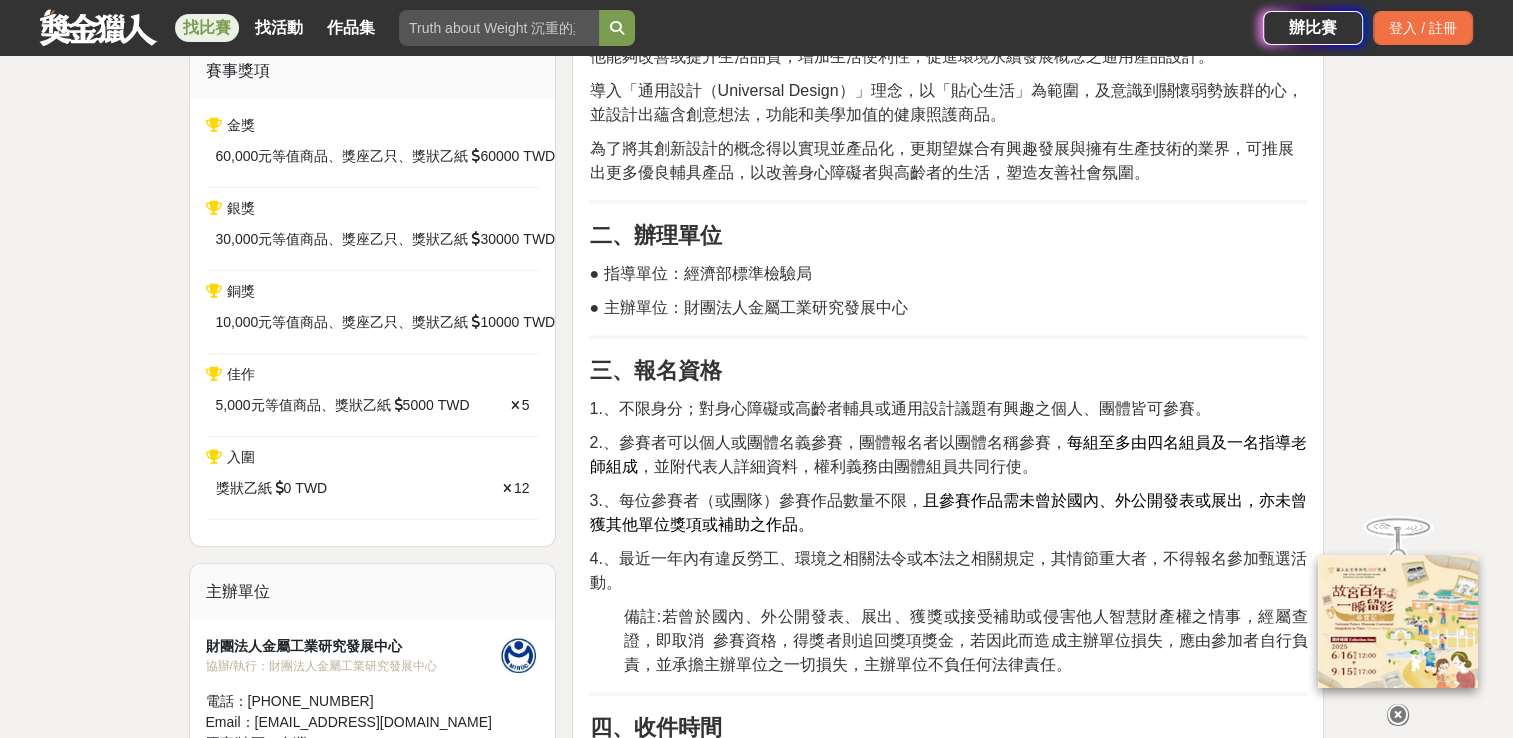 drag, startPoint x: 257, startPoint y: 150, endPoint x: 304, endPoint y: 189, distance: 61.073727 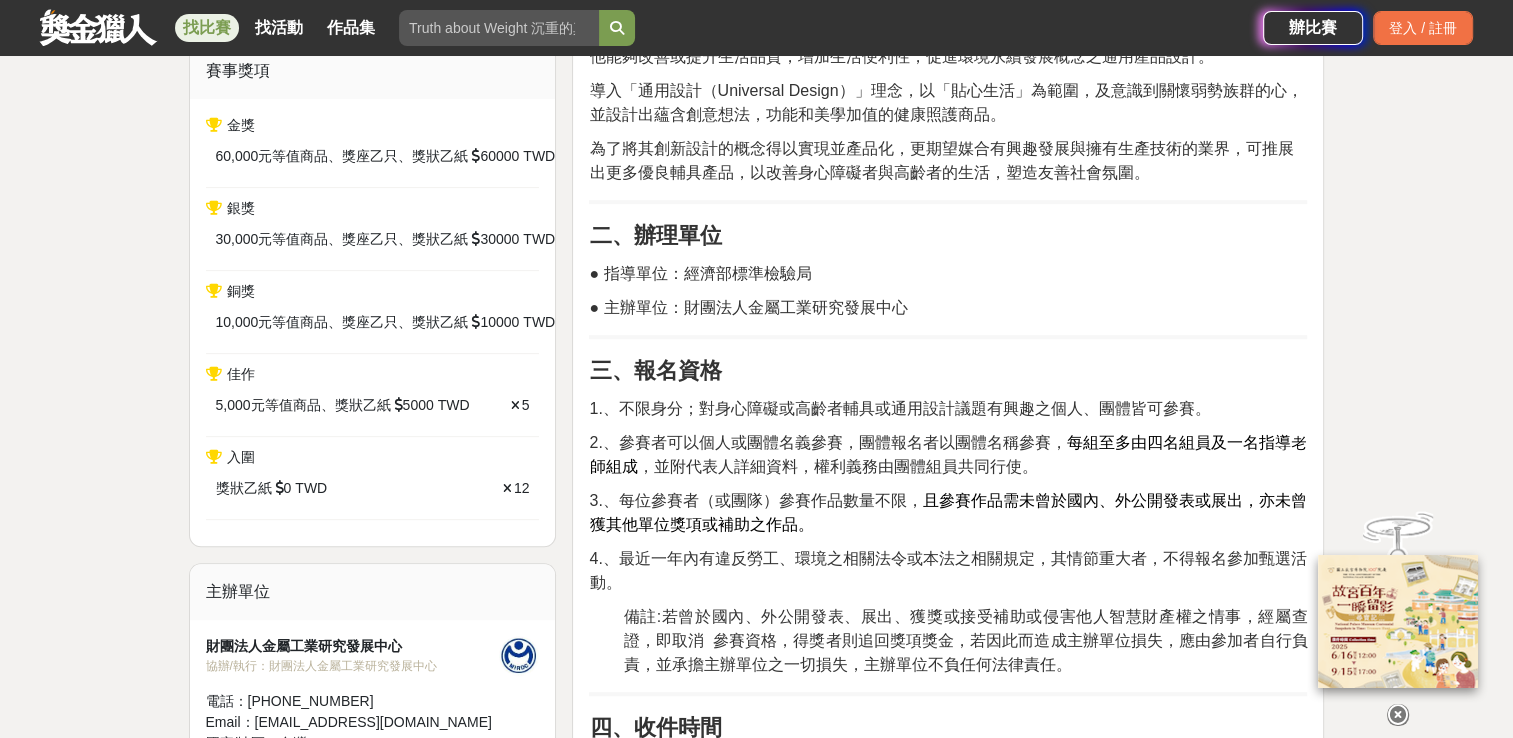 click on "金獎 60,000元等值商品、獎座乙只、獎狀乙紙 60000 TWD 1 銀獎 30,000元等值商品、獎座乙只、獎狀乙紙 30000 TWD 1 銅獎 10,000元等值商品、獎座乙只、獎狀乙紙 10000 TWD 1 佳作 5,000元等值商品、獎狀乙紙 5000 TWD 5 入圍 獎狀乙紙 0 TWD 12" at bounding box center (373, 322) 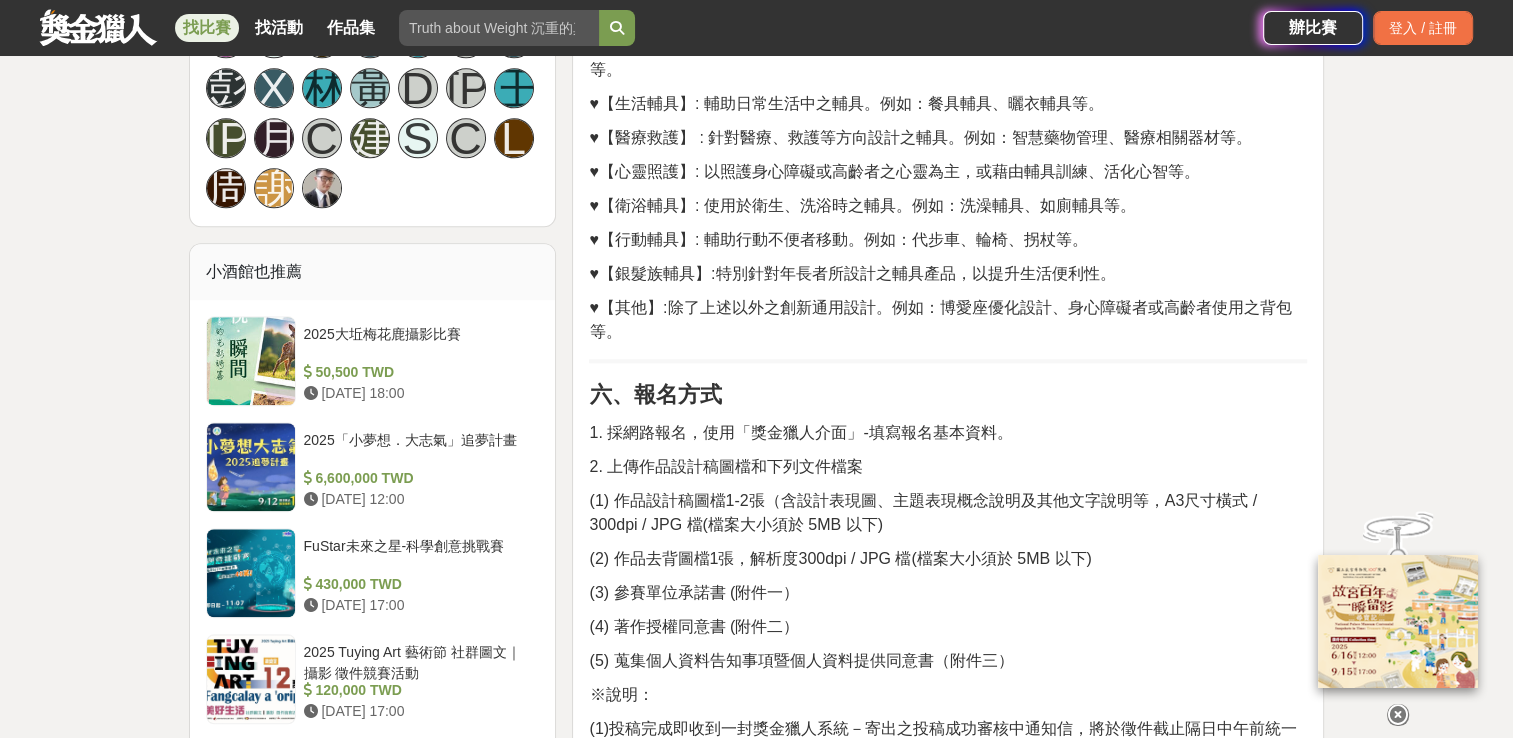 scroll, scrollTop: 1900, scrollLeft: 0, axis: vertical 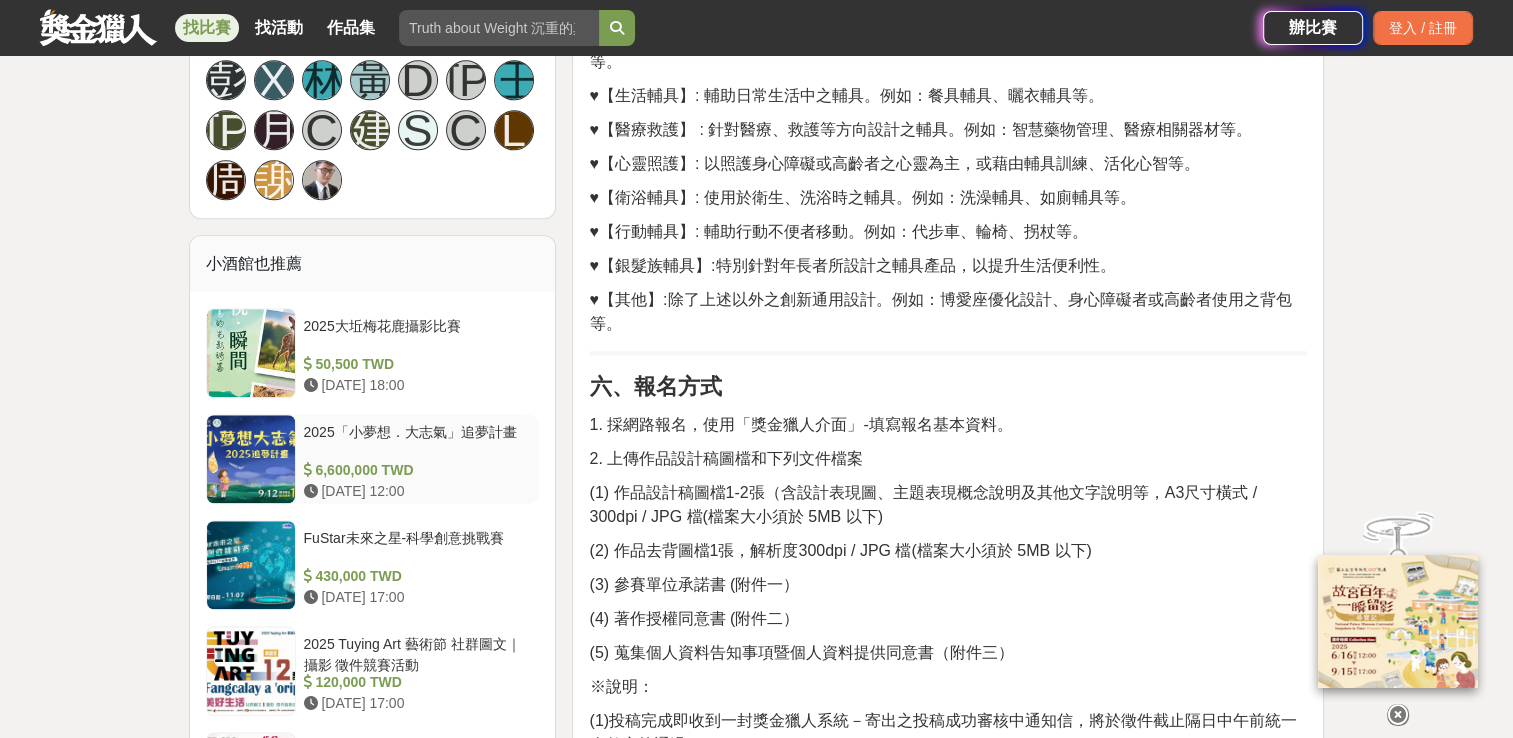 click on "[DATE] 12:00" at bounding box center [418, 491] 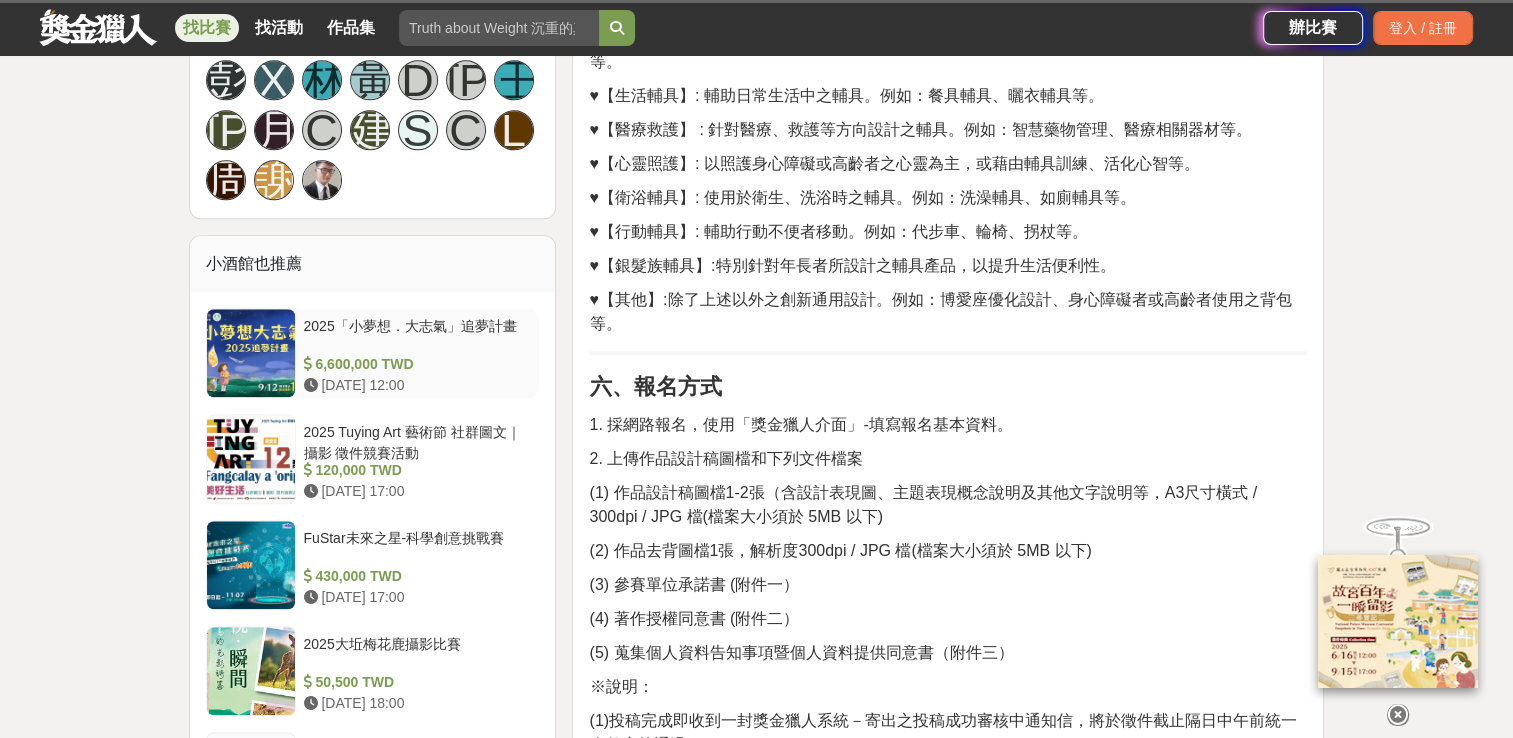 click on "2025「小夢想．大志氣」追夢計畫" at bounding box center [418, 335] 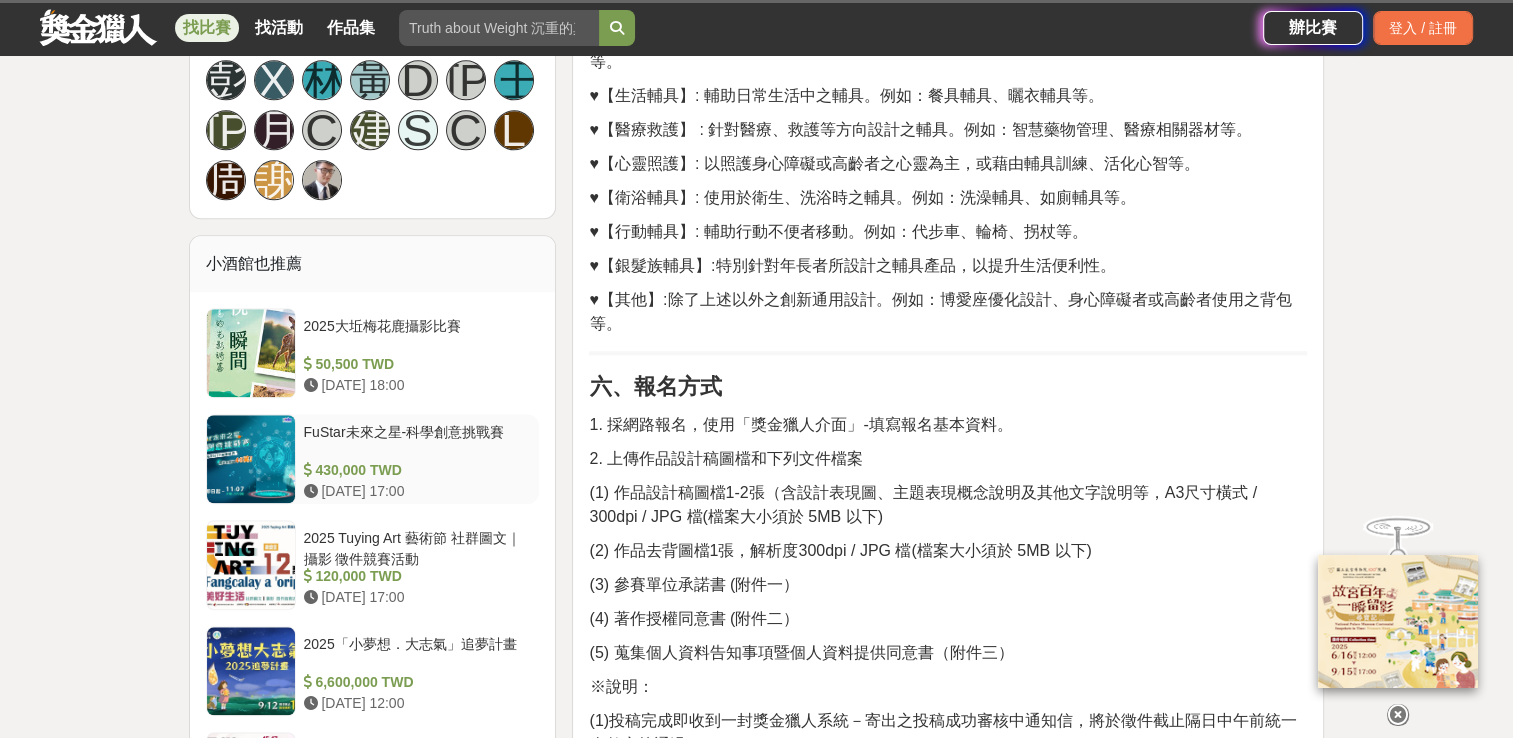 click on "FuStar未來之星-科學創意挑戰賽" at bounding box center [418, 441] 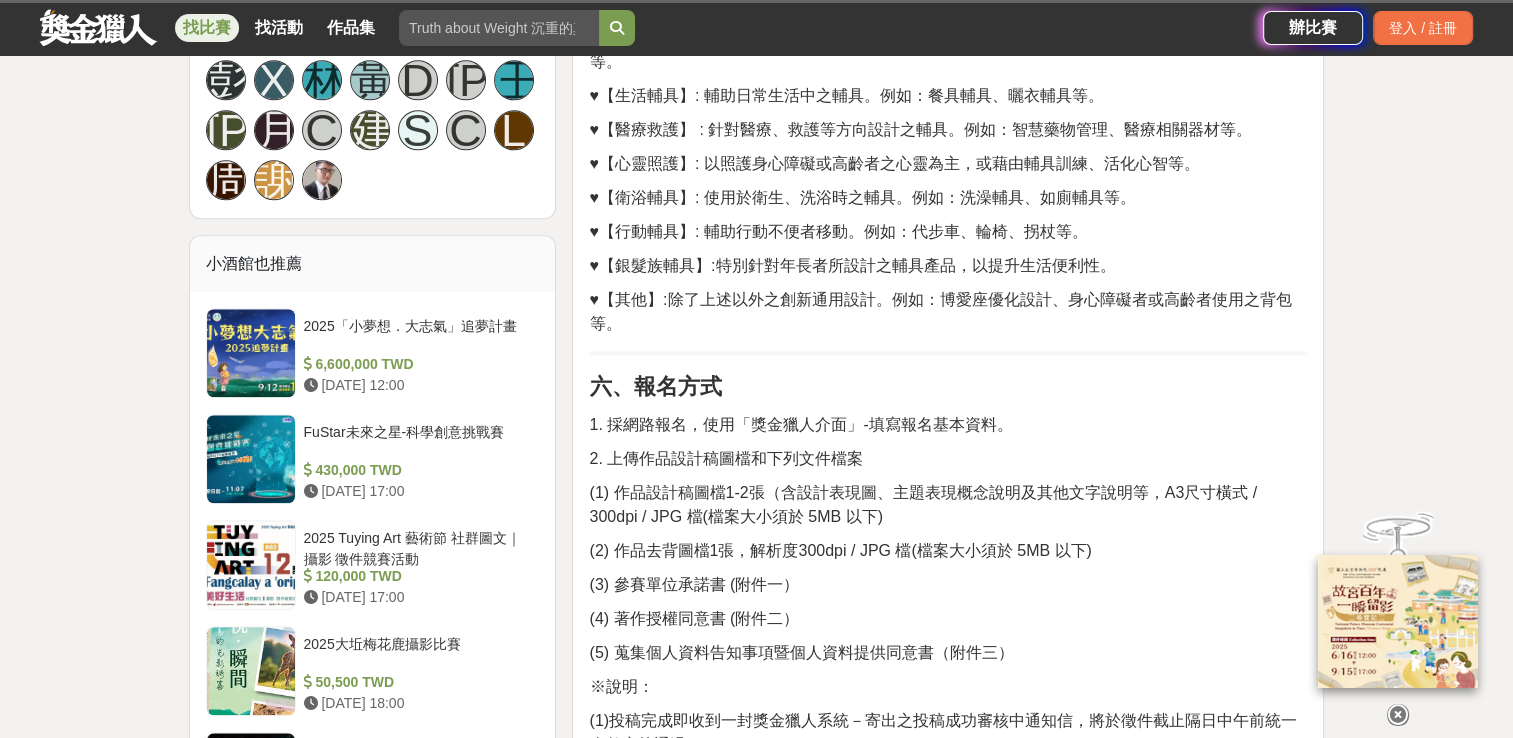 scroll, scrollTop: 1898, scrollLeft: 0, axis: vertical 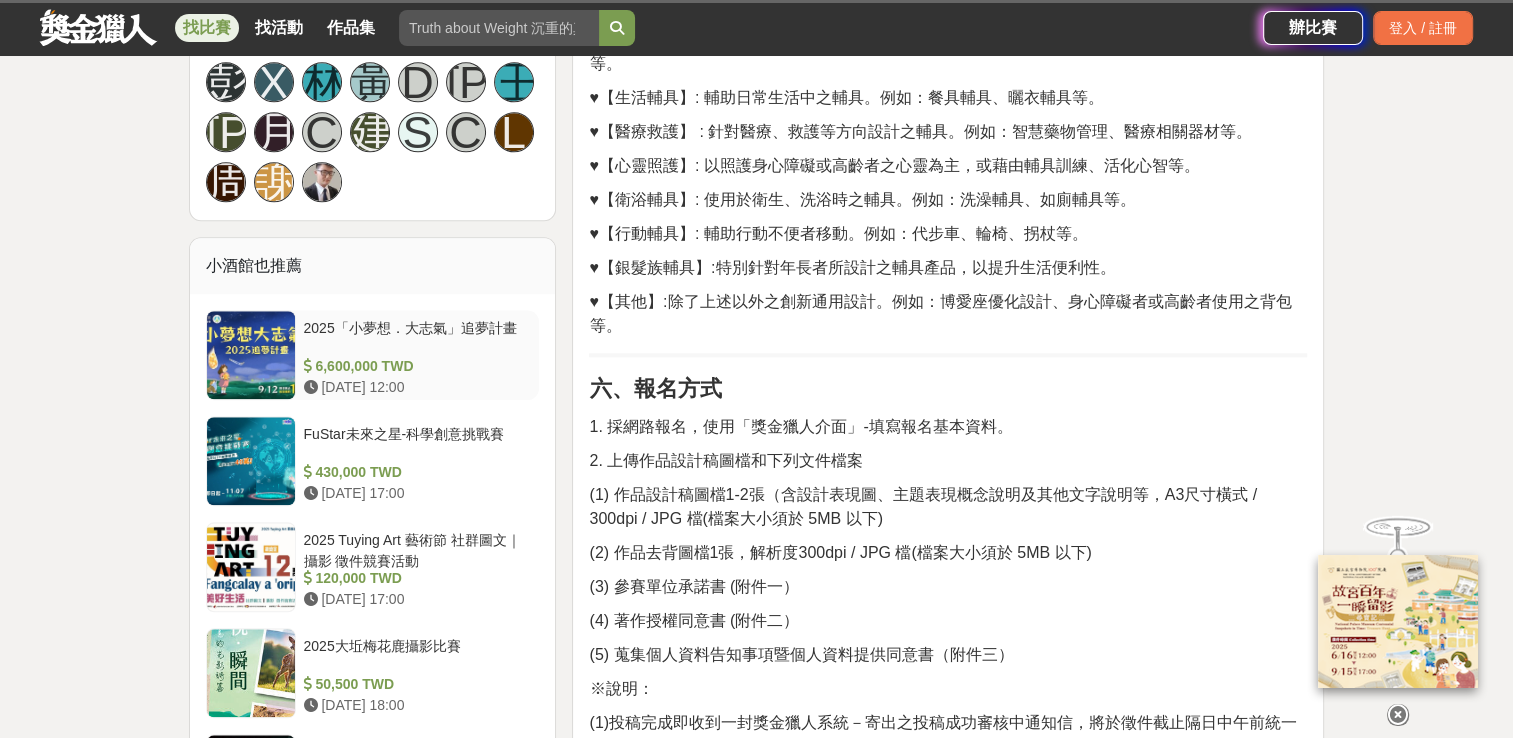 click on "2025「小夢想．大志氣」追夢計畫" at bounding box center (418, 337) 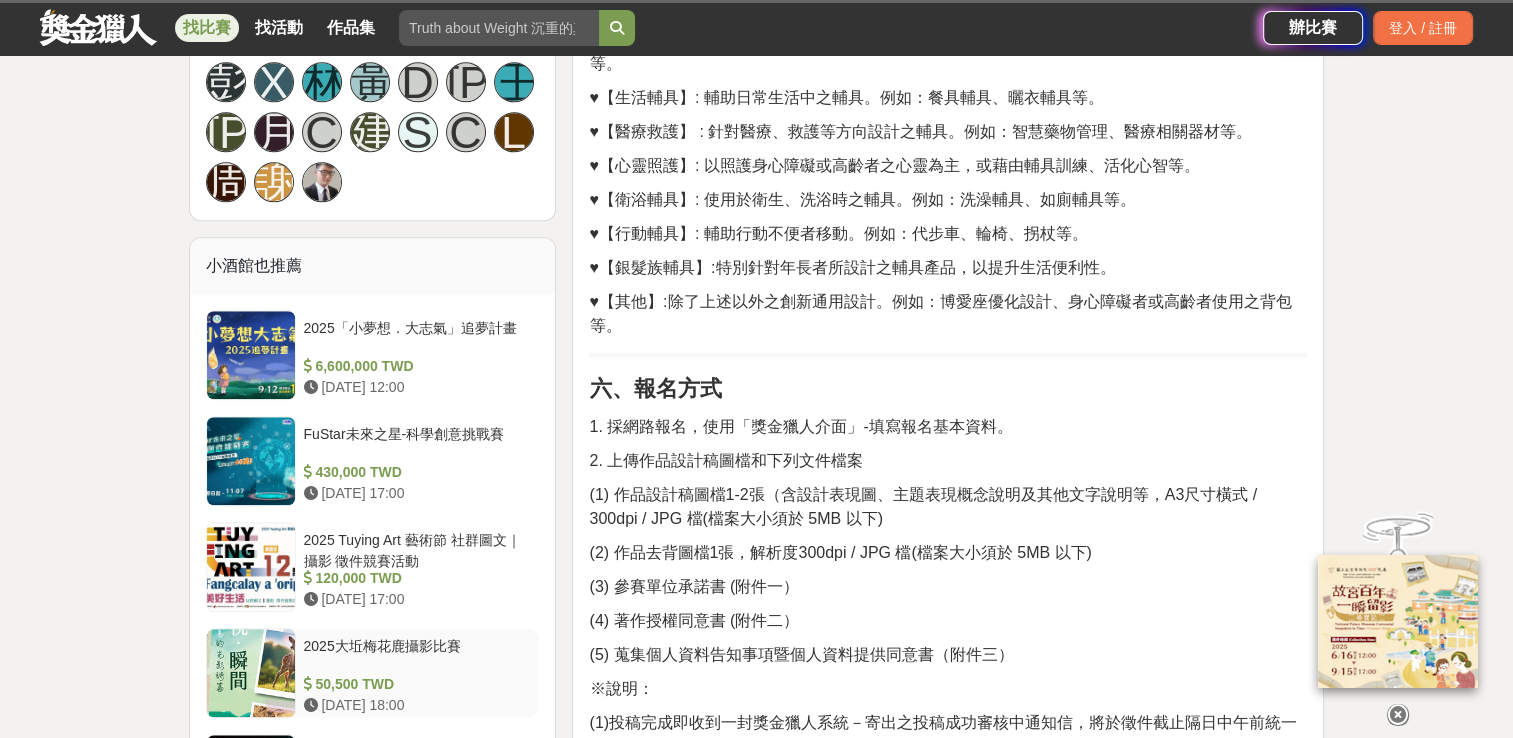 scroll, scrollTop: 1896, scrollLeft: 0, axis: vertical 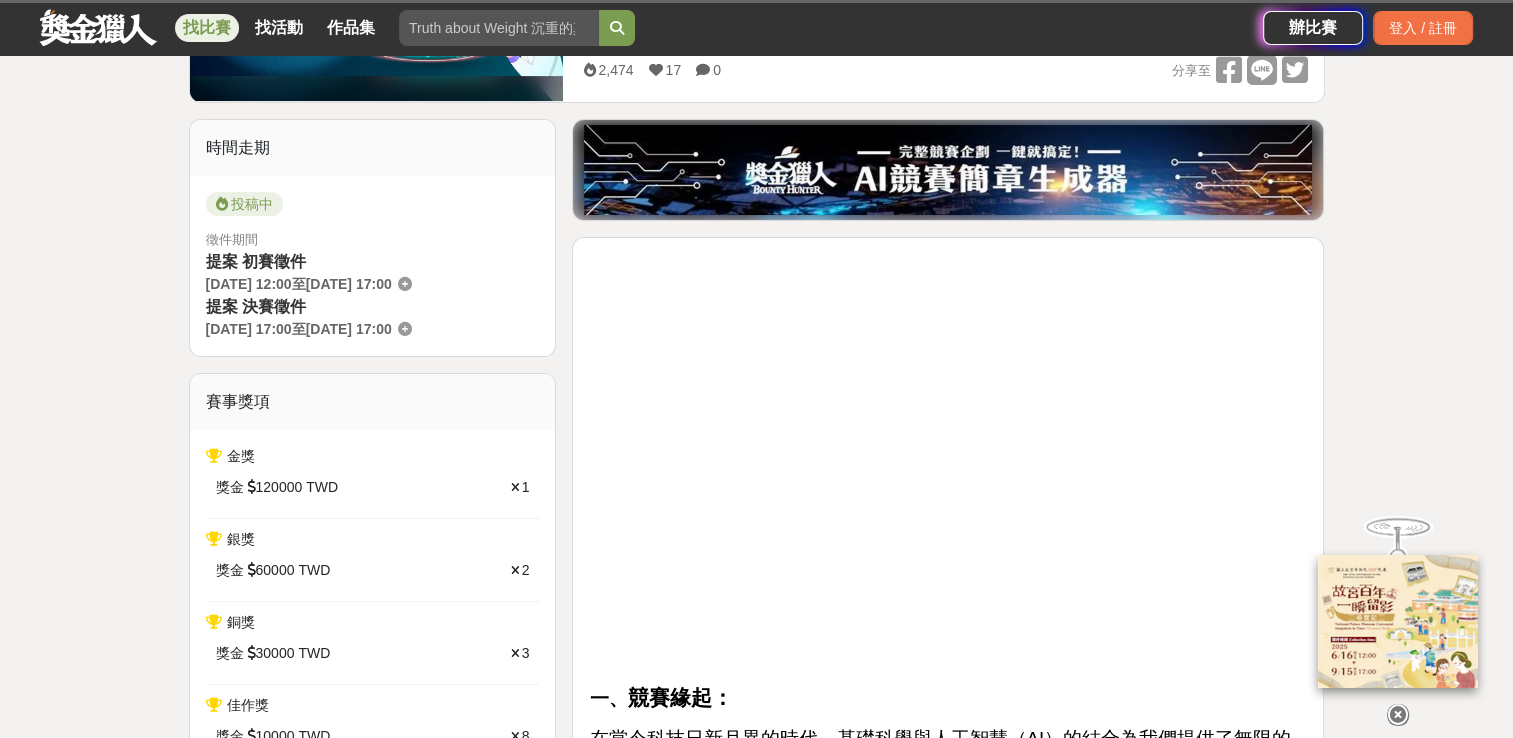click on "一、 競賽緣起： 在當今科技日新月異的時代，基礎科學與人工智慧（AI）的結合為我們提供了無限的探索與創新的機會，也為未來產業的發展帶來了無限可能性。 由於AI的快速應用發展，從交通、娛樂、醫療到零售餐飲等行業，都能看到AI技術的身影，這些技術在日常生活中發揮著越來越重要的作用，不僅能提高工作效率、降低成本，還能推動跨領域的創新，尤其是在資安領域，AI技術的應用更是有效提升了數位世界的安全性，為產業及個人提供了更高效的保護。 本計畫將透過競賽方式，打造一個啟發創意的平台，以培養兼具創新能力和實踐精神的未來科技領袖，助力年輕世代在快速變遷的科技浪潮中脫穎而出，為台灣未來的科技發展增添新動能。 二、指導單位： 國家科學及技術委員會、中華民國僑務委員會、臺北市政府教育局 三、主辦單位： 四、贊助單位：" at bounding box center [948, 4432] 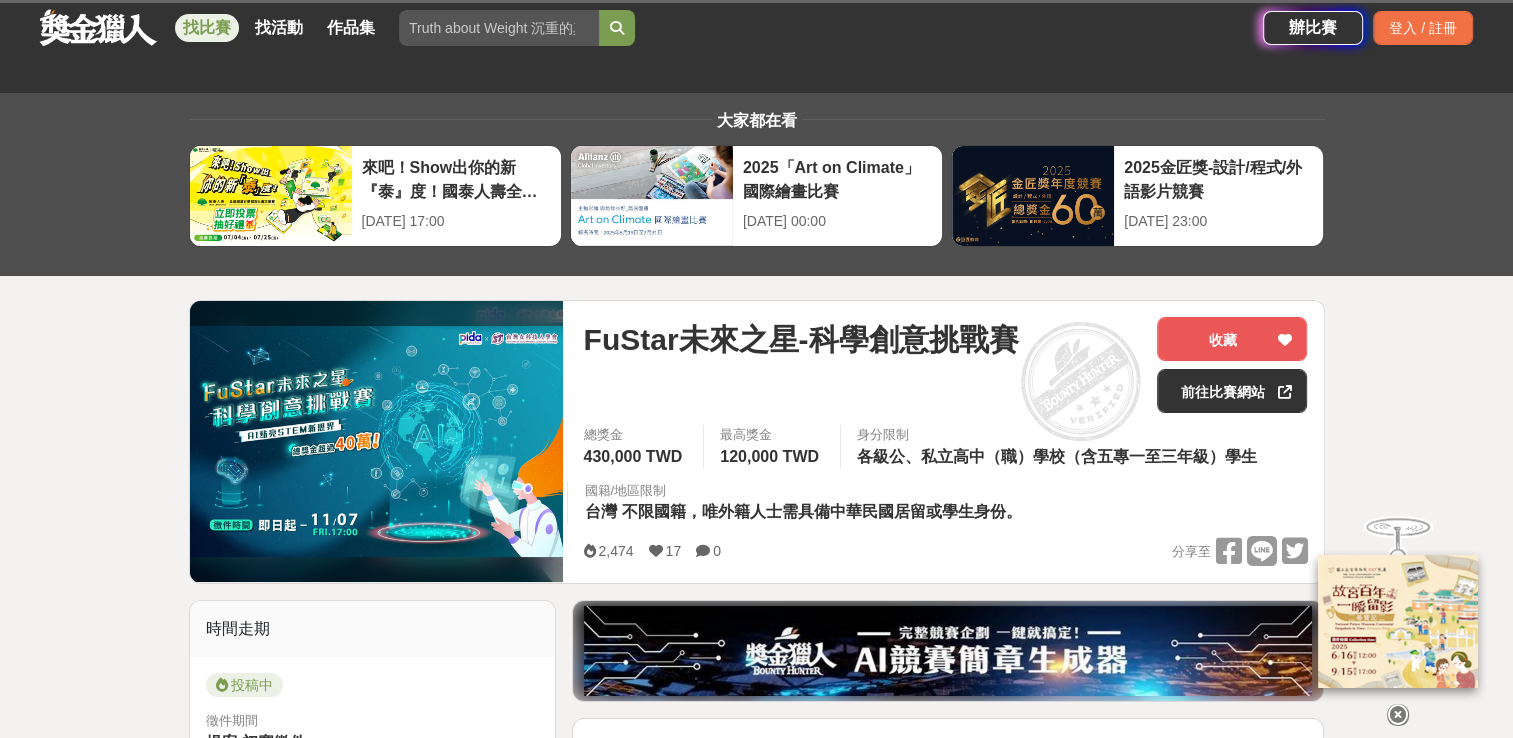 scroll, scrollTop: 0, scrollLeft: 0, axis: both 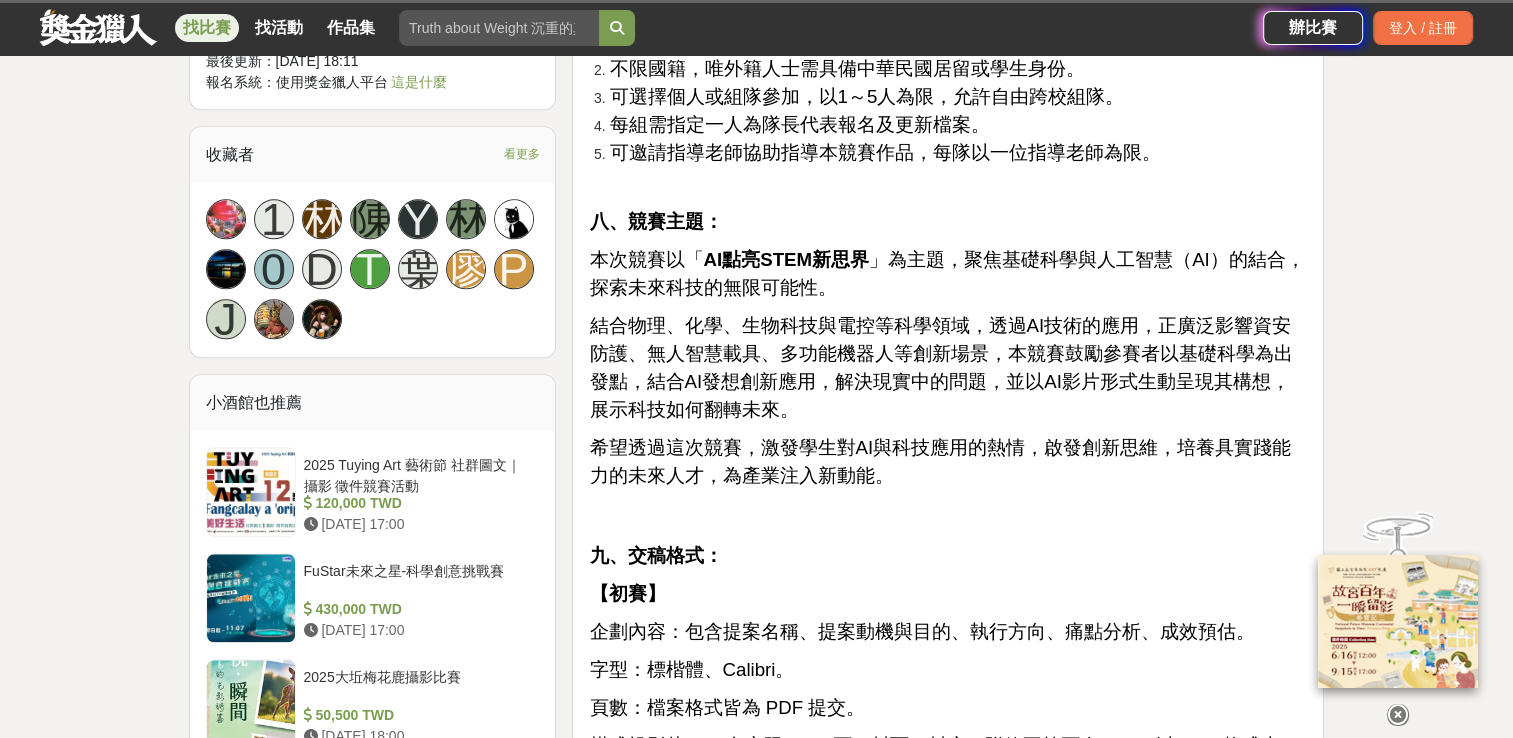 drag, startPoint x: 680, startPoint y: 290, endPoint x: 673, endPoint y: 278, distance: 13.892444 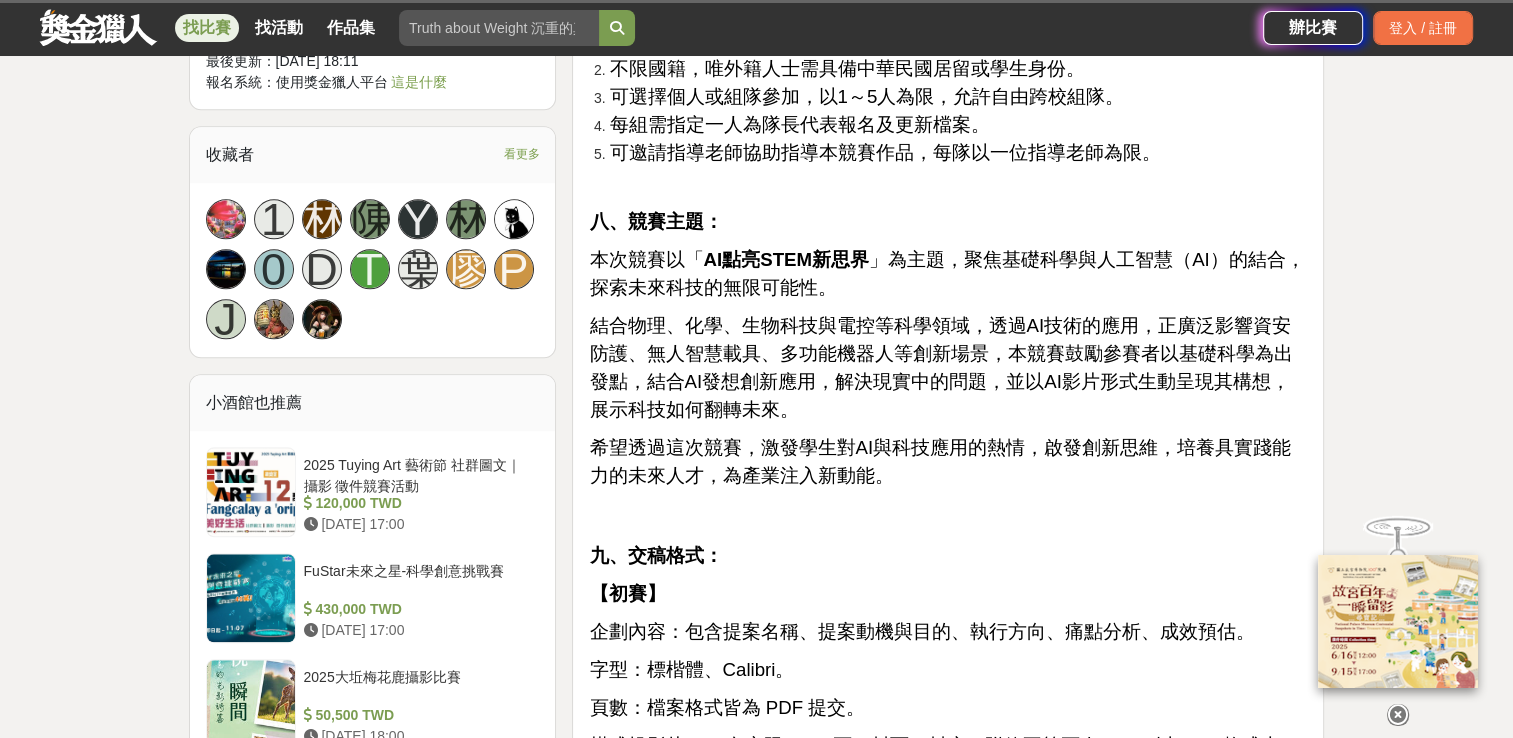 drag, startPoint x: 673, startPoint y: 278, endPoint x: 663, endPoint y: 254, distance: 26 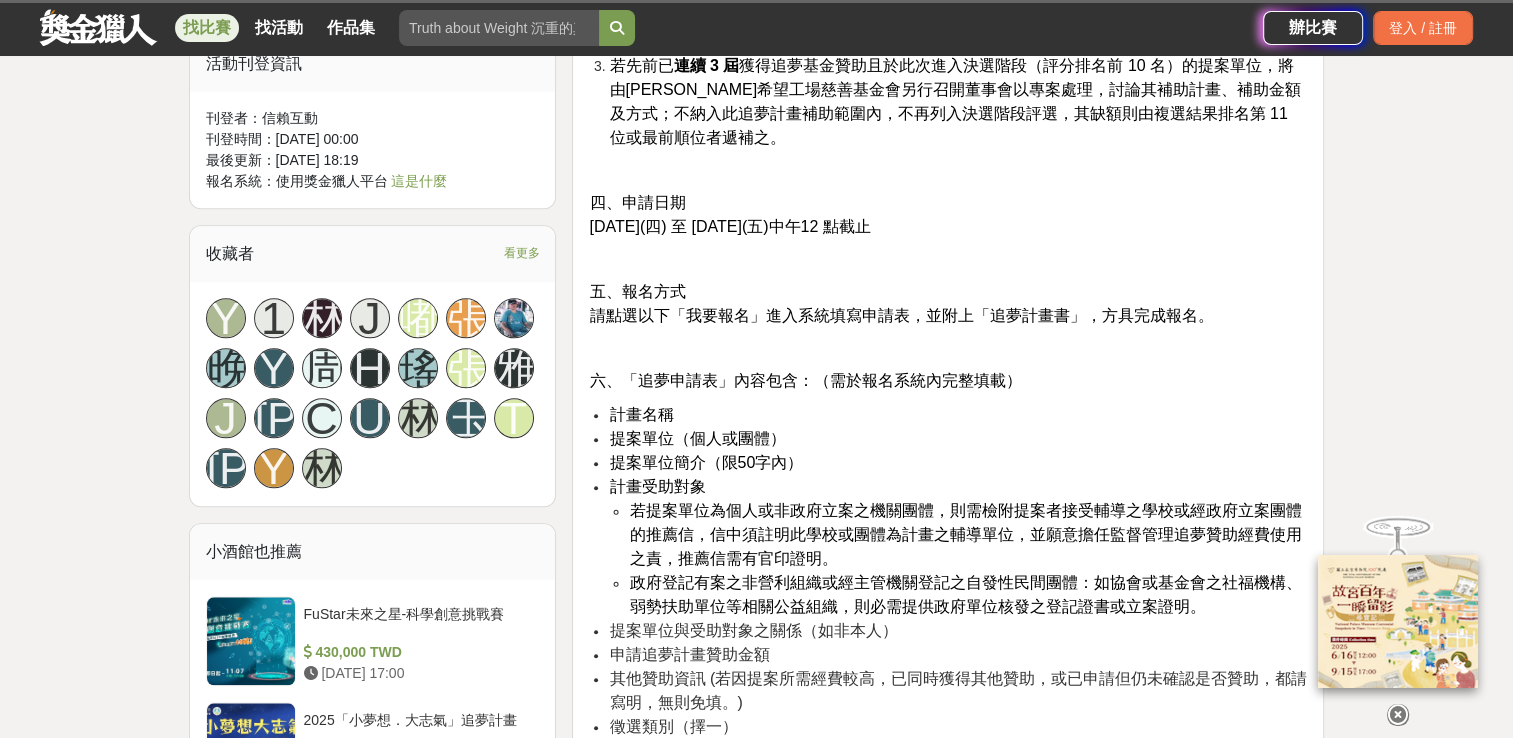 drag, startPoint x: 497, startPoint y: 23, endPoint x: 484, endPoint y: 34, distance: 17.029387 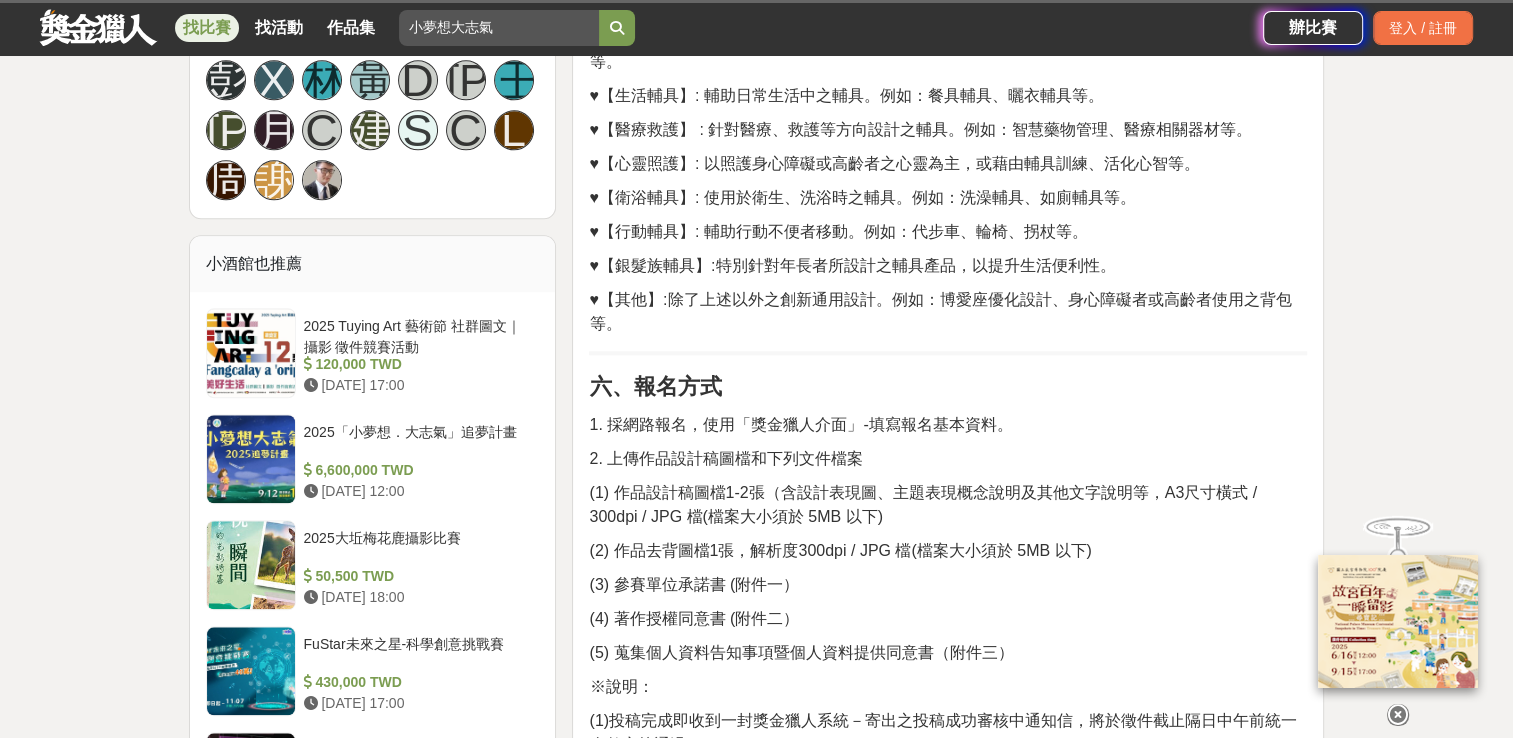 type on "小夢想大志氣" 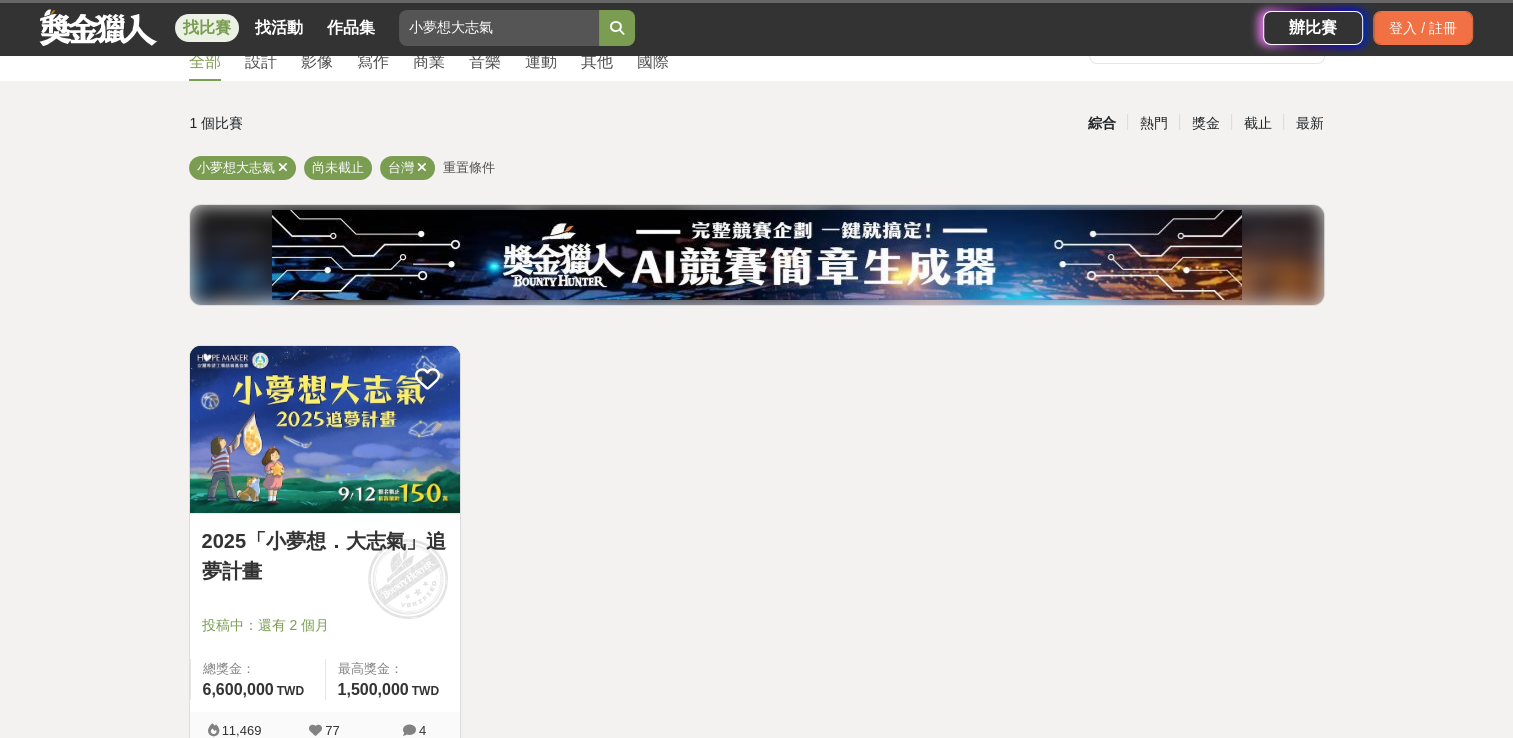 scroll, scrollTop: 100, scrollLeft: 0, axis: vertical 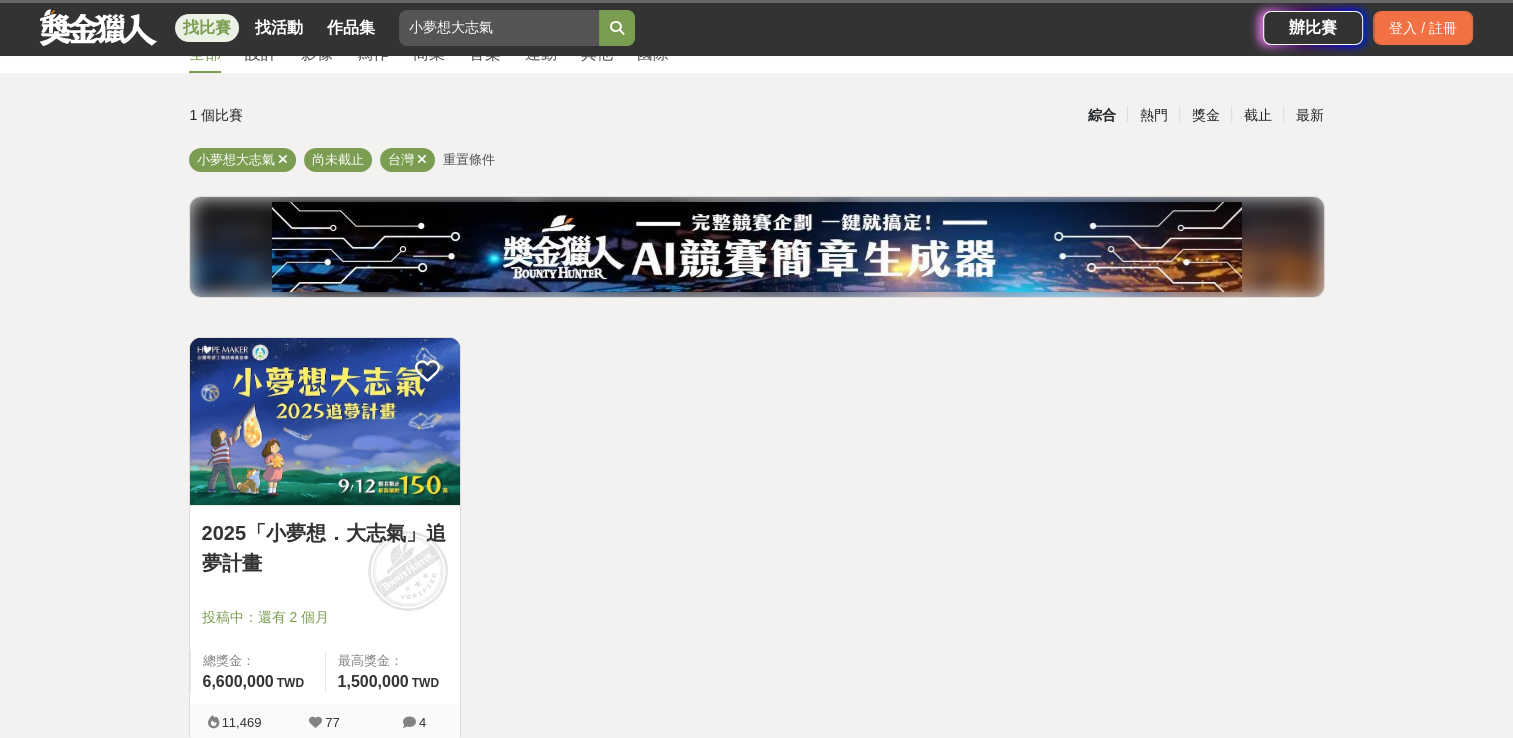 click on "2025「小夢想．大志氣」追夢計畫" at bounding box center (325, 548) 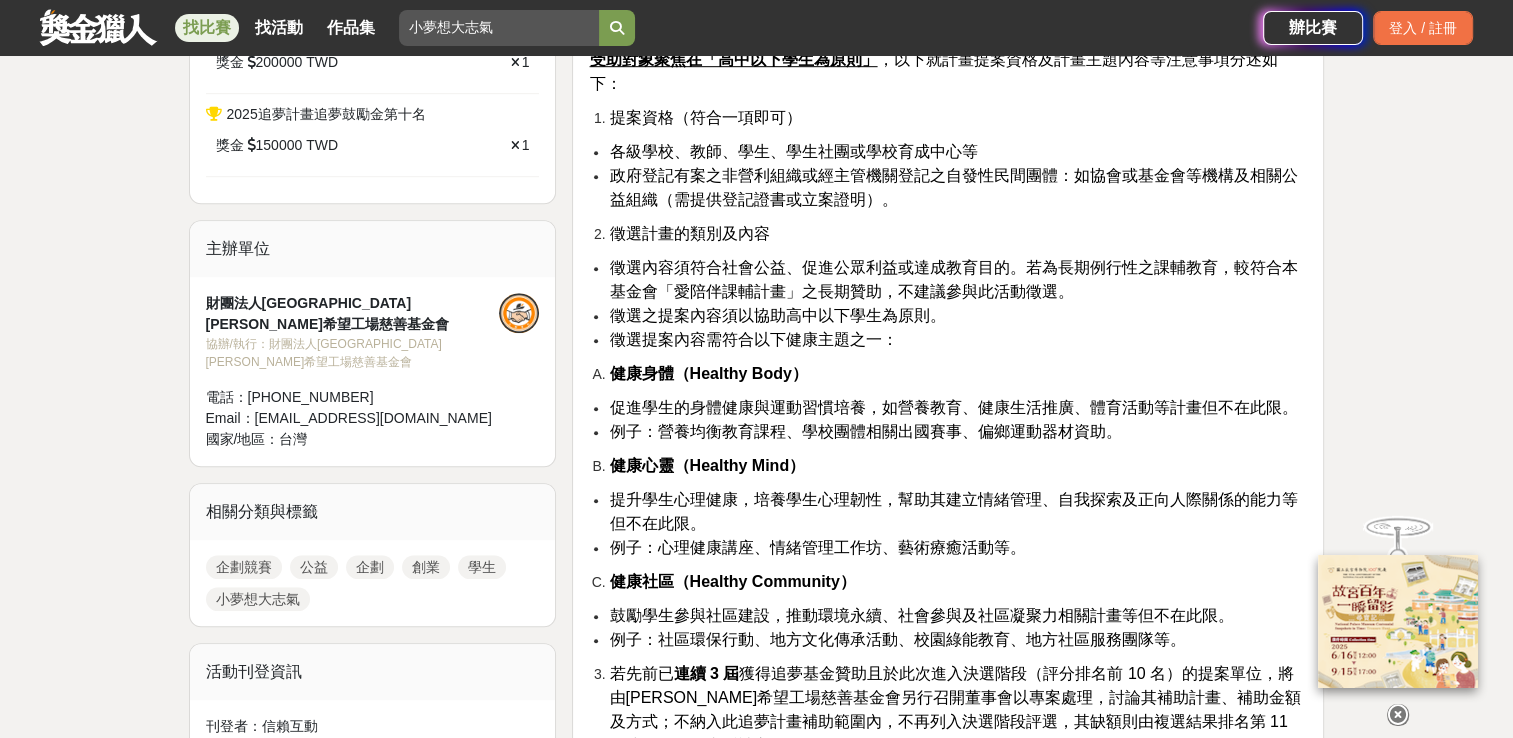 scroll, scrollTop: 1300, scrollLeft: 0, axis: vertical 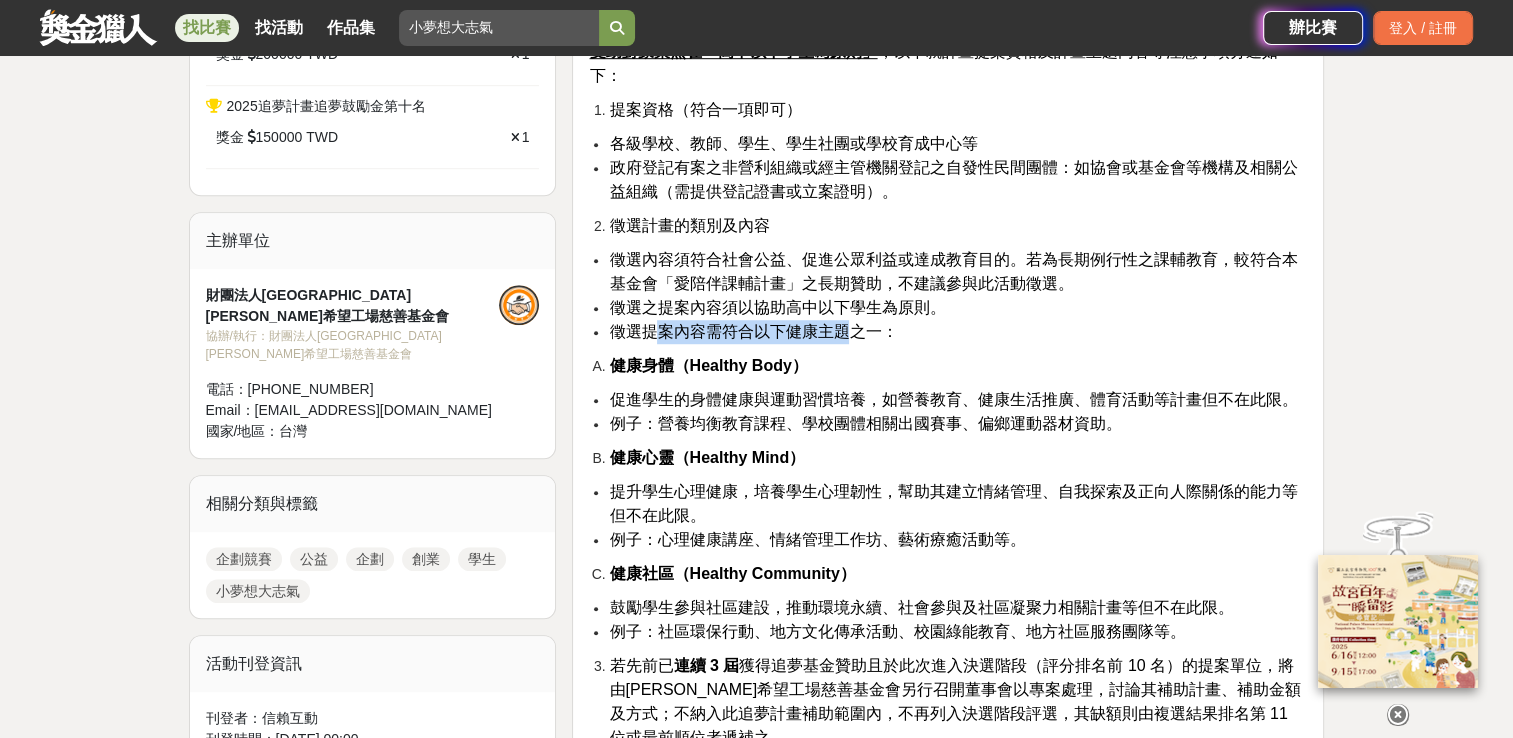 drag, startPoint x: 662, startPoint y: 285, endPoint x: 856, endPoint y: 291, distance: 194.09276 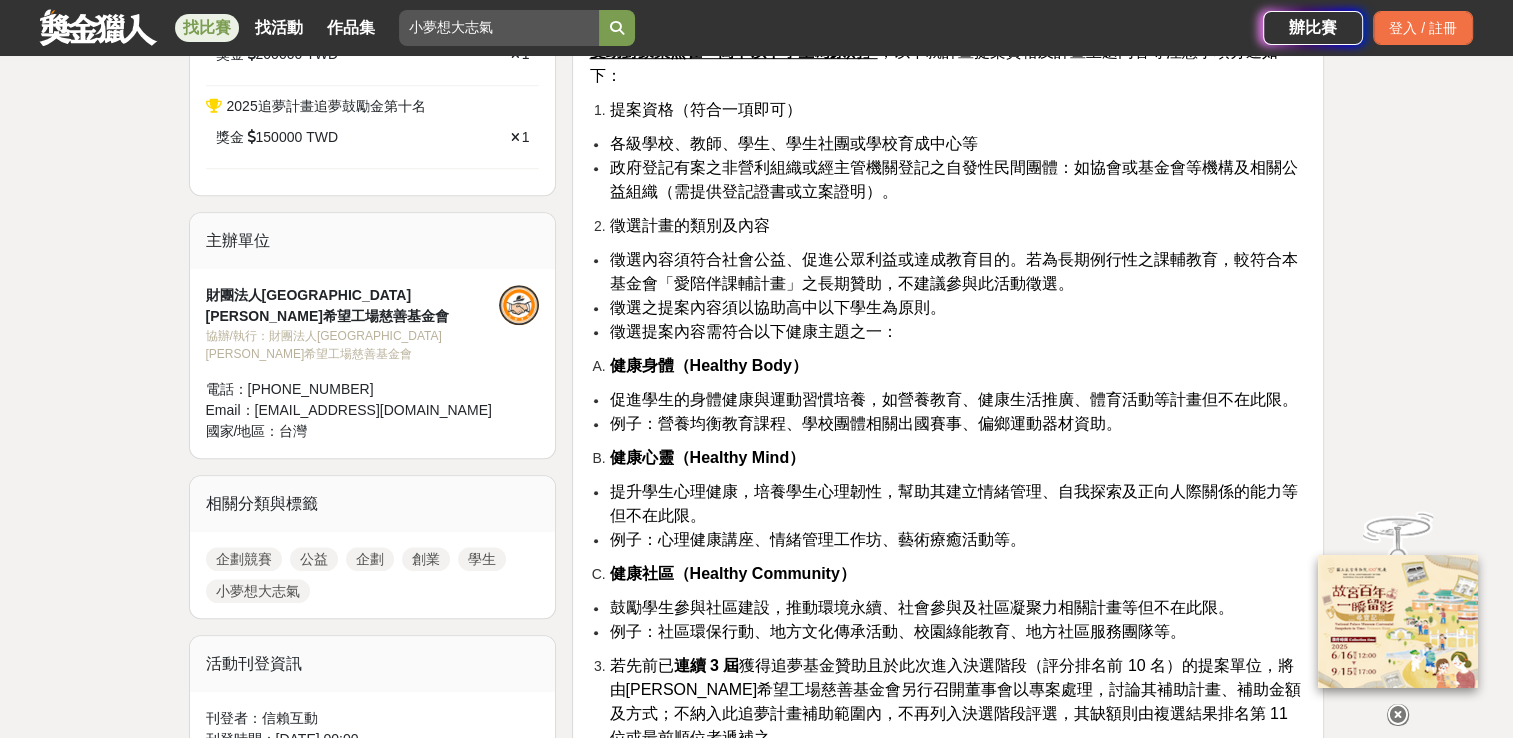 drag, startPoint x: 856, startPoint y: 291, endPoint x: 887, endPoint y: 304, distance: 33.61547 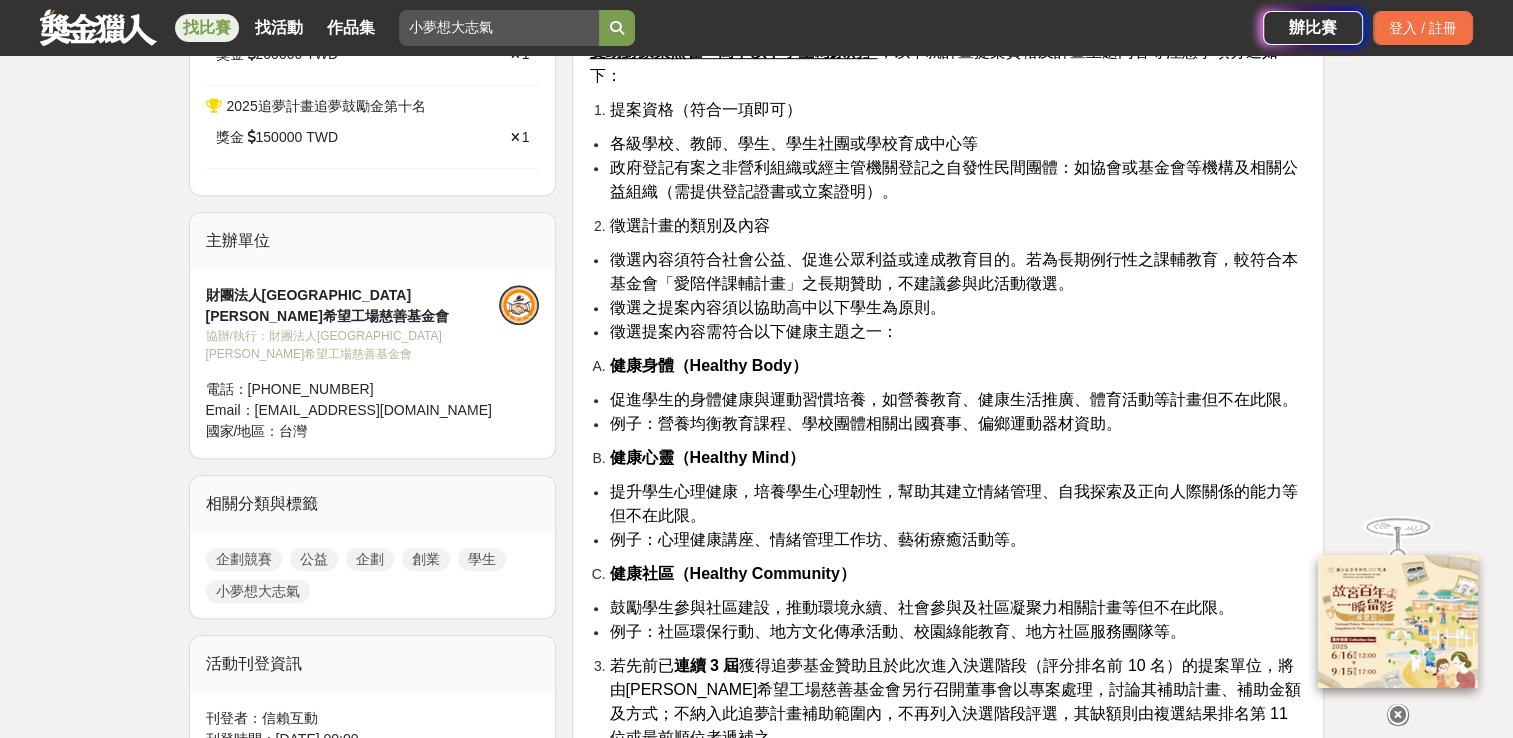 click on "一、計畫精神 [PERSON_NAME]台灣深耕台灣多年，深刻關注偏鄉及弱勢孩童所面臨的困境，因此成立[PERSON_NAME]希望工場慈善基金會，結合直銷商的力量，資助需要幫助的青年兒少，期望藉由計畫進行社會公益且促進公眾利益，造就更好的社會環境。   二、計畫目標 [PERSON_NAME]創辦人[PERSON_NAME]．[PERSON_NAME]先生曾說：「如果你有夢想，就給自己機會去實現它！」這不僅是[PERSON_NAME]企業的精神，這也是追夢計畫的基石。[PERSON_NAME]希望工場慈善基金會所發起的「小夢想．大志氣」追夢計畫就是提供一個勇敢逐夢的機會，目標是在幫助台灣資源缺乏的孩童及青少年，鼓勵其秉持熱情與堅持的精神，將夢想化為實際行動。[DATE]的追夢計畫鎖定以「健康」為核心主題， 受助對象則聚焦在高中以下學生為原則 縮短教育資源差距 推廣健康理念 啟發潛能 ：鼓勵學生透過具體行動實現夢想，發掘自身潛能，提升競爭力。" at bounding box center [948, 2028] 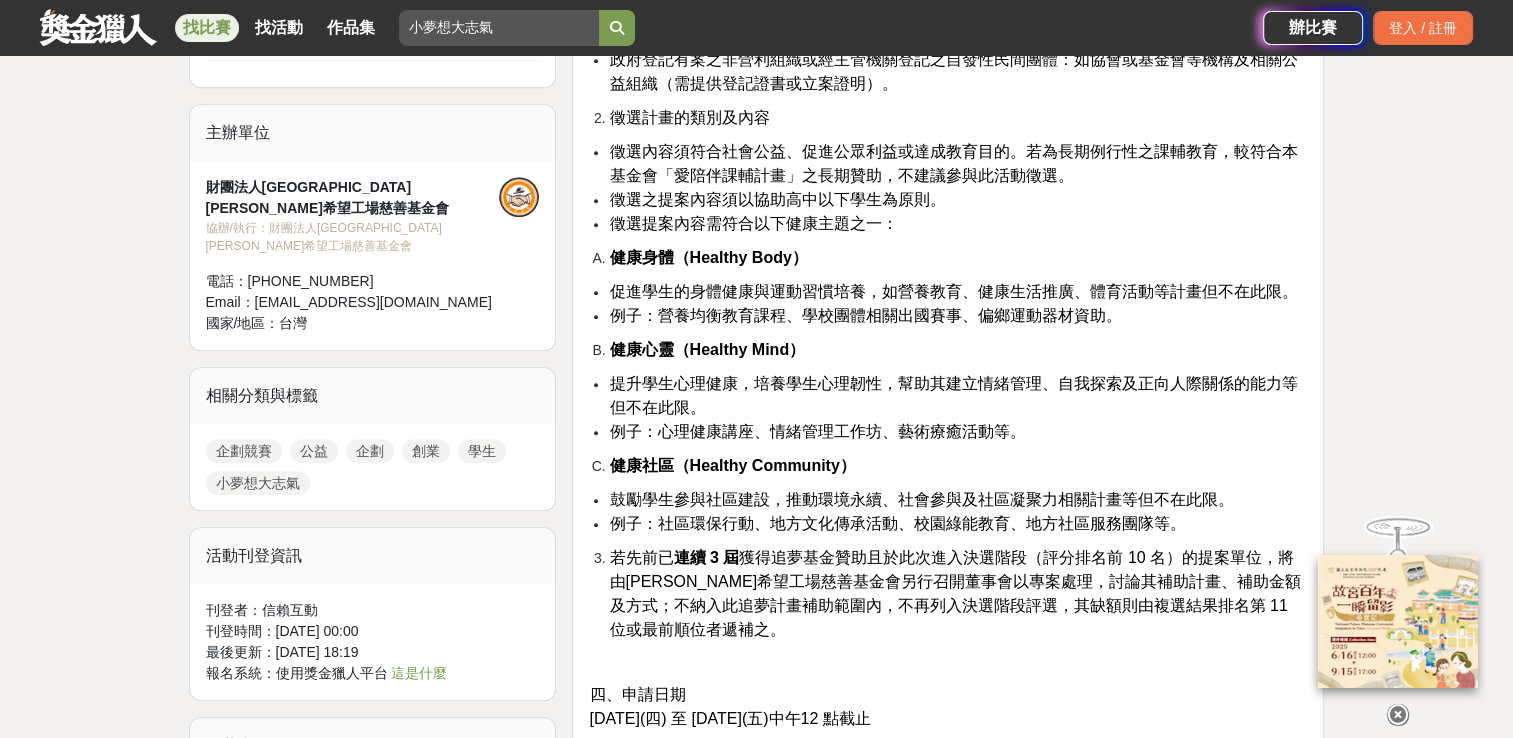 scroll, scrollTop: 1400, scrollLeft: 0, axis: vertical 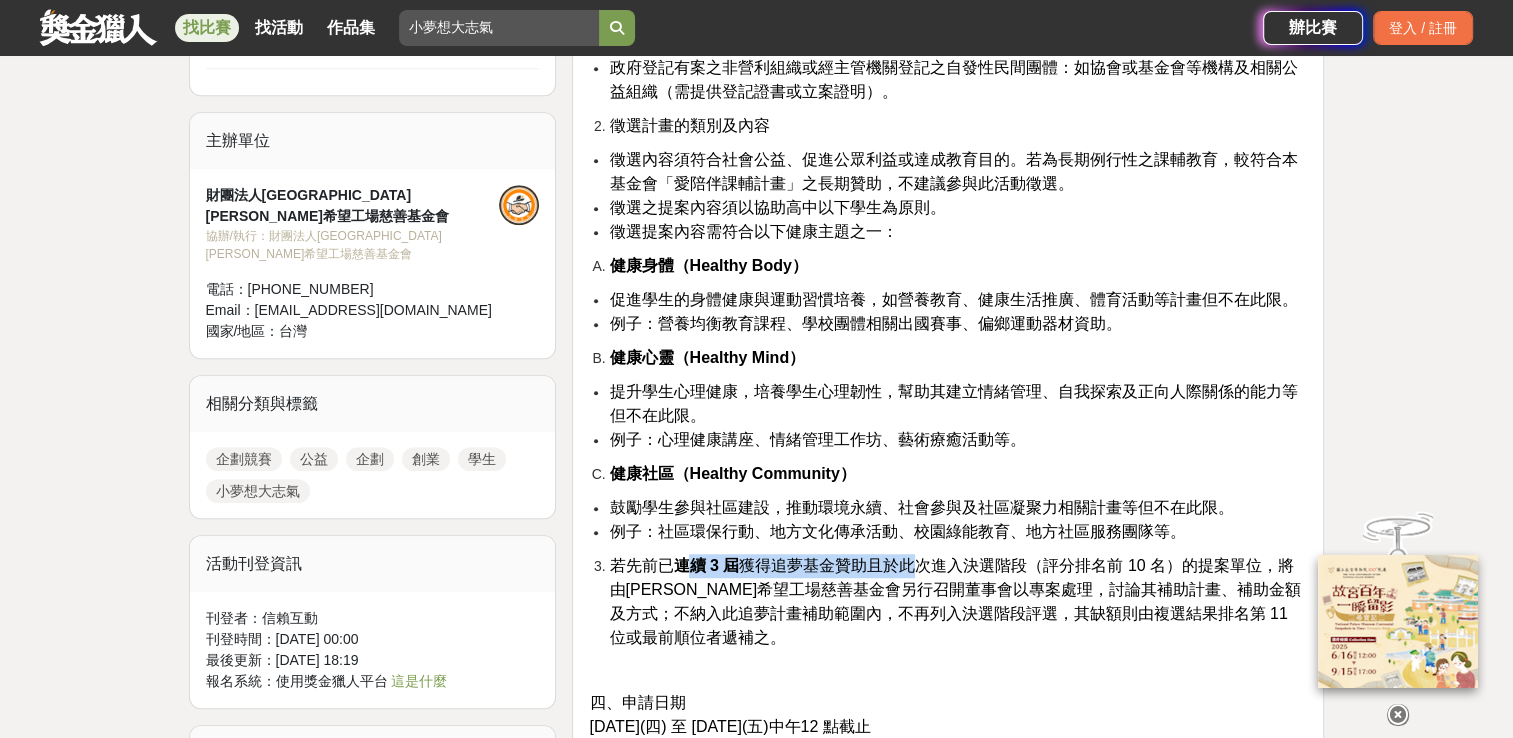 drag, startPoint x: 683, startPoint y: 522, endPoint x: 912, endPoint y: 523, distance: 229.00218 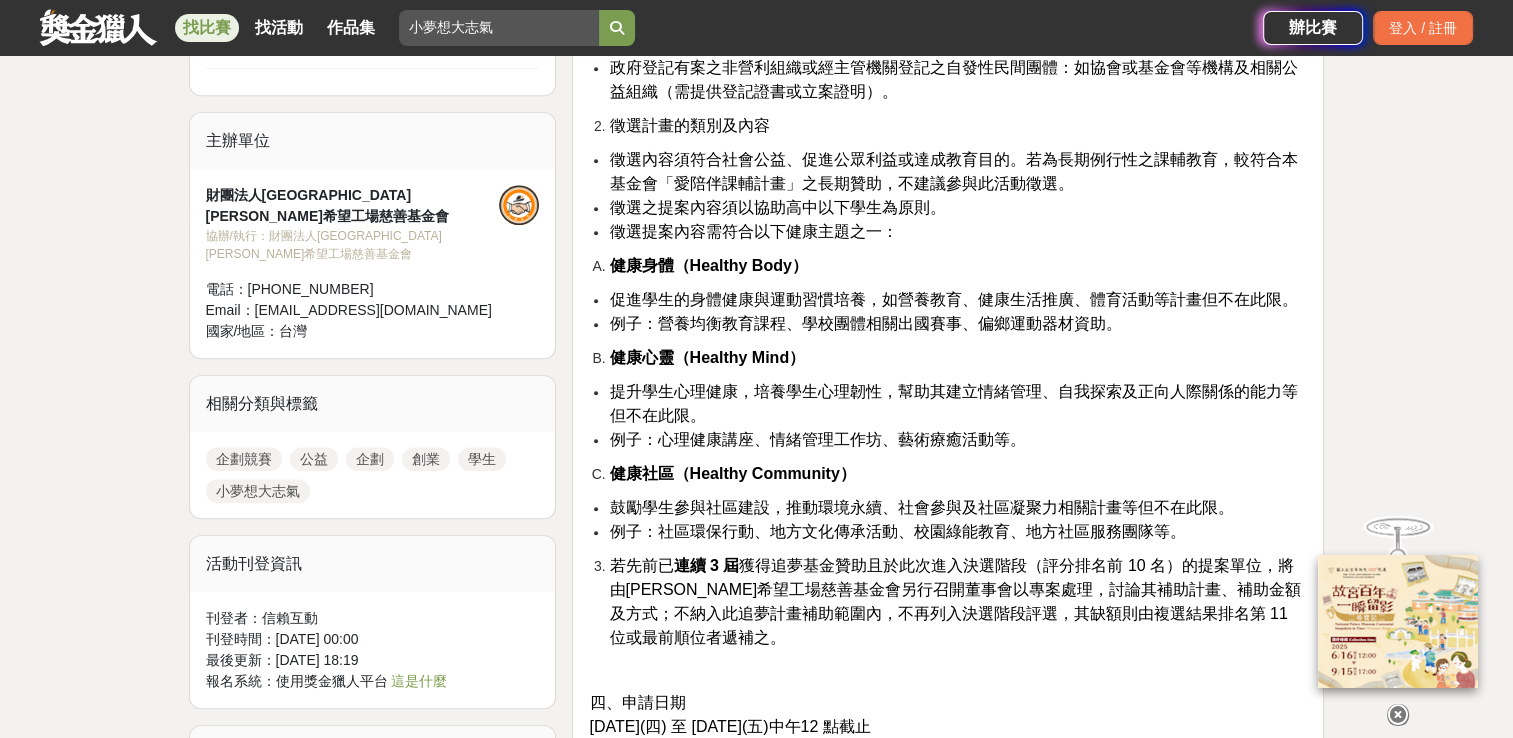 drag, startPoint x: 912, startPoint y: 523, endPoint x: 892, endPoint y: 581, distance: 61.351448 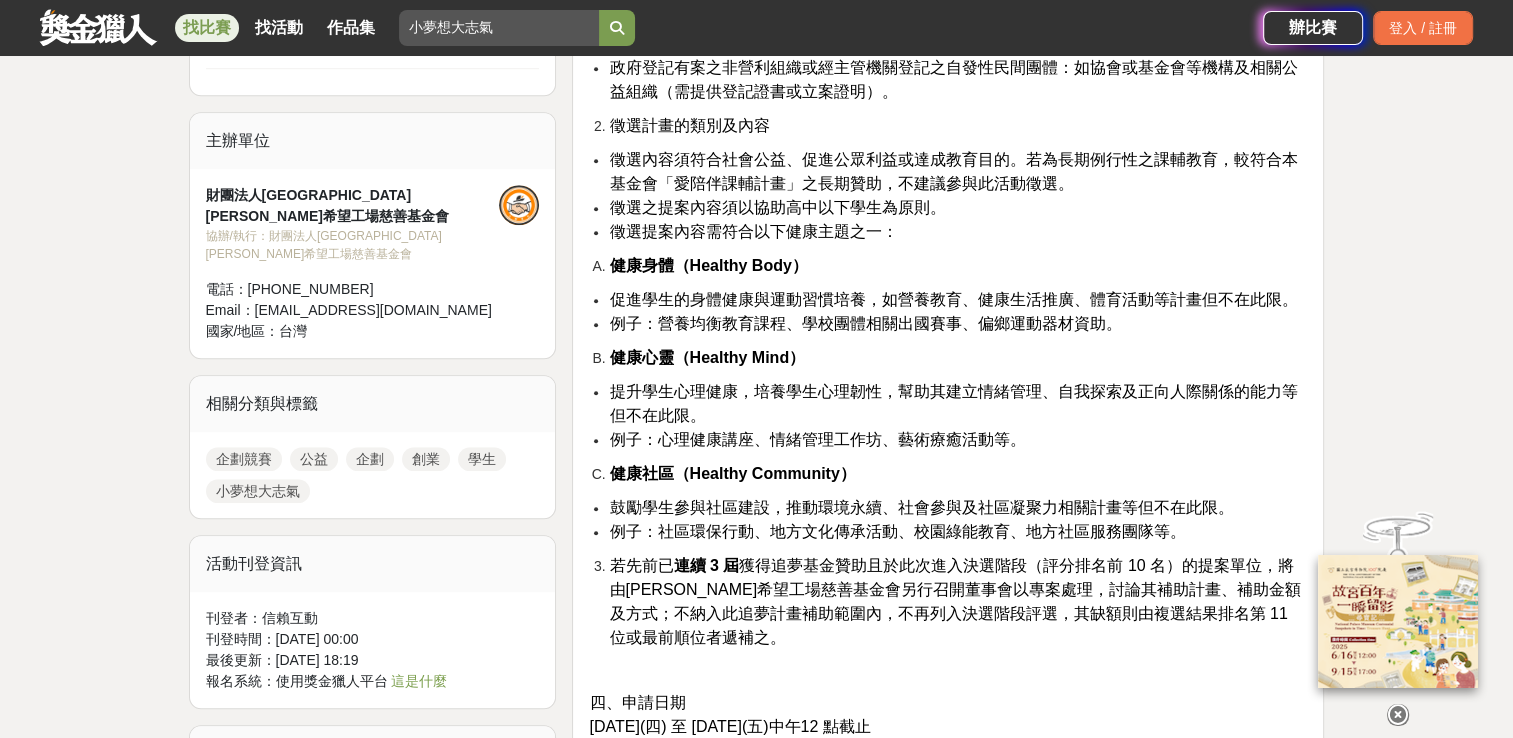 click on "若先前已 連續 3 屆 獲得追夢基金贊助且於此次進入決選階段（評分排名前 10 名）的提案單位，將由[PERSON_NAME]希望工場慈善基金會另行召開董事會以專案處理，討論其補助計畫、補助金額及方式；不納入此追夢計畫補助範圍內，不再列入決選階段評選，其缺額則由複選結果排名第 11 位或最前順位者遞補之。" at bounding box center (958, 602) 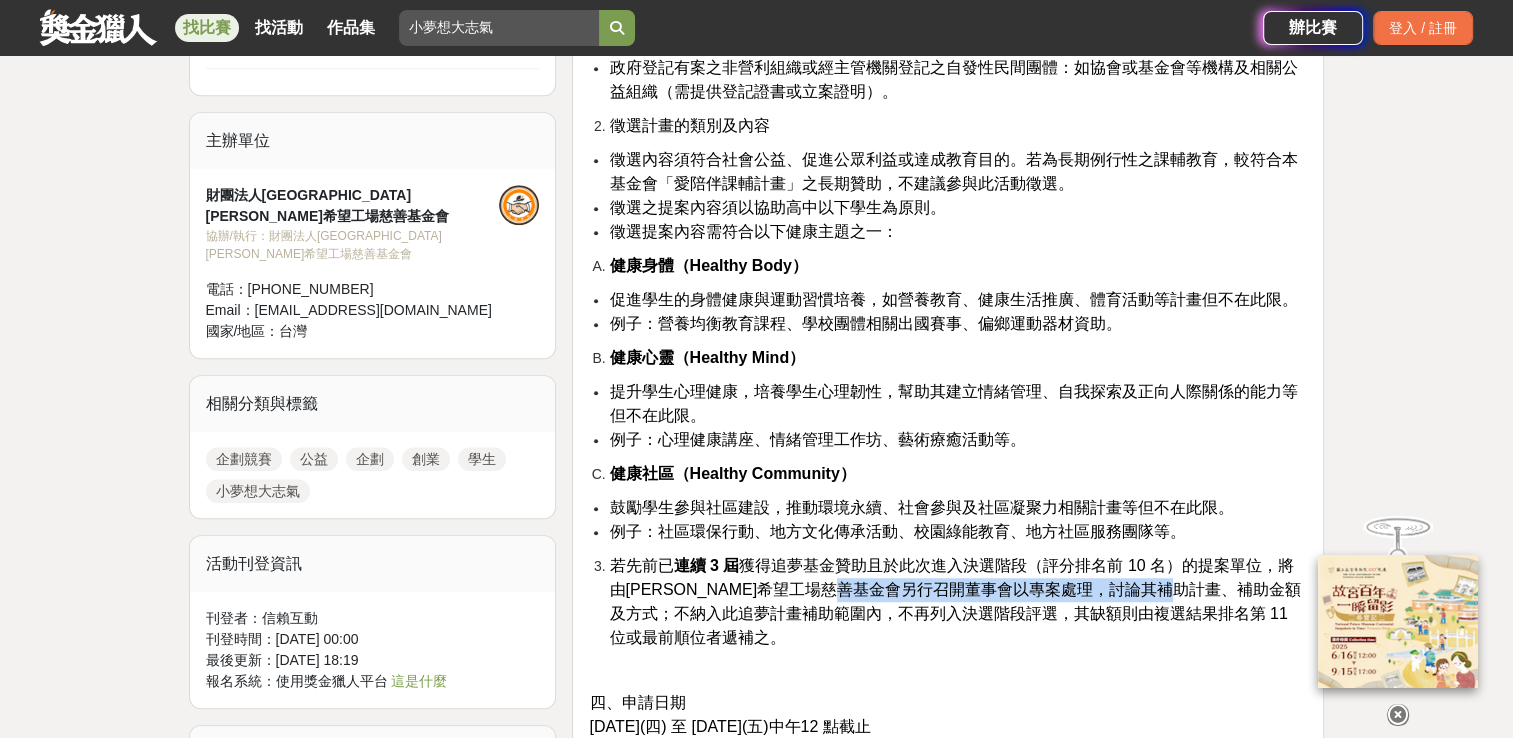 drag, startPoint x: 916, startPoint y: 538, endPoint x: 1244, endPoint y: 540, distance: 328.0061 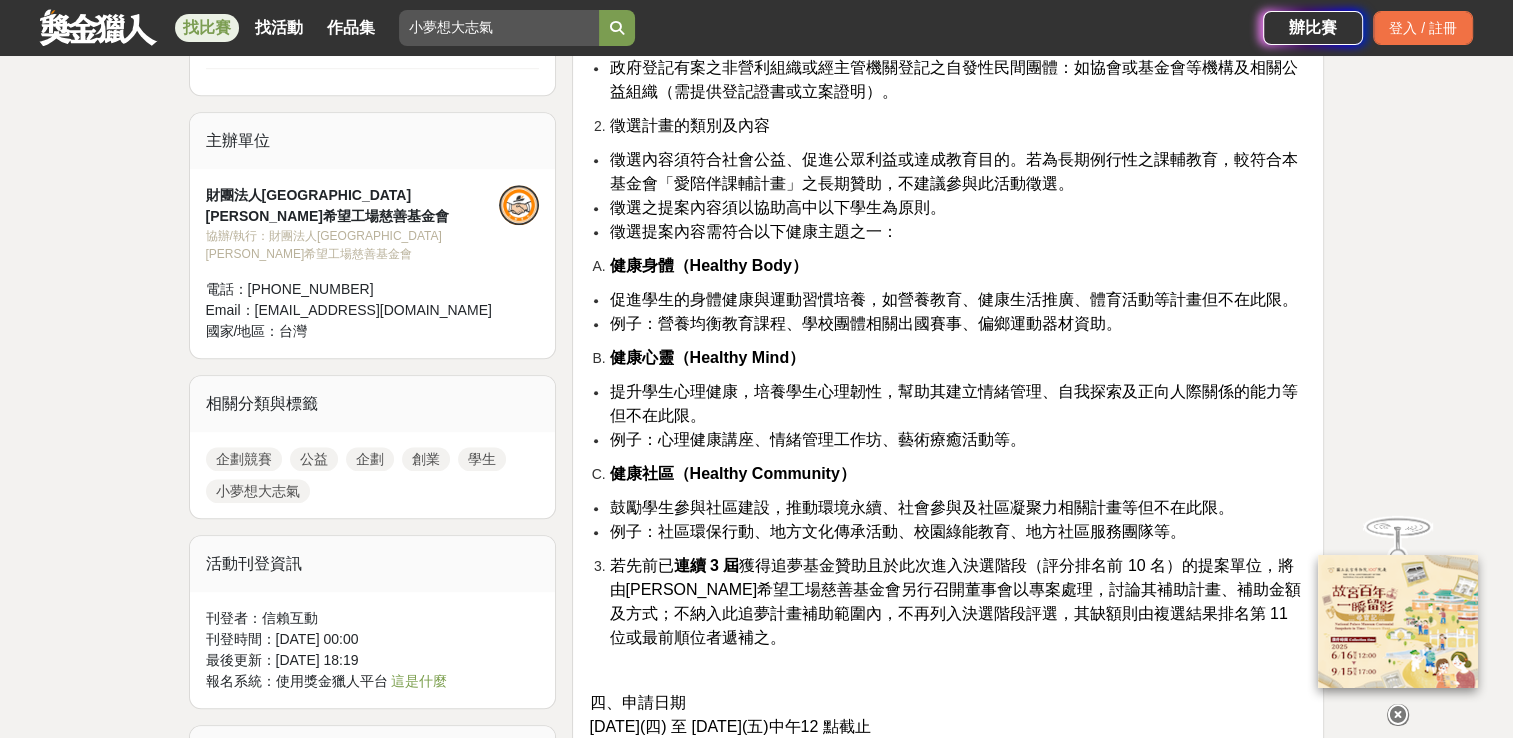 drag, startPoint x: 1244, startPoint y: 540, endPoint x: 1217, endPoint y: 613, distance: 77.83315 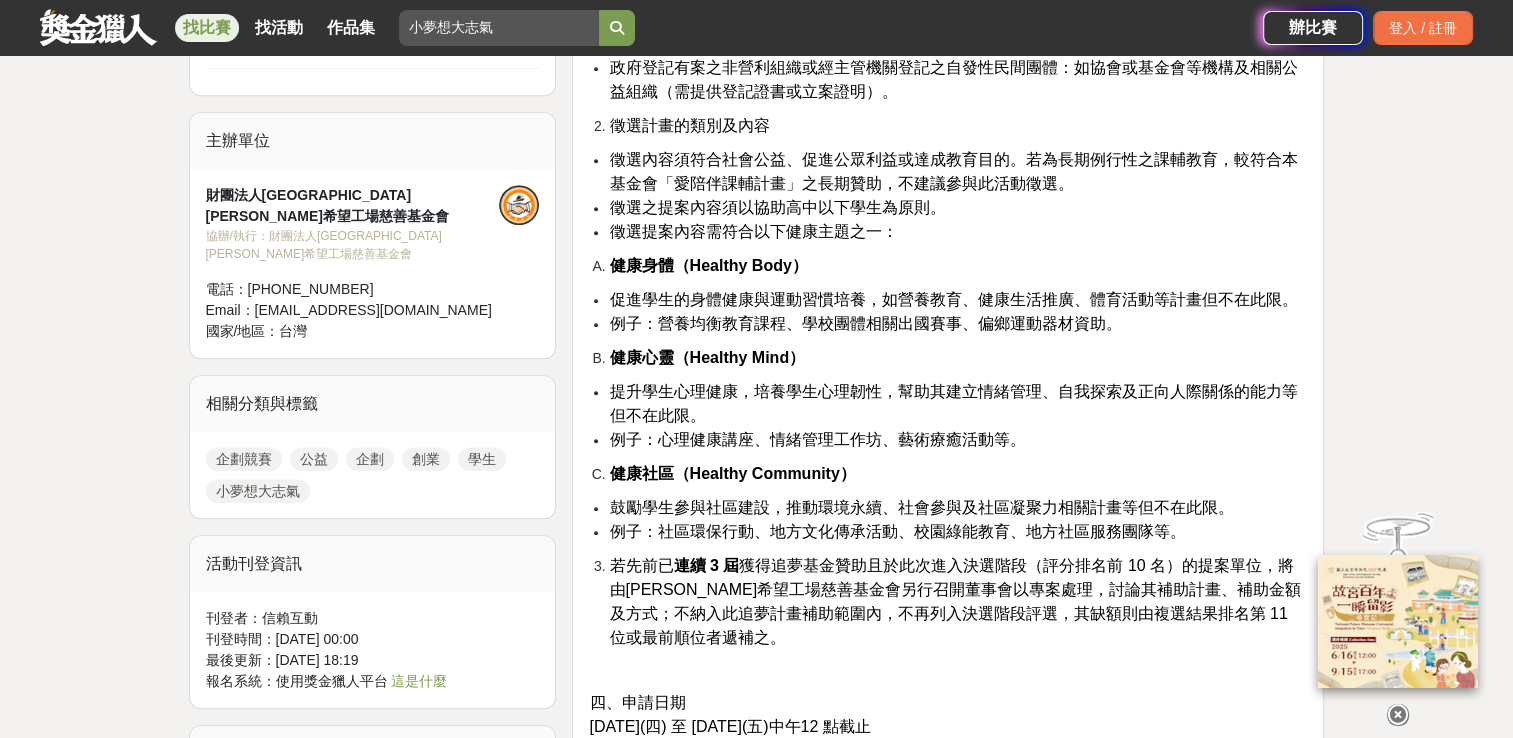 click at bounding box center (948, 670) 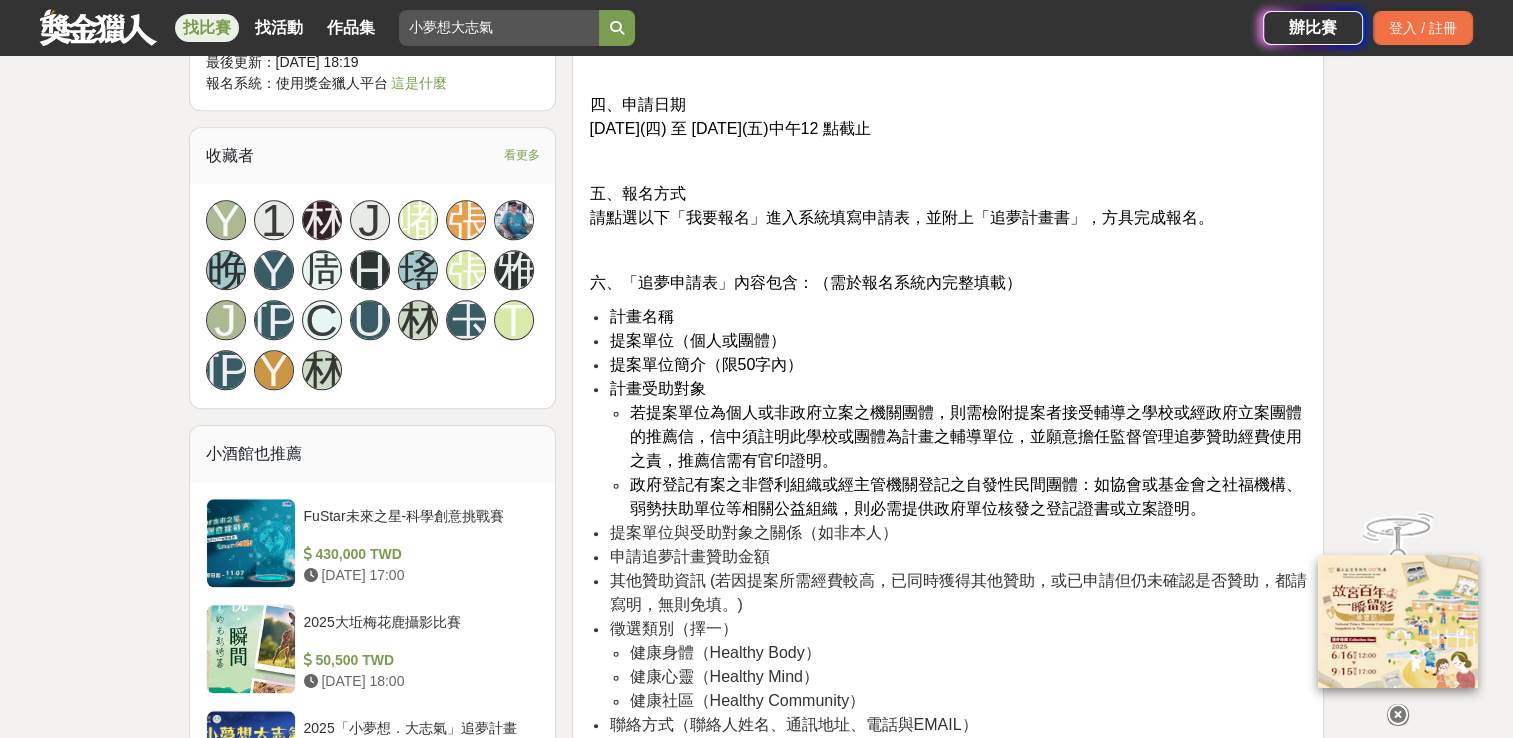 scroll, scrollTop: 2000, scrollLeft: 0, axis: vertical 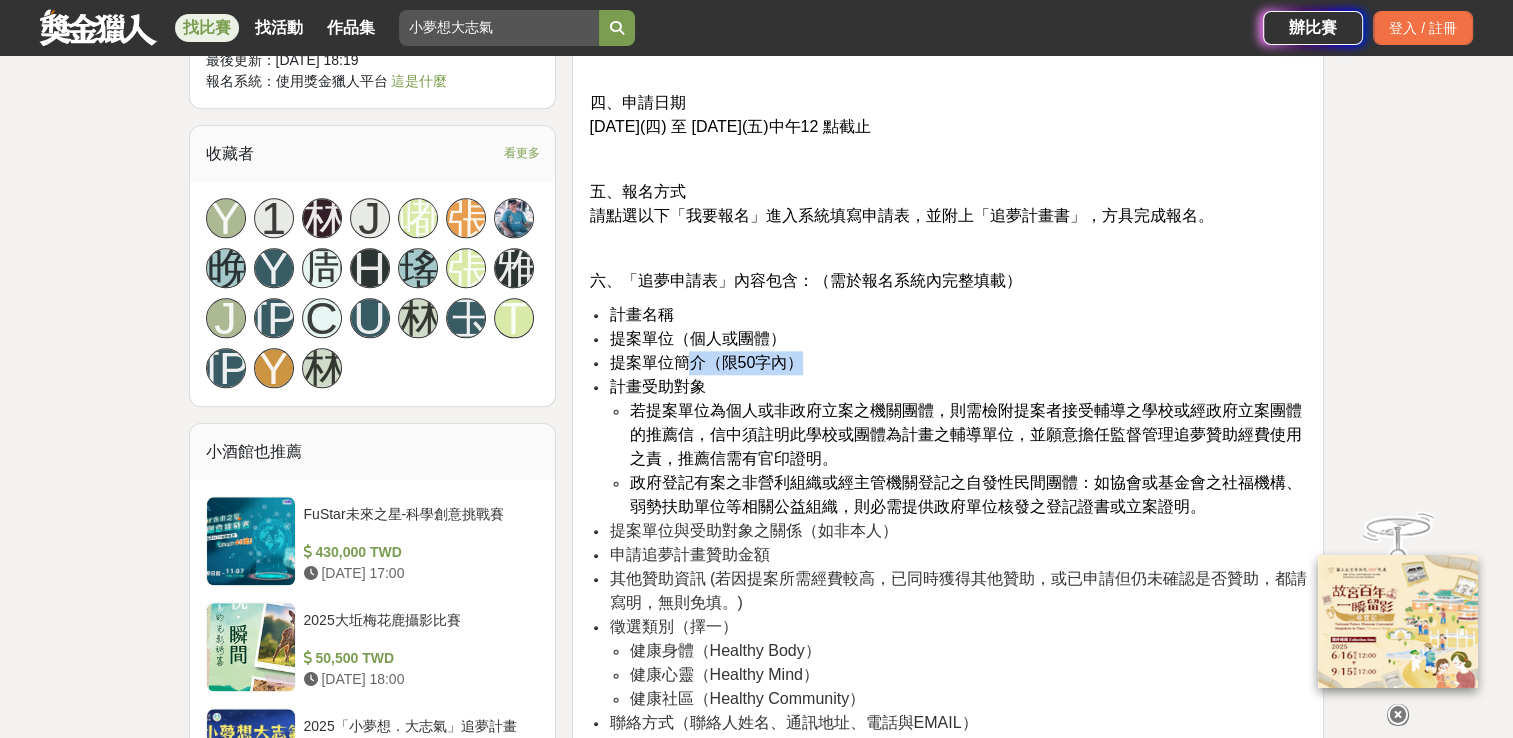 drag, startPoint x: 688, startPoint y: 318, endPoint x: 759, endPoint y: 326, distance: 71.44928 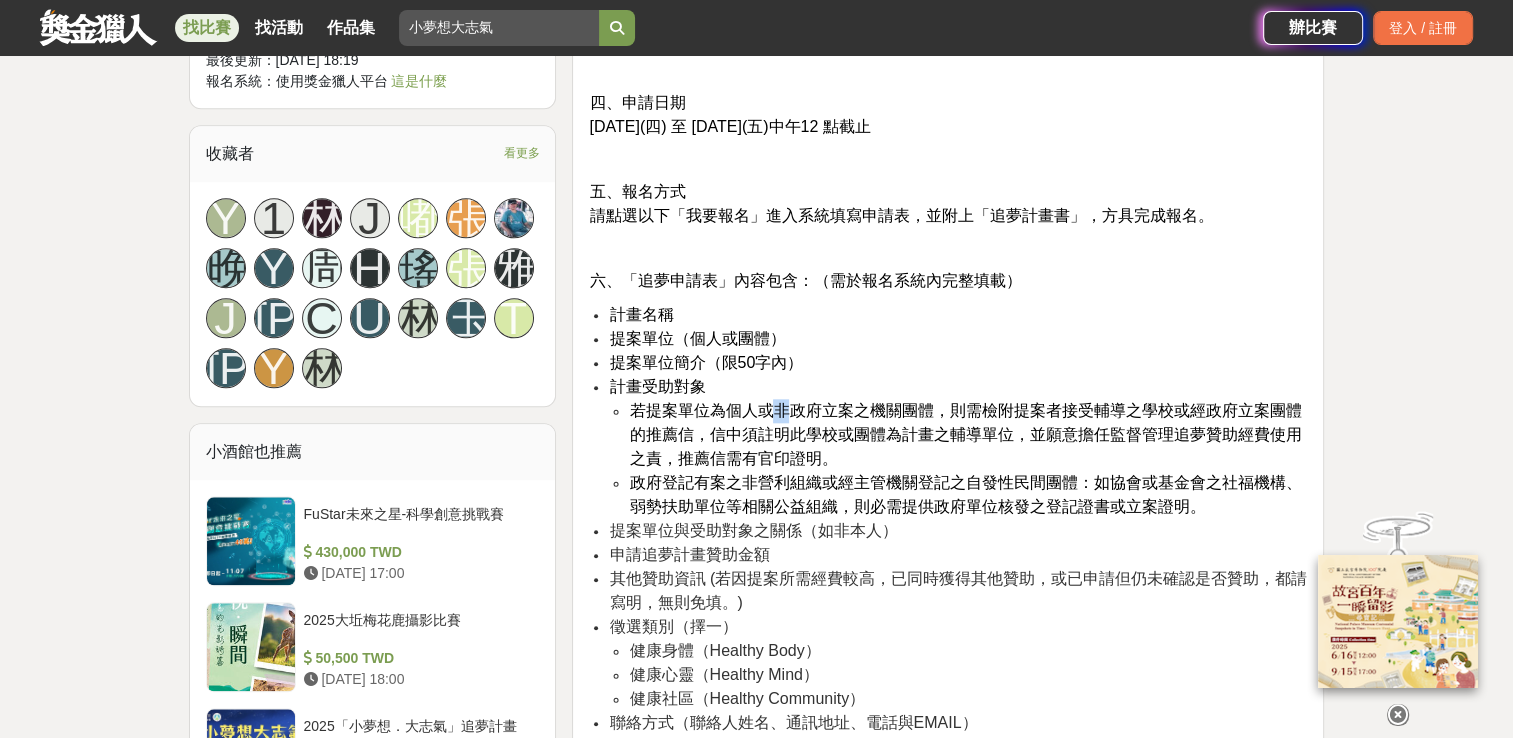 drag, startPoint x: 759, startPoint y: 326, endPoint x: 782, endPoint y: 359, distance: 40.22437 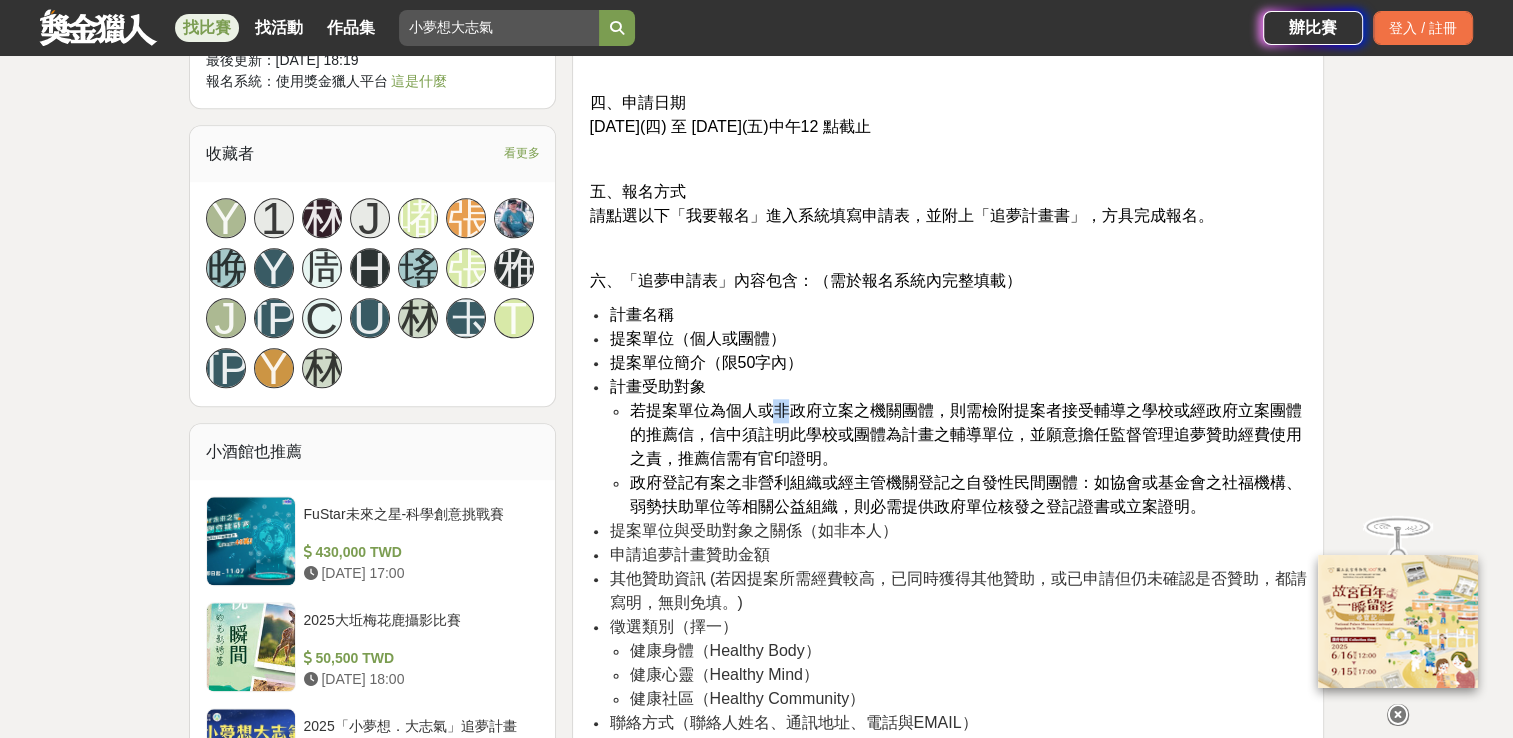 click on "若提案單位為個人或非政府立案之機關團體，則需檢附提案者接受輔導之學校或經政府立案團體的推薦信，信中須註明此學校或團體為計畫之輔導單位，並願意擔任監督管理追夢贊助經費使用之責，推薦信需有官印證明。" at bounding box center (965, 434) 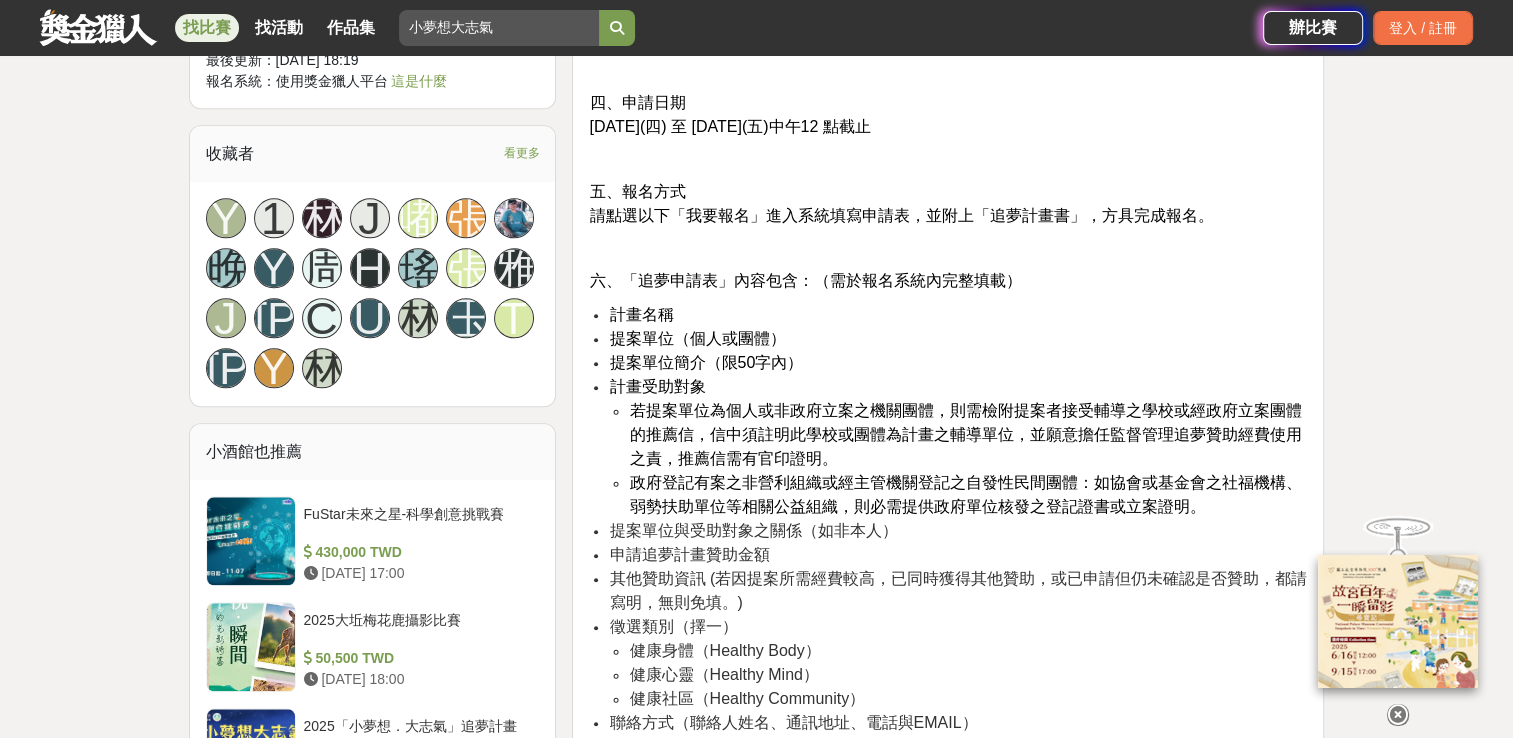drag, startPoint x: 782, startPoint y: 359, endPoint x: 864, endPoint y: 394, distance: 89.157166 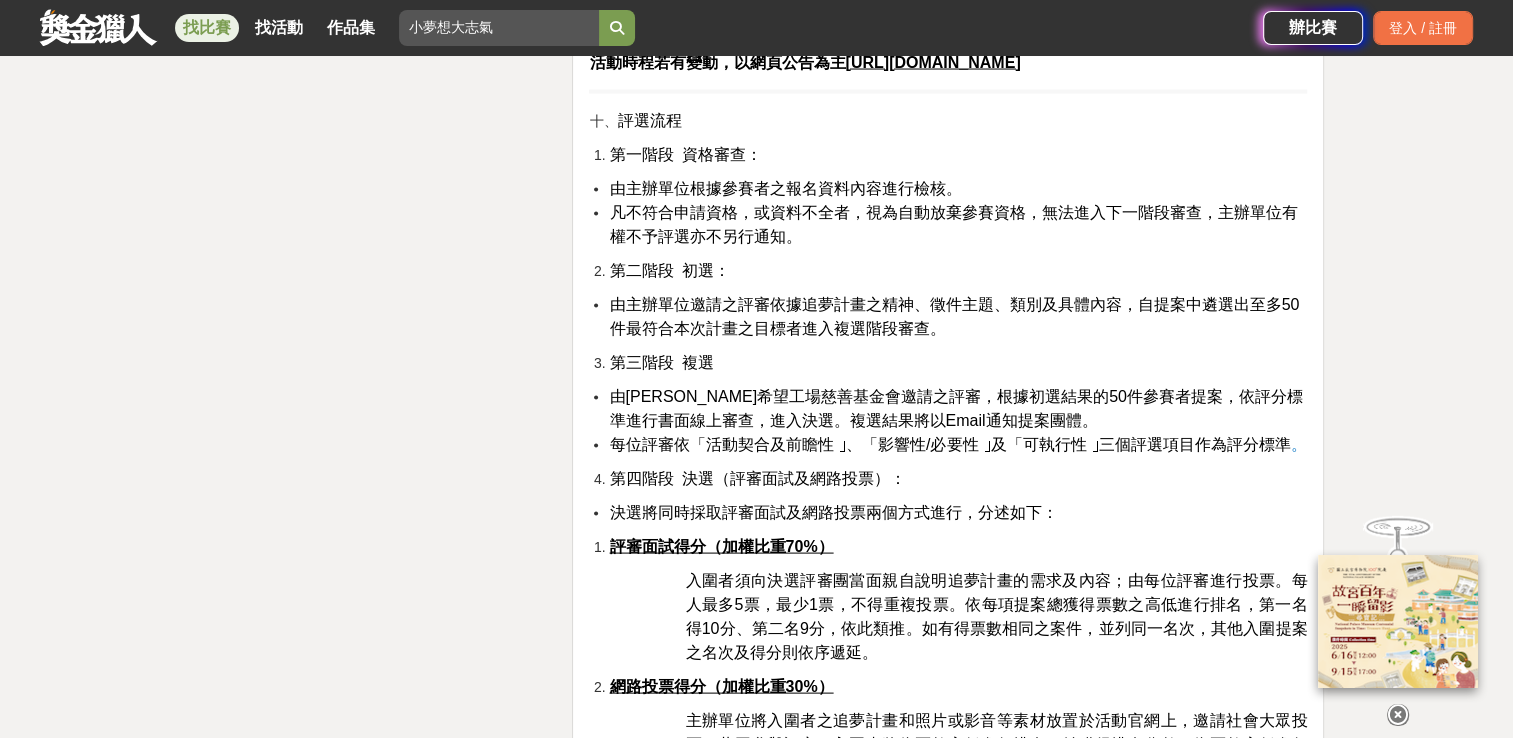 scroll, scrollTop: 4000, scrollLeft: 0, axis: vertical 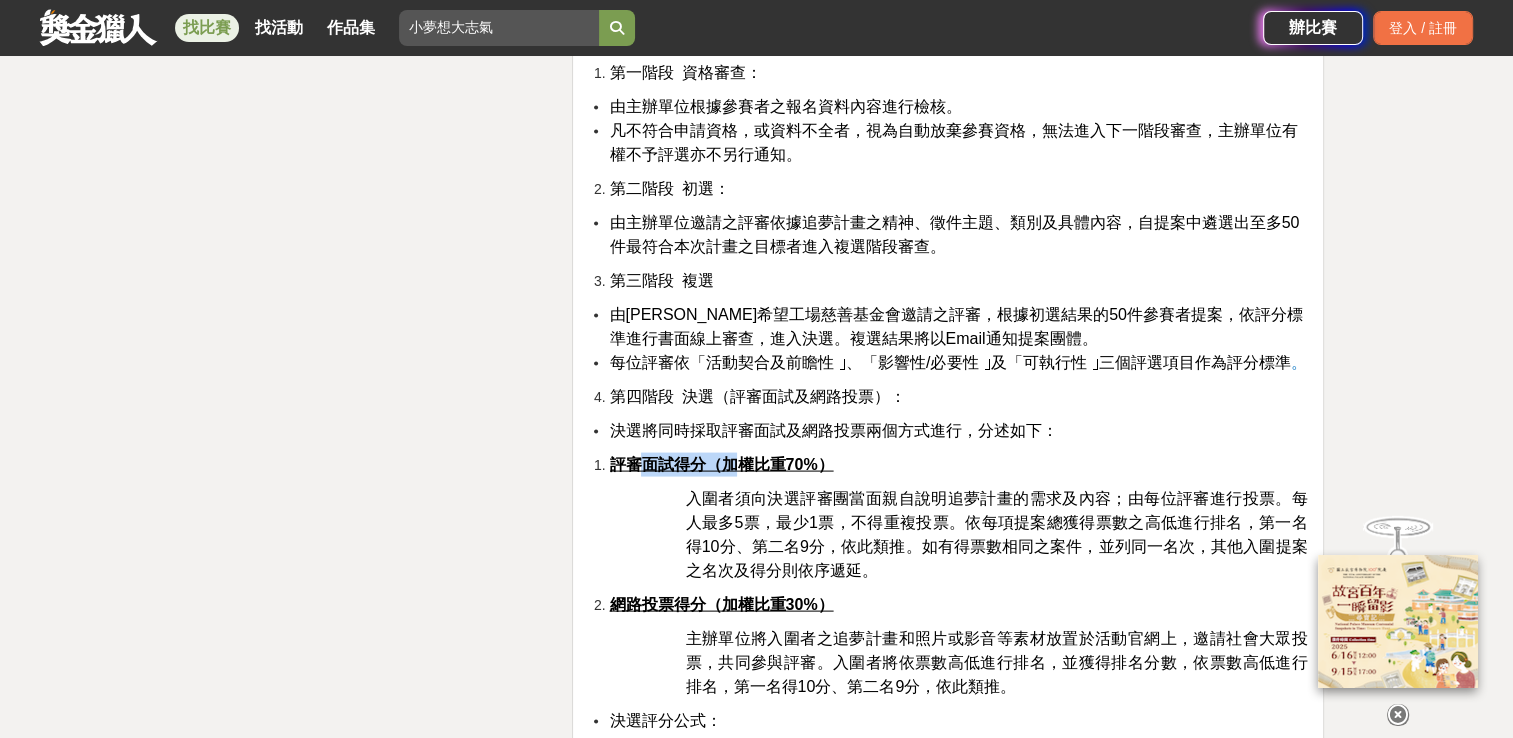 drag, startPoint x: 640, startPoint y: 383, endPoint x: 732, endPoint y: 396, distance: 92.91394 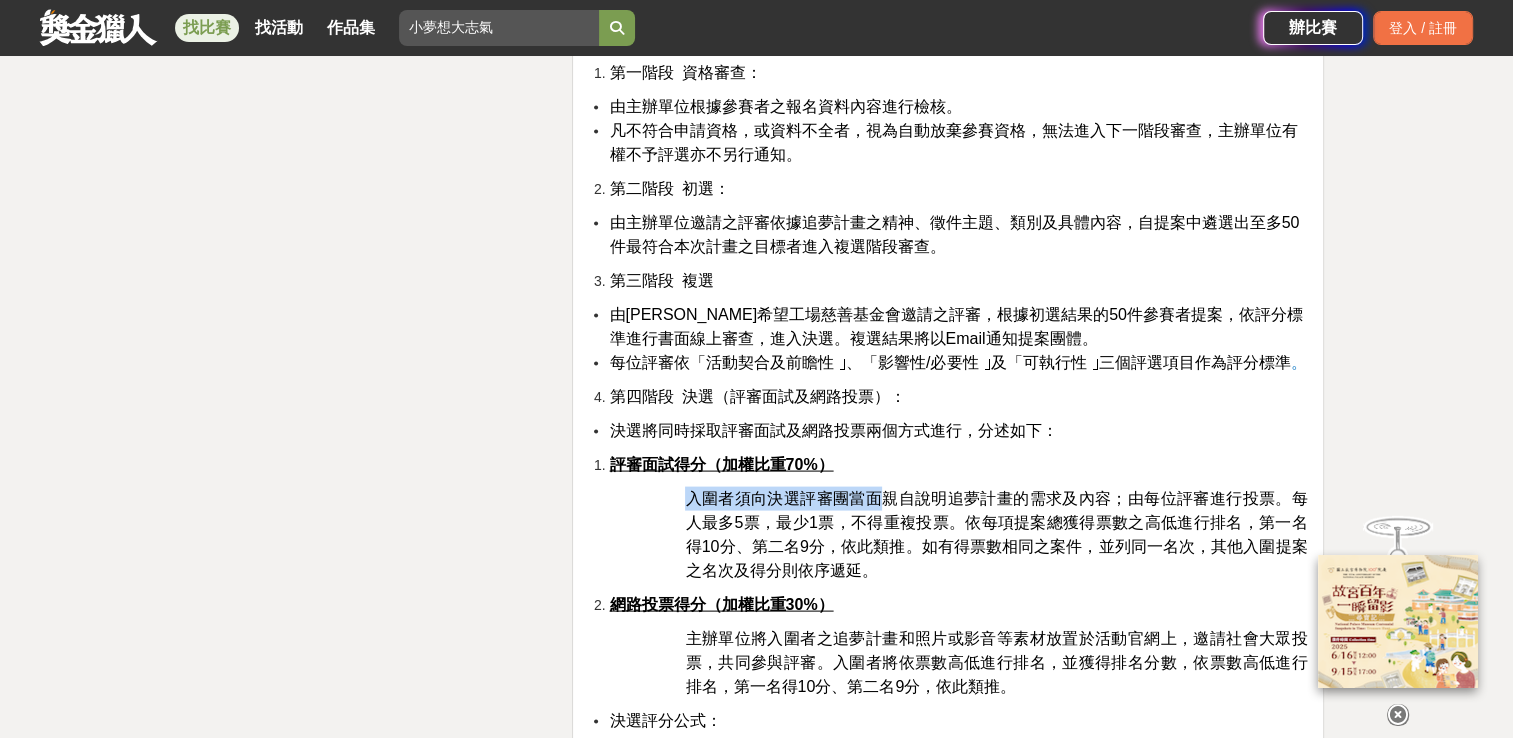 drag, startPoint x: 732, startPoint y: 396, endPoint x: 875, endPoint y: 409, distance: 143.58969 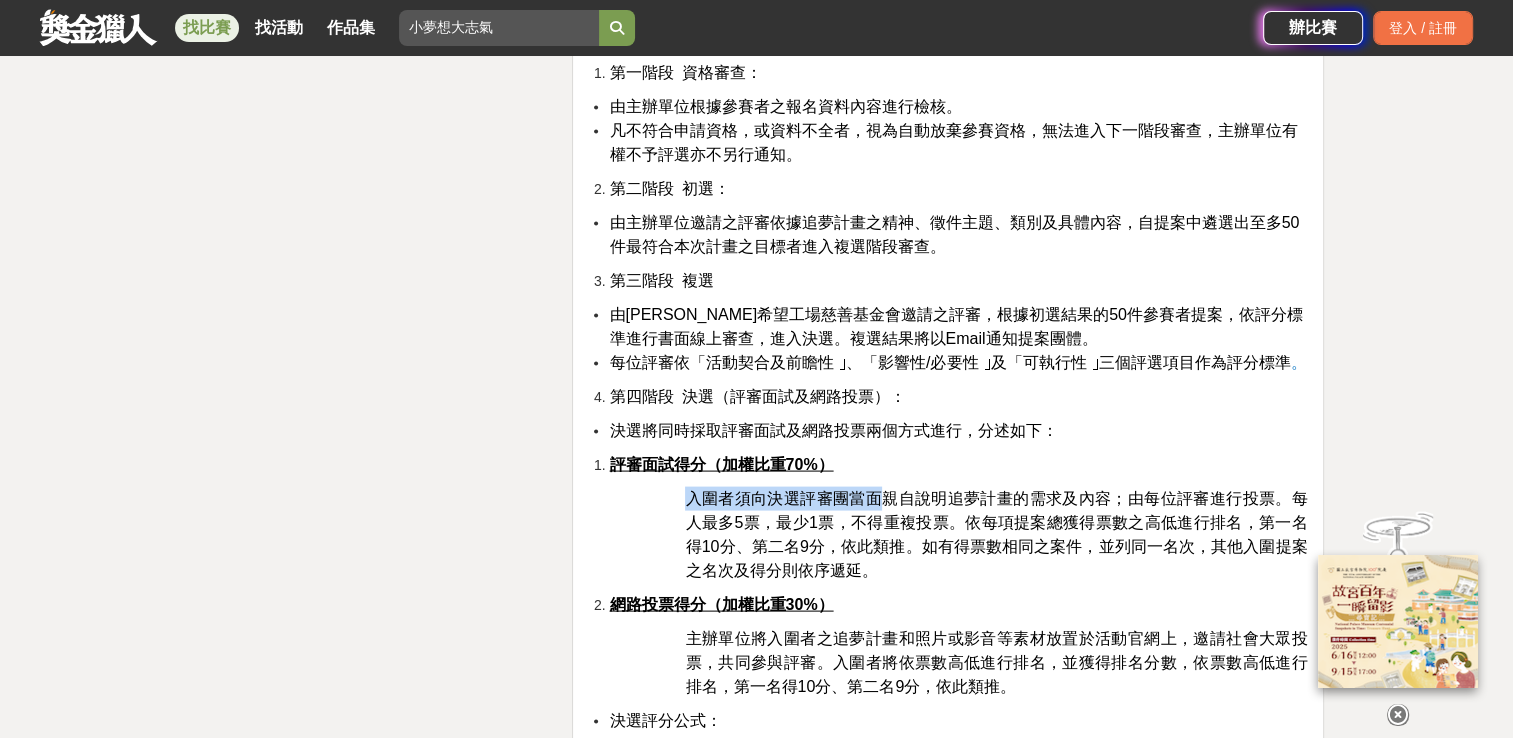 click on "一、計畫精神 [PERSON_NAME]台灣深耕台灣多年，深刻關注偏鄉及弱勢孩童所面臨的困境，因此成立[PERSON_NAME]希望工場慈善基金會，結合直銷商的力量，資助需要幫助的青年兒少，期望藉由計畫進行社會公益且促進公眾利益，造就更好的社會環境。   二、計畫目標 [PERSON_NAME]創辦人[PERSON_NAME]．[PERSON_NAME]先生曾說：「如果你有夢想，就給自己機會去實現它！」這不僅是[PERSON_NAME]企業的精神，這也是追夢計畫的基石。[PERSON_NAME]希望工場慈善基金會所發起的「小夢想．大志氣」追夢計畫就是提供一個勇敢逐夢的機會，目標是在幫助台灣資源缺乏的孩童及青少年，鼓勵其秉持熱情與堅持的精神，將夢想化為實際行動。[DATE]的追夢計畫鎖定以「健康」為核心主題， 受助對象則聚焦在高中以下學生為原則 縮短教育資源差距 推廣健康理念 啟發潛能 ：鼓勵學生透過具體行動實現夢想，發掘自身潛能，提升競爭力。" at bounding box center [948, -672] 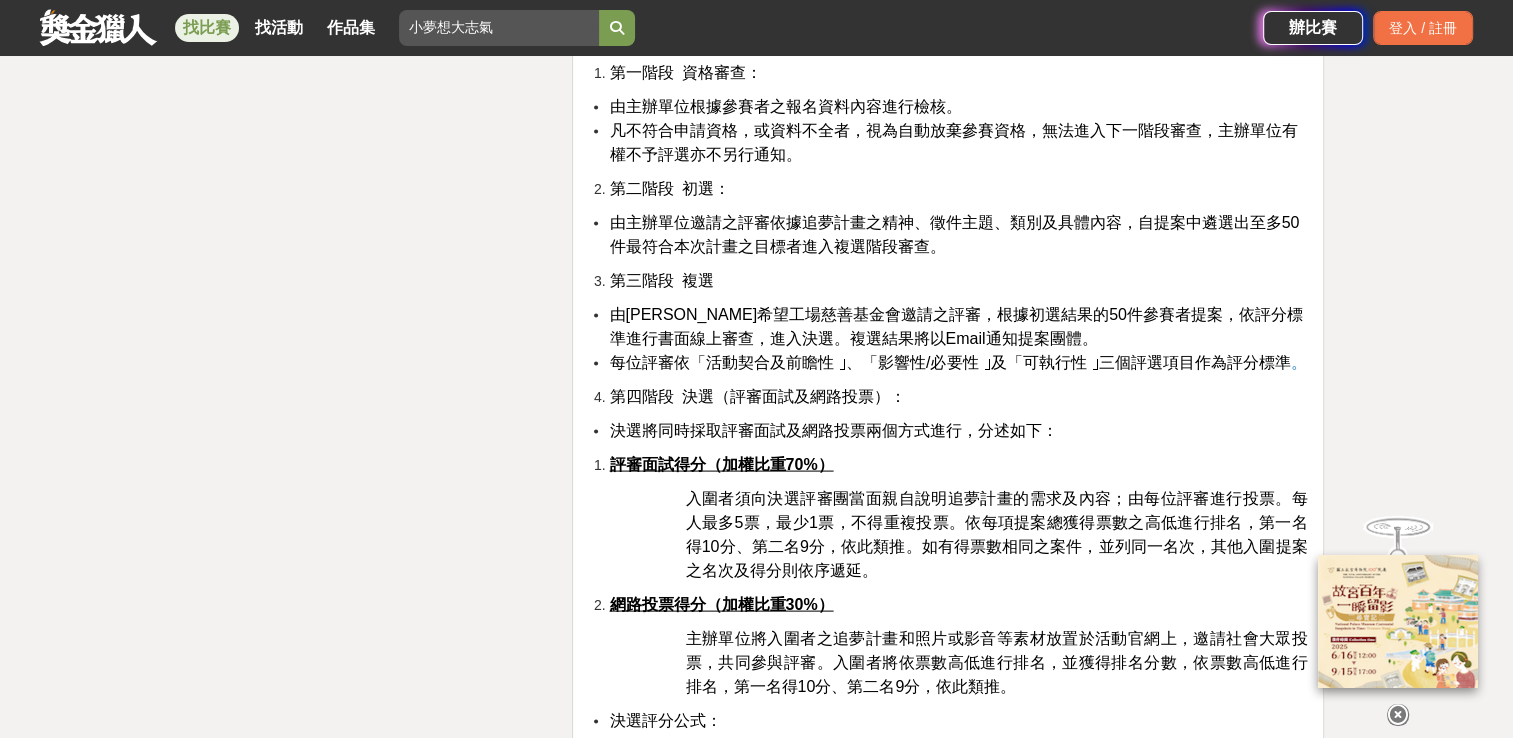 drag, startPoint x: 875, startPoint y: 409, endPoint x: 819, endPoint y: 374, distance: 66.037865 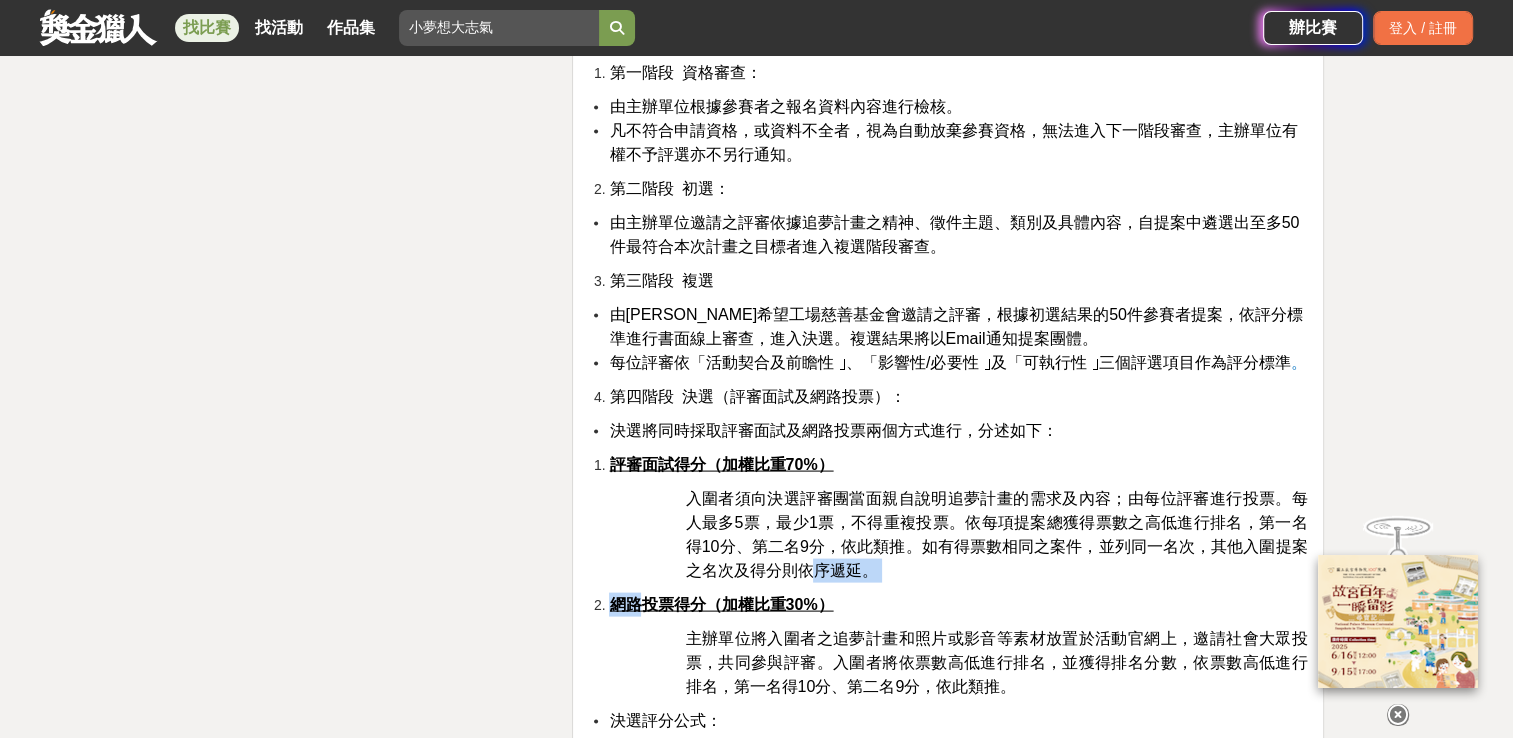 drag, startPoint x: 648, startPoint y: 532, endPoint x: 856, endPoint y: 506, distance: 209.6187 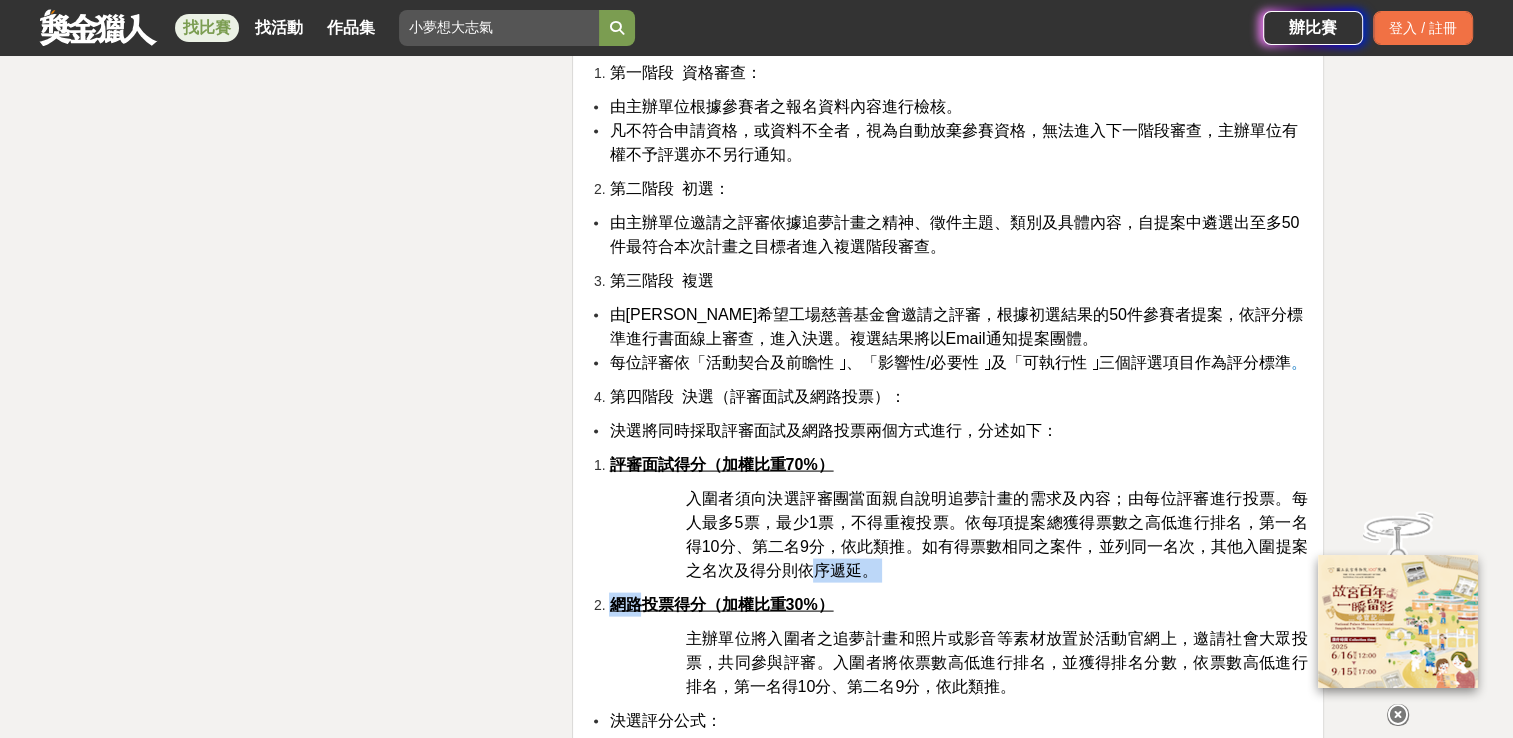 click on "一、計畫精神 [PERSON_NAME]台灣深耕台灣多年，深刻關注偏鄉及弱勢孩童所面臨的困境，因此成立[PERSON_NAME]希望工場慈善基金會，結合直銷商的力量，資助需要幫助的青年兒少，期望藉由計畫進行社會公益且促進公眾利益，造就更好的社會環境。   二、計畫目標 [PERSON_NAME]創辦人[PERSON_NAME]．[PERSON_NAME]先生曾說：「如果你有夢想，就給自己機會去實現它！」這不僅是[PERSON_NAME]企業的精神，這也是追夢計畫的基石。[PERSON_NAME]希望工場慈善基金會所發起的「小夢想．大志氣」追夢計畫就是提供一個勇敢逐夢的機會，目標是在幫助台灣資源缺乏的孩童及青少年，鼓勵其秉持熱情與堅持的精神，將夢想化為實際行動。[DATE]的追夢計畫鎖定以「健康」為核心主題， 受助對象則聚焦在高中以下學生為原則 縮短教育資源差距 推廣健康理念 啟發潛能 ：鼓勵學生透過具體行動實現夢想，發掘自身潛能，提升競爭力。" at bounding box center [948, -672] 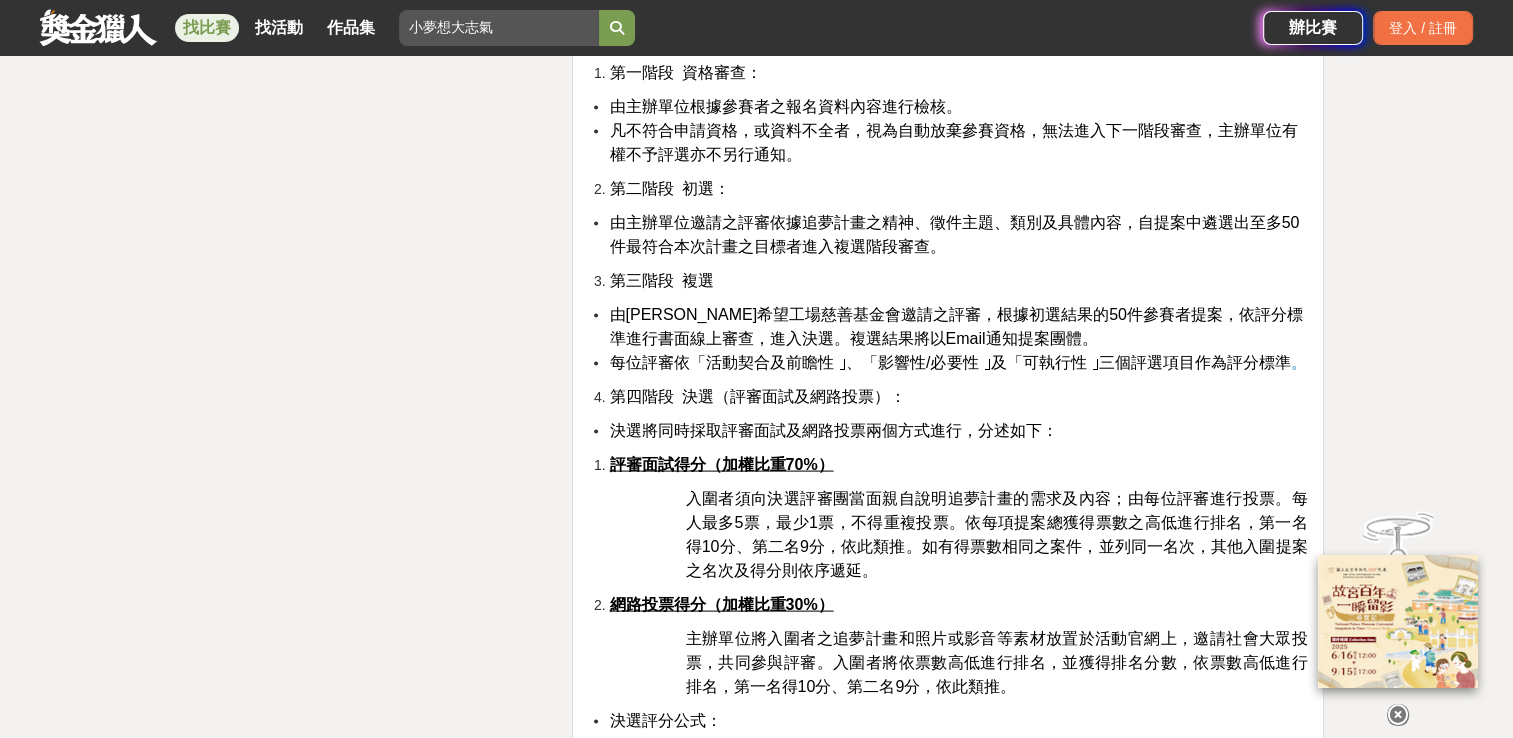 drag, startPoint x: 856, startPoint y: 506, endPoint x: 858, endPoint y: 534, distance: 28.071337 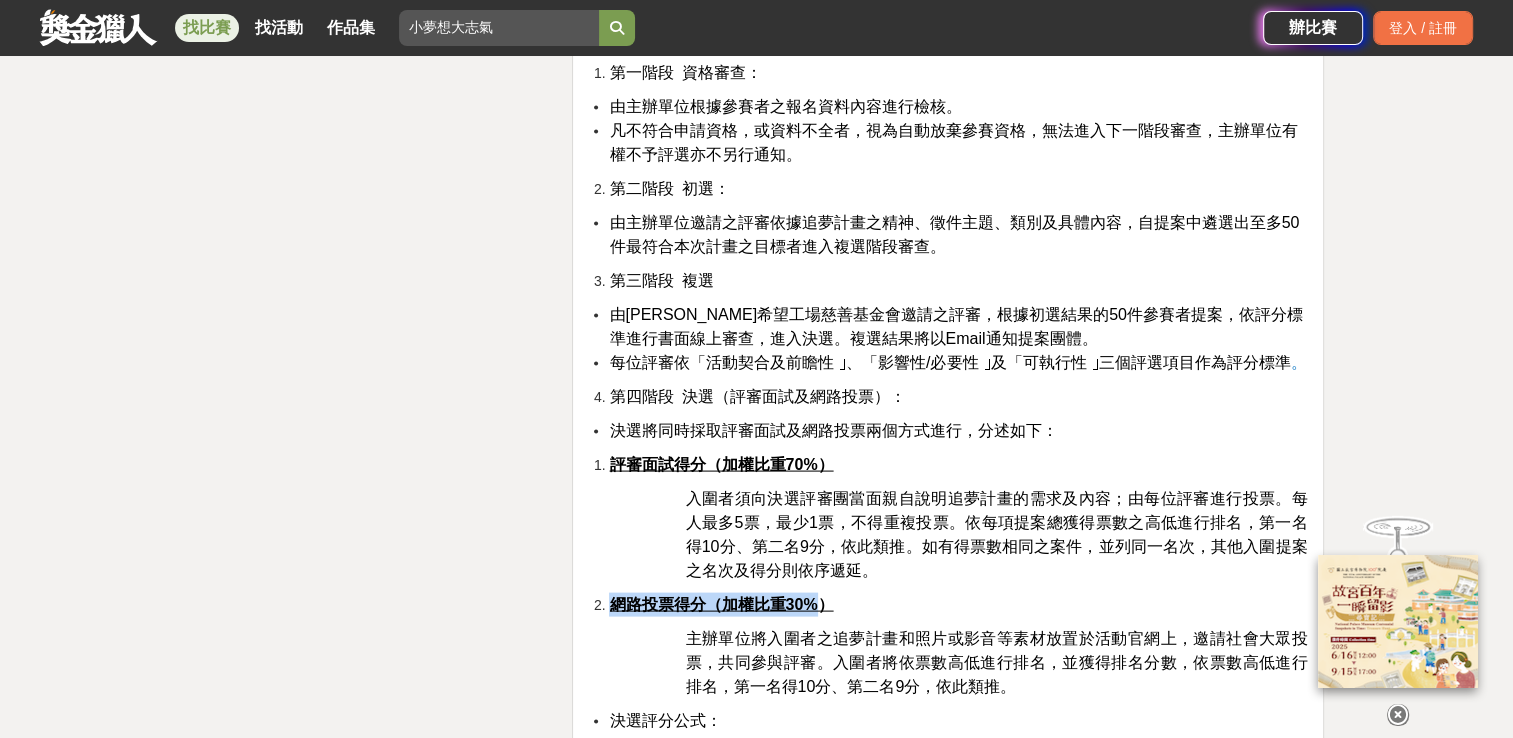drag, startPoint x: 820, startPoint y: 532, endPoint x: 603, endPoint y: 538, distance: 217.08293 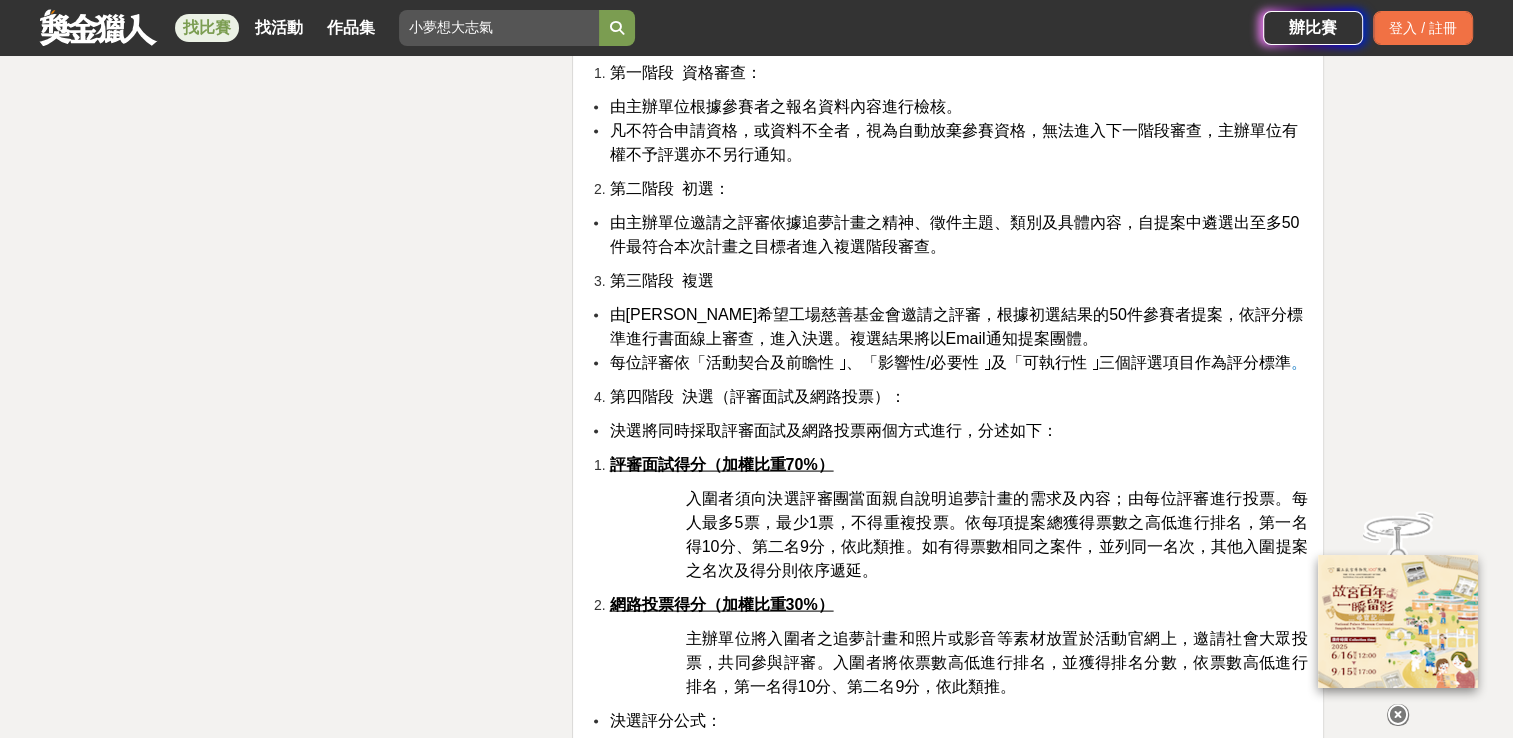 drag, startPoint x: 603, startPoint y: 538, endPoint x: 616, endPoint y: 562, distance: 27.294687 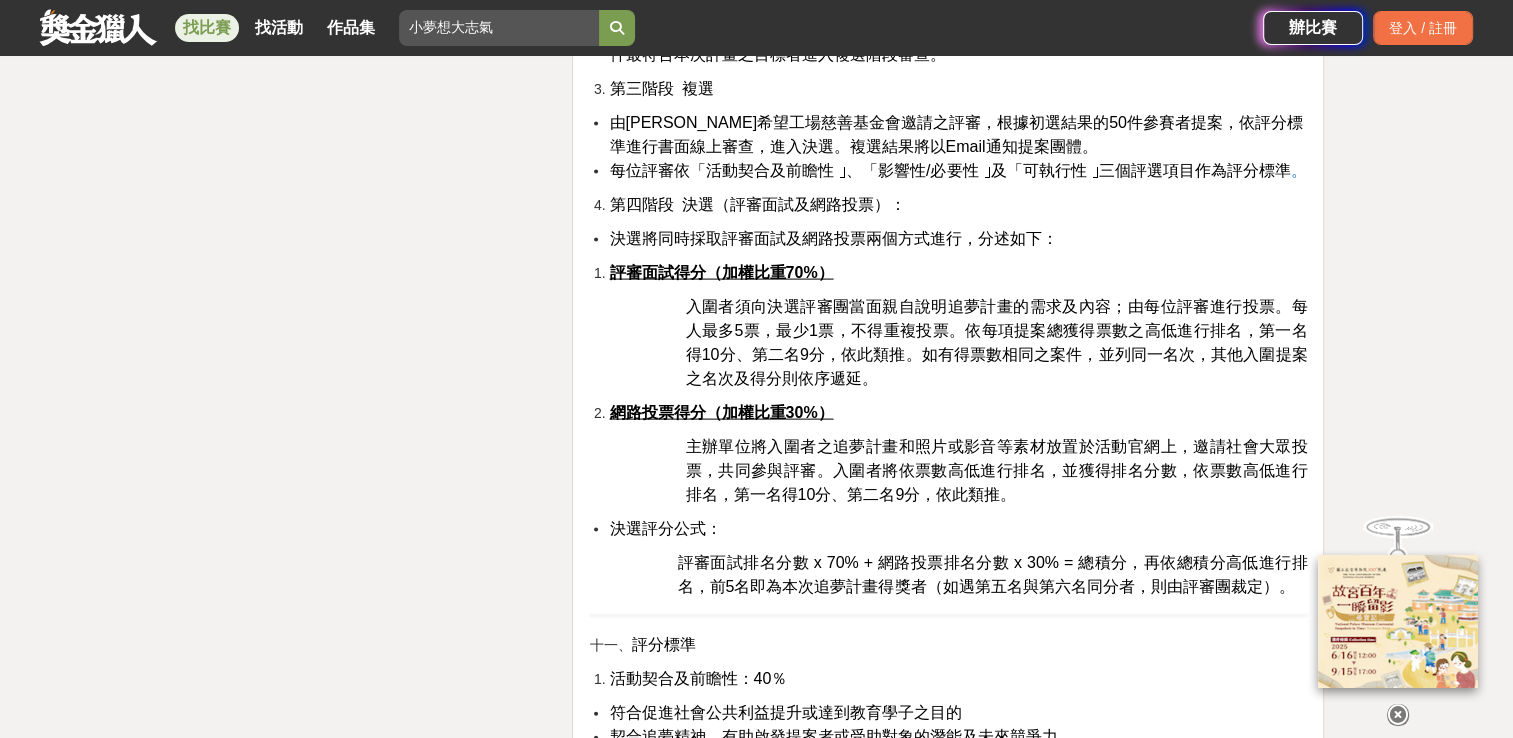 scroll, scrollTop: 4200, scrollLeft: 0, axis: vertical 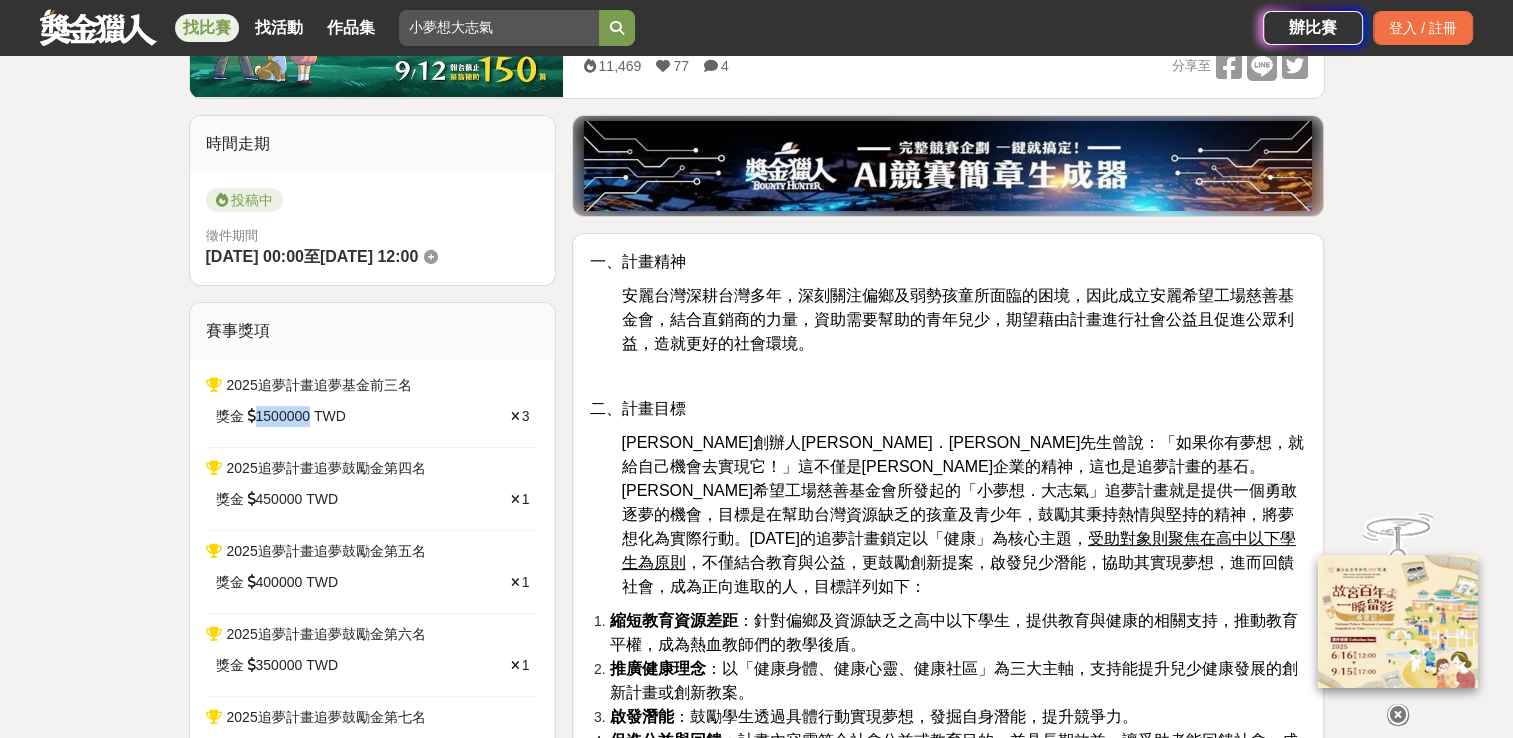 drag, startPoint x: 256, startPoint y: 414, endPoint x: 312, endPoint y: 420, distance: 56.32051 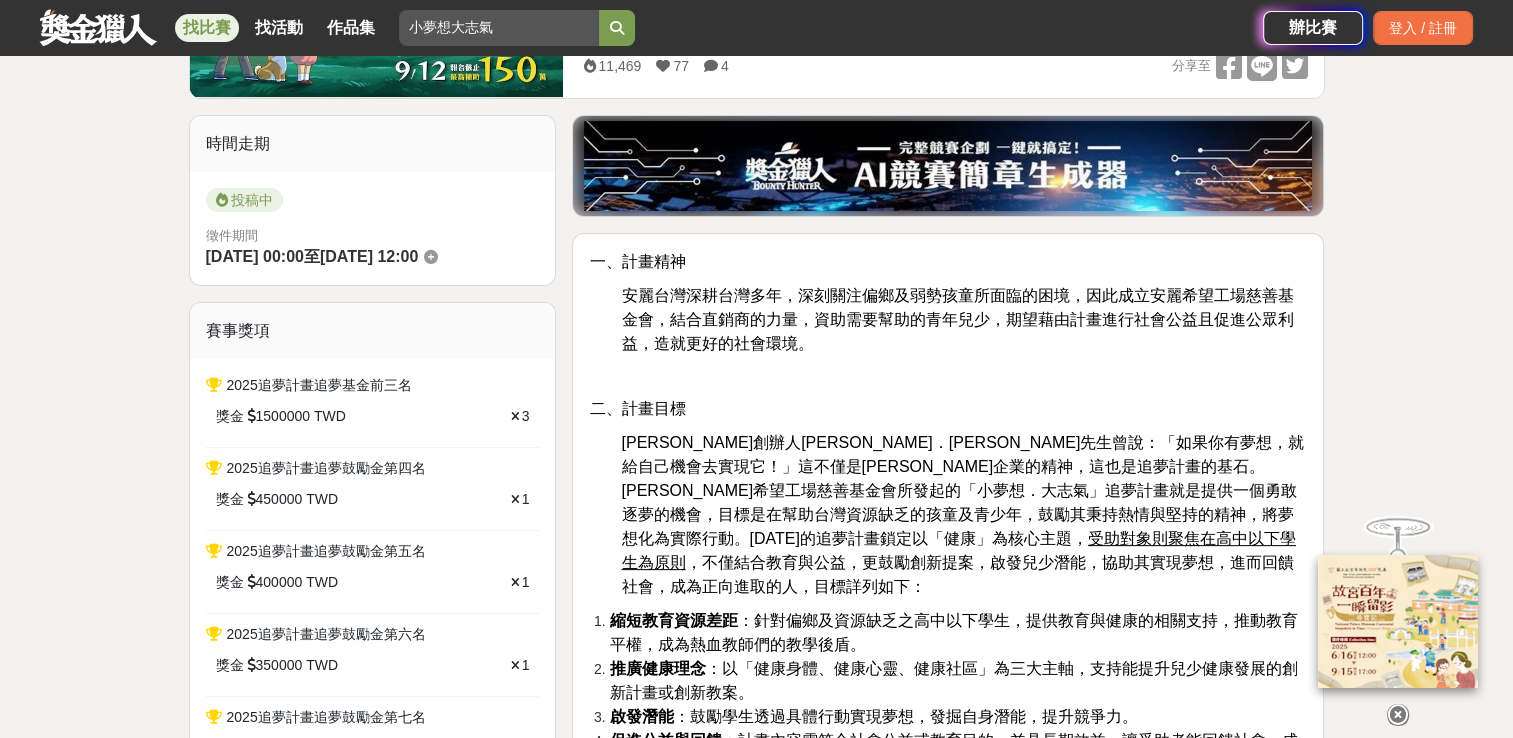 click on "大家都在看 來吧！Show出你的新『泰』度！國泰人壽全國創意行銷提案&圖文競賽 [DATE] 17:00 2025「Art on Climate」國際繪畫比賽 [DATE] 00:00 2025金匠獎-設計/程式/外語影片競賽 [DATE] 23:00 2025「小夢想．大志氣」追夢計畫 收藏 前往比賽網站 總獎金 6,600,000   TWD 最高獎金 1,500,000   TWD 身分限制 小學 國中 高中職 大專院校(含研究所) 國籍/地區限制 台灣 11,469 77 4 分享至 收藏 前往比賽網站 時間走期 投稿中 徵件期間 [DATE] 00:00  至  [DATE] 12:00 賽事獎項 2025追夢計畫追夢基金前三名 獎金 1500000 TWD 3 2025追夢計畫追夢鼓勵金第四名 獎金 450000 TWD 1 2025追夢計畫追夢鼓勵金第五名 獎金 400000 TWD 1 2025追夢計畫追夢鼓勵金第六名 獎金 350000 TWD 1 2025追夢計畫追夢鼓勵金第七名 獎金 300000 TWD 1 2025追夢計畫追夢鼓勵金第八名 獎金 250000 TWD 1 2025追夢計畫追夢鼓勵金第九名 獎金 200000 TWD 1" at bounding box center (756, 3178) 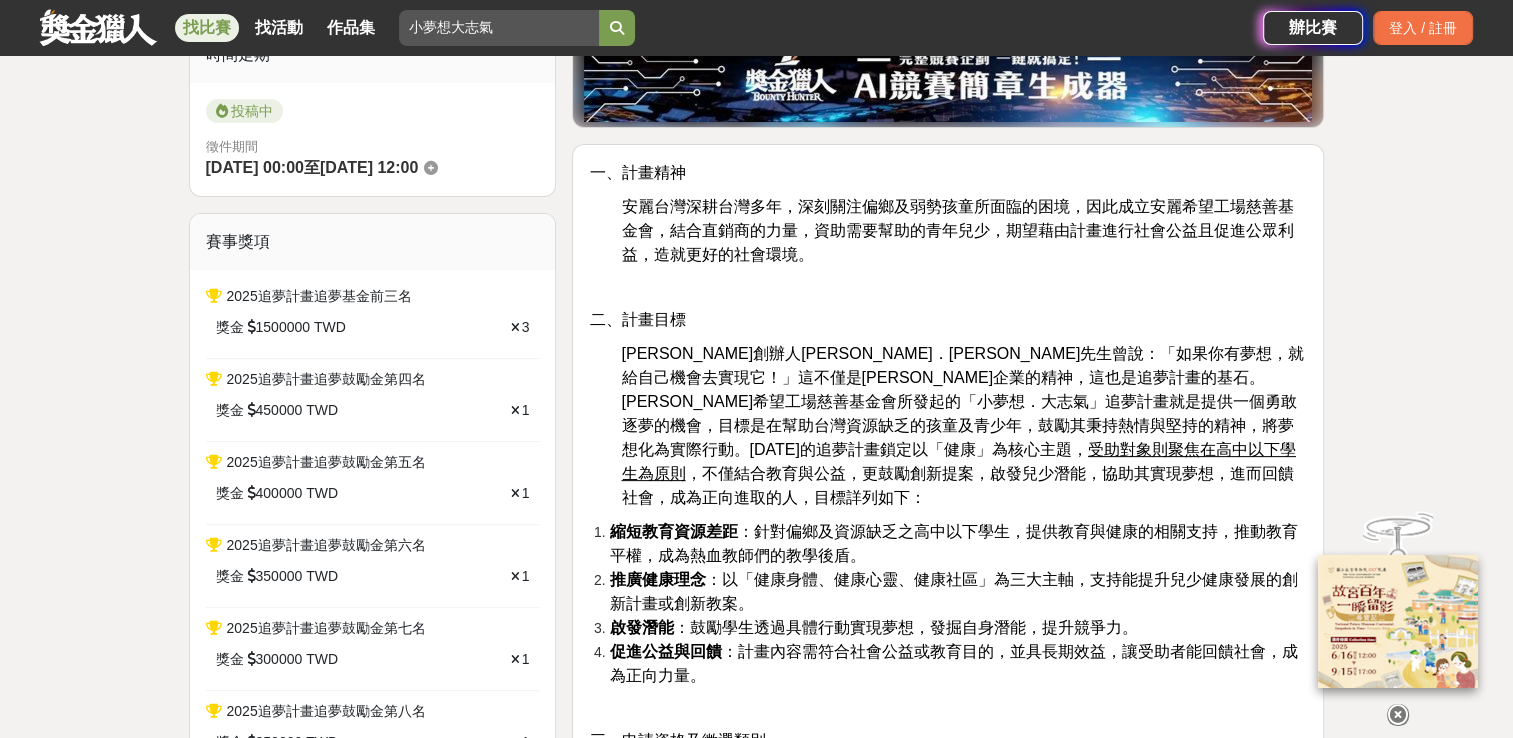 scroll, scrollTop: 540, scrollLeft: 0, axis: vertical 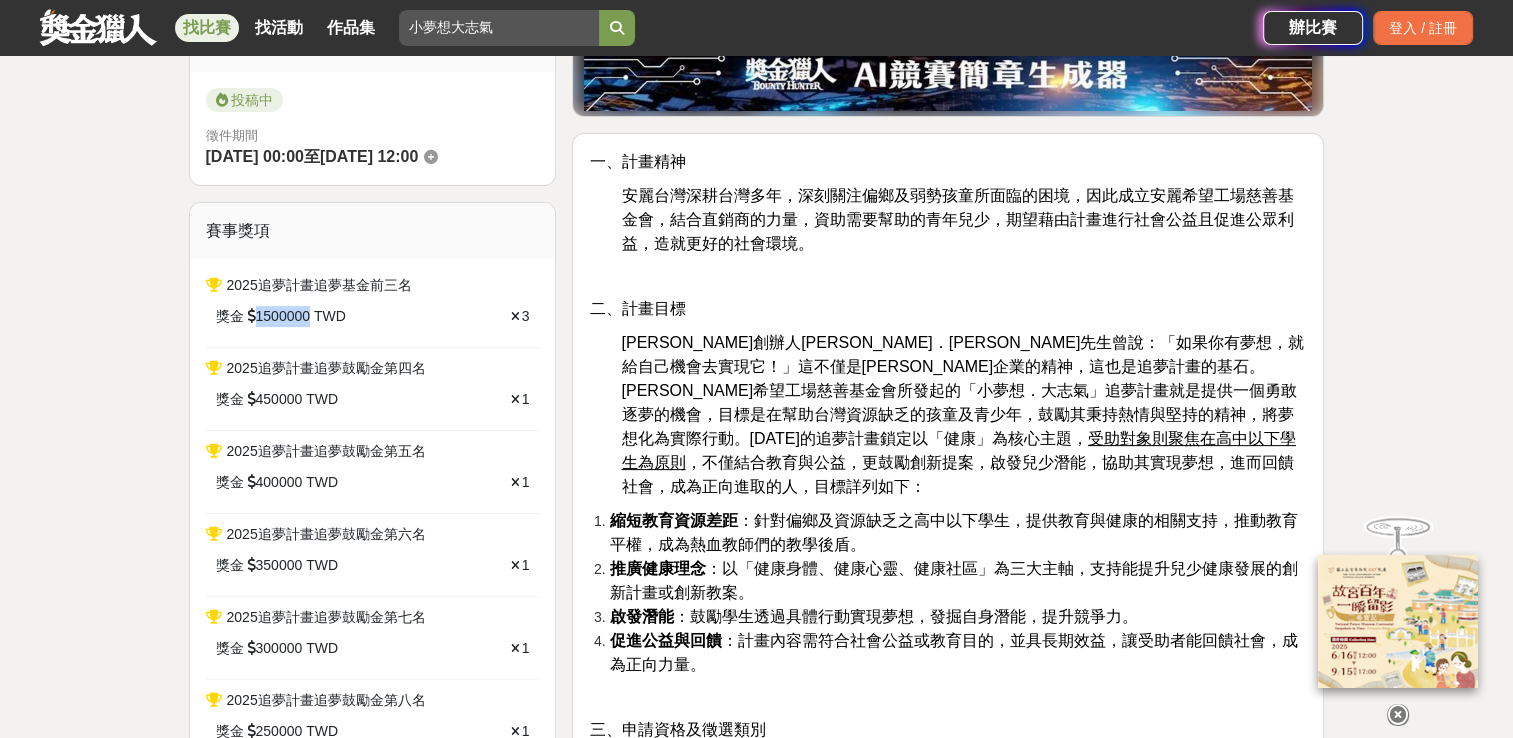 drag, startPoint x: 256, startPoint y: 311, endPoint x: 315, endPoint y: 318, distance: 59.413803 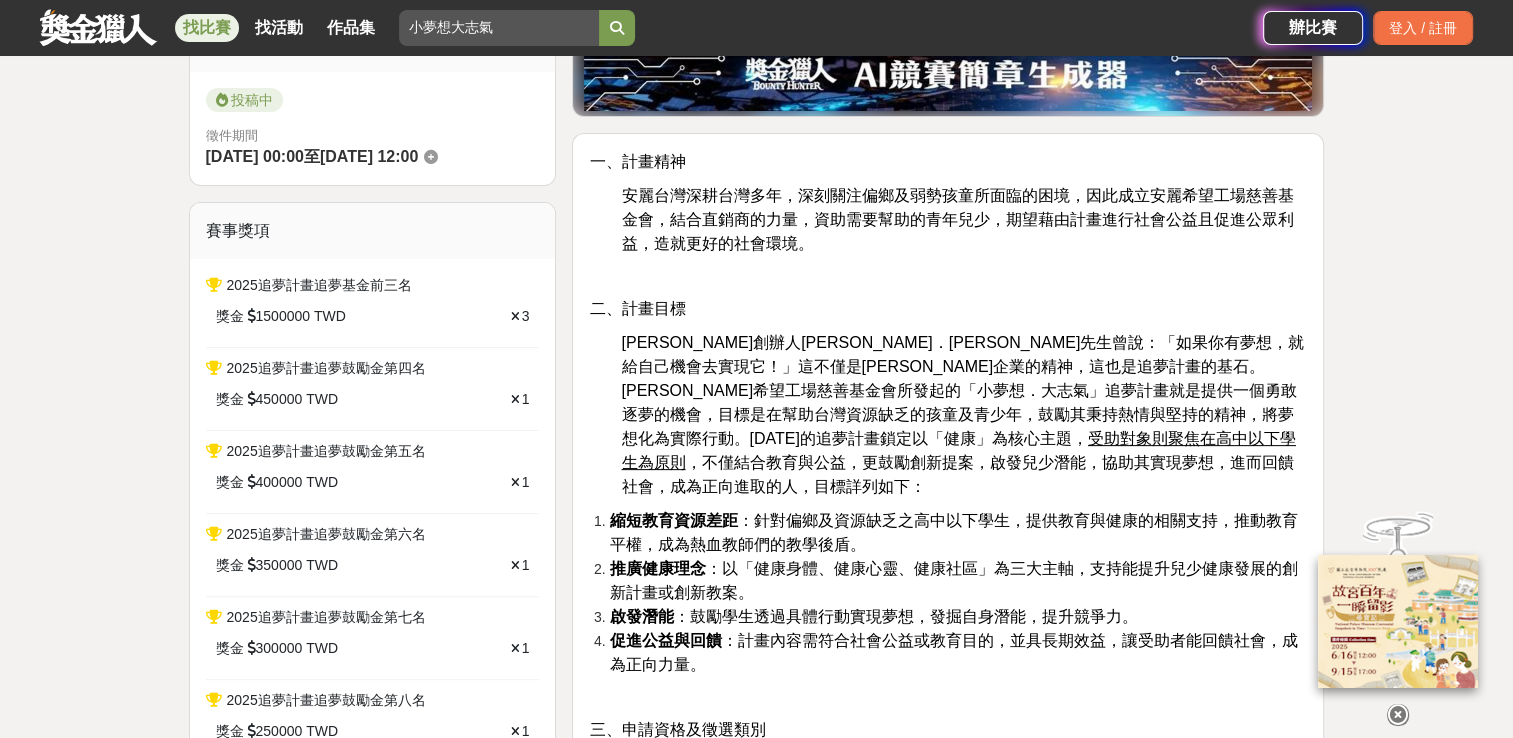 drag, startPoint x: 315, startPoint y: 318, endPoint x: 328, endPoint y: 330, distance: 17.691807 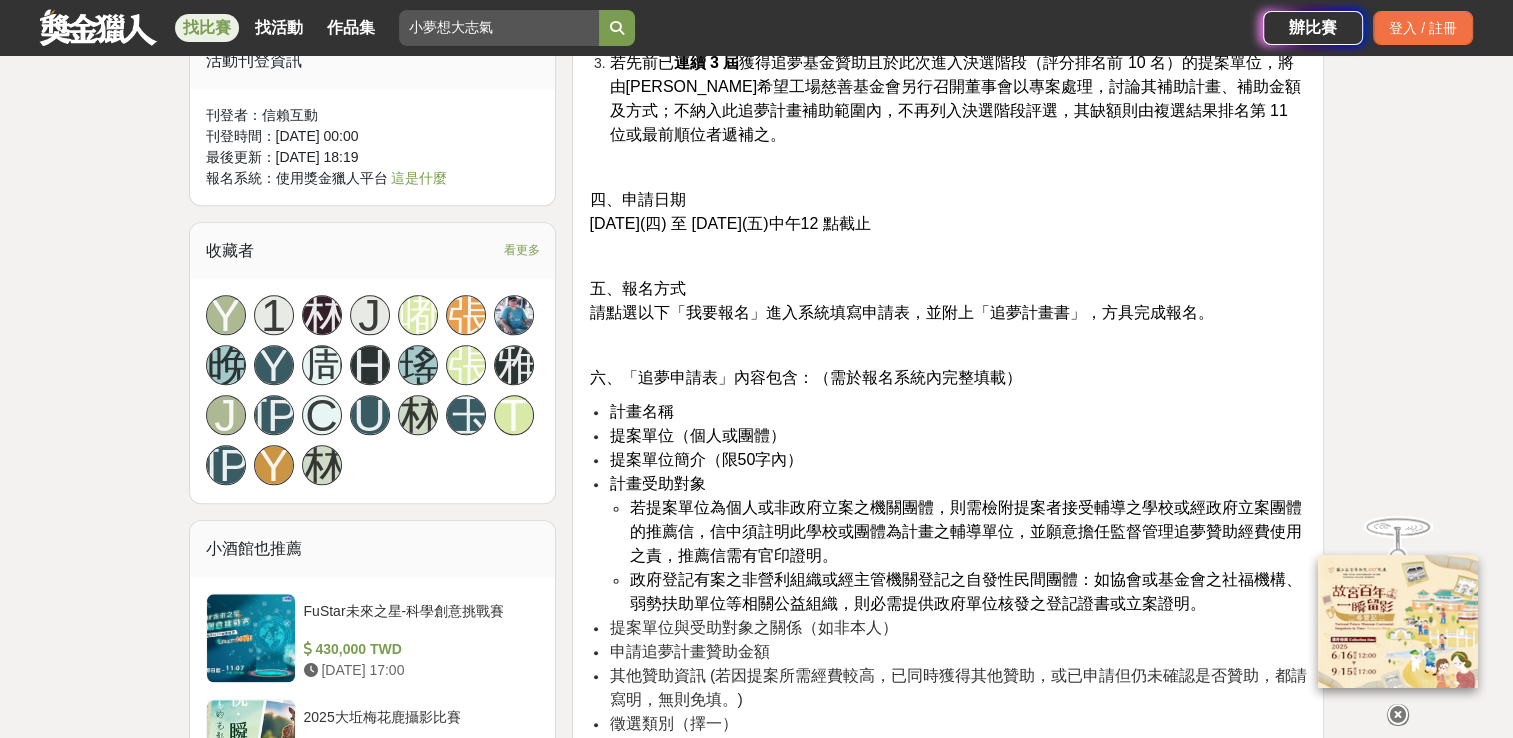 scroll, scrollTop: 1940, scrollLeft: 0, axis: vertical 